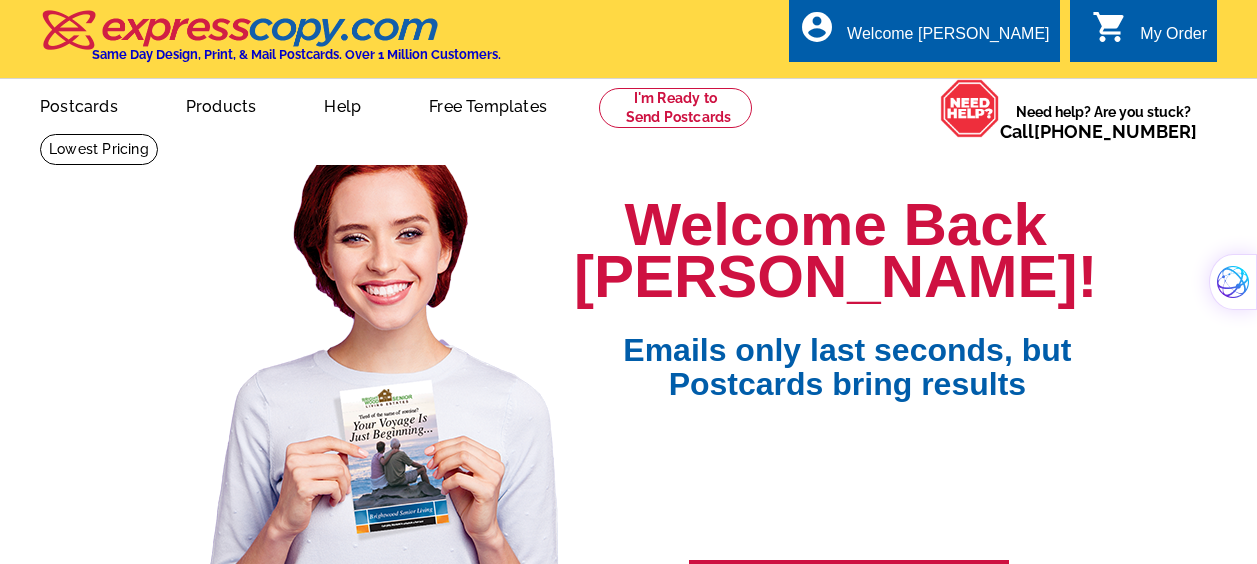 scroll, scrollTop: 0, scrollLeft: 0, axis: both 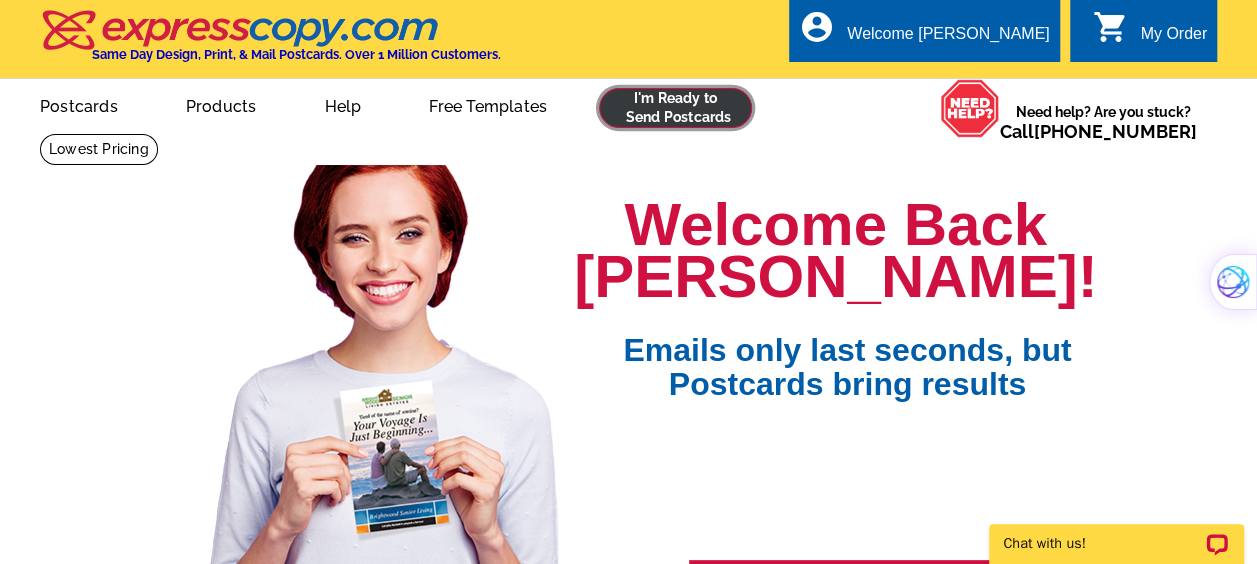 click at bounding box center [675, 108] 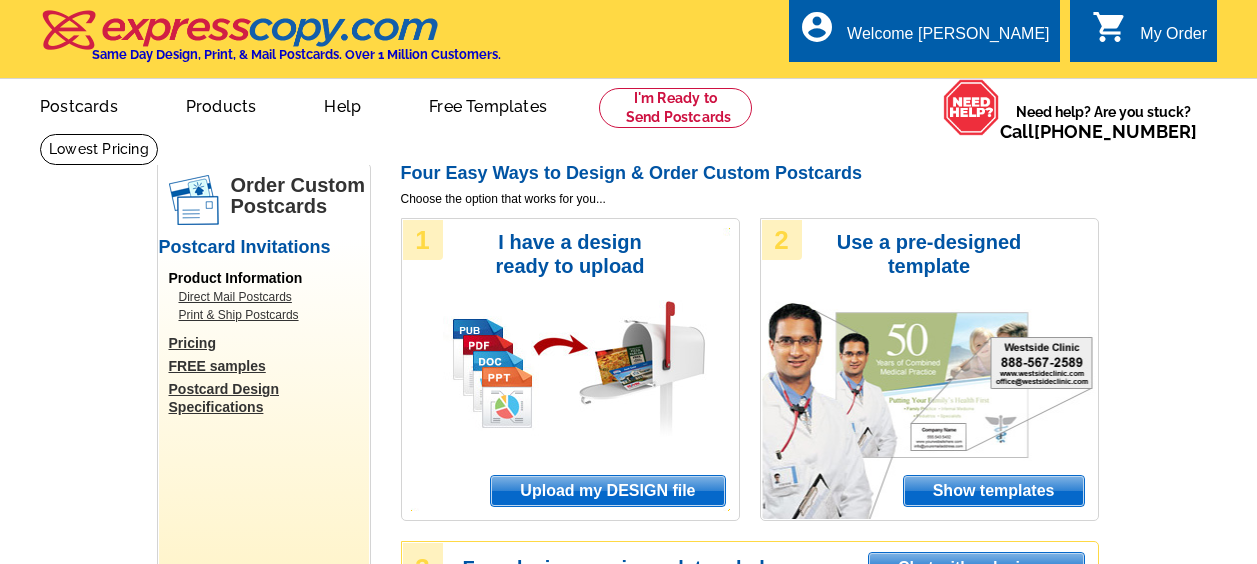 scroll, scrollTop: 0, scrollLeft: 0, axis: both 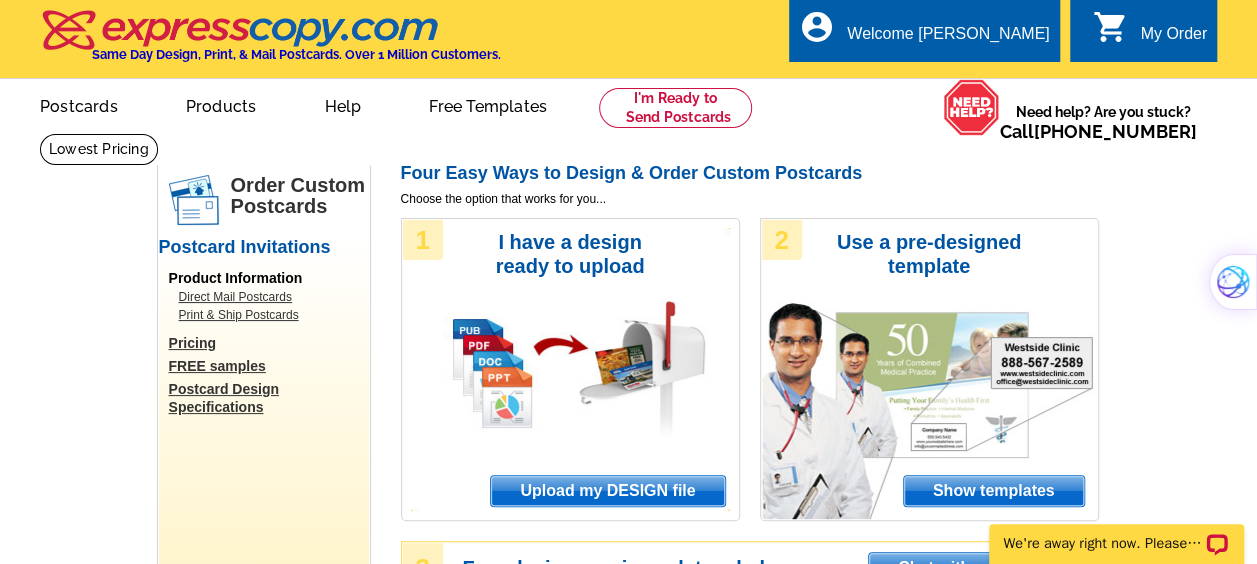 click on "Upload my DESIGN file" at bounding box center (607, 491) 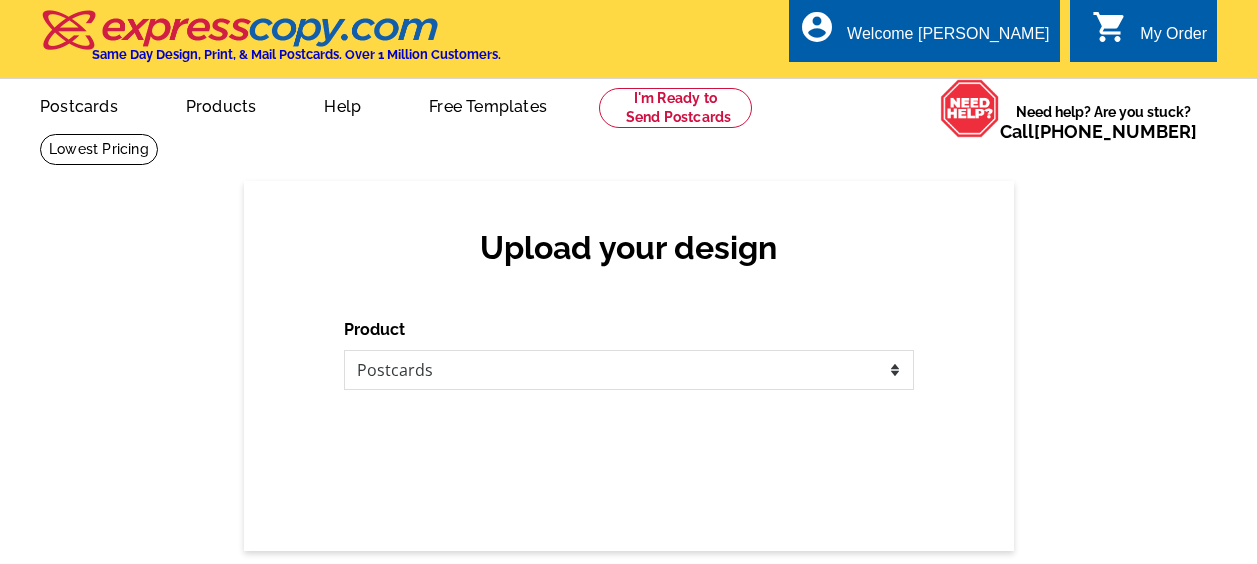 scroll, scrollTop: 0, scrollLeft: 0, axis: both 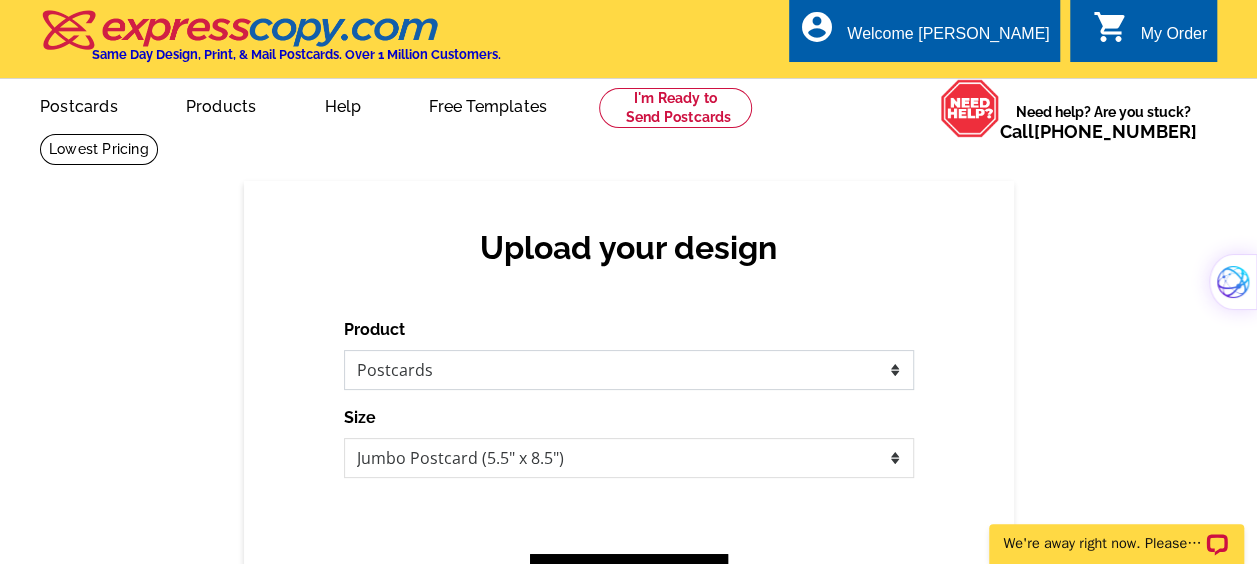click on "Please select the type of file...
Postcards
Business Cards
Letters and flyers
Greeting Cards
Door Hangers" at bounding box center (629, 370) 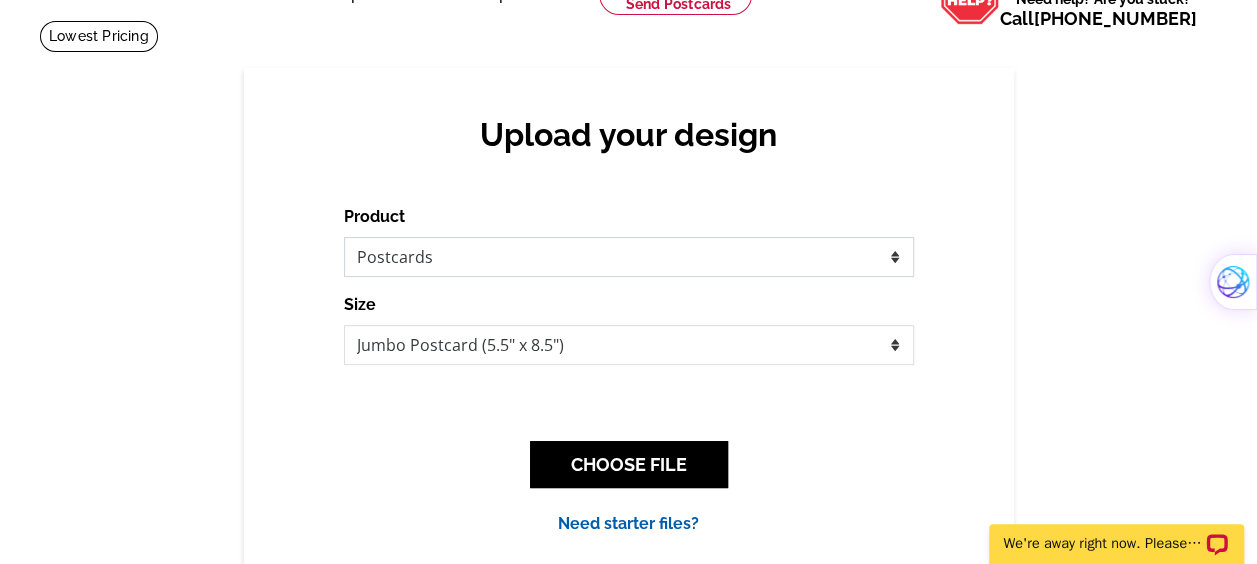 scroll, scrollTop: 114, scrollLeft: 0, axis: vertical 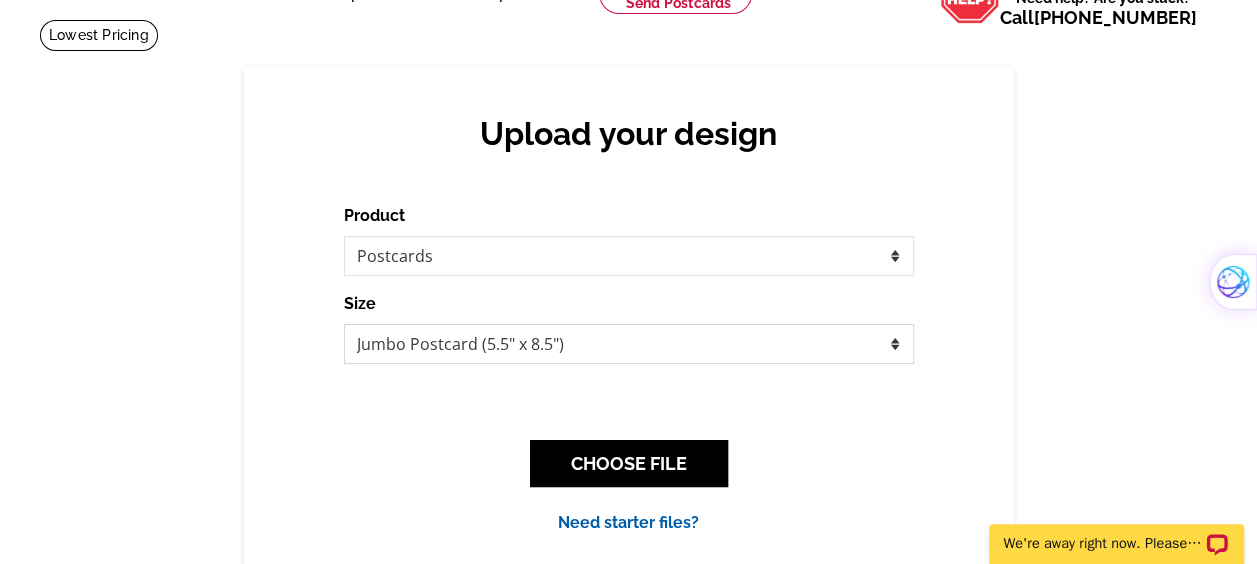 click on "Jumbo Postcard (5.5" x 8.5") Regular Postcard (4.25" x 5.6") Panoramic Postcard (5.75" x 11.25") Giant Postcard (8.5" x 11") EDDM Postcard (6.125" x 8.25")" at bounding box center [629, 344] 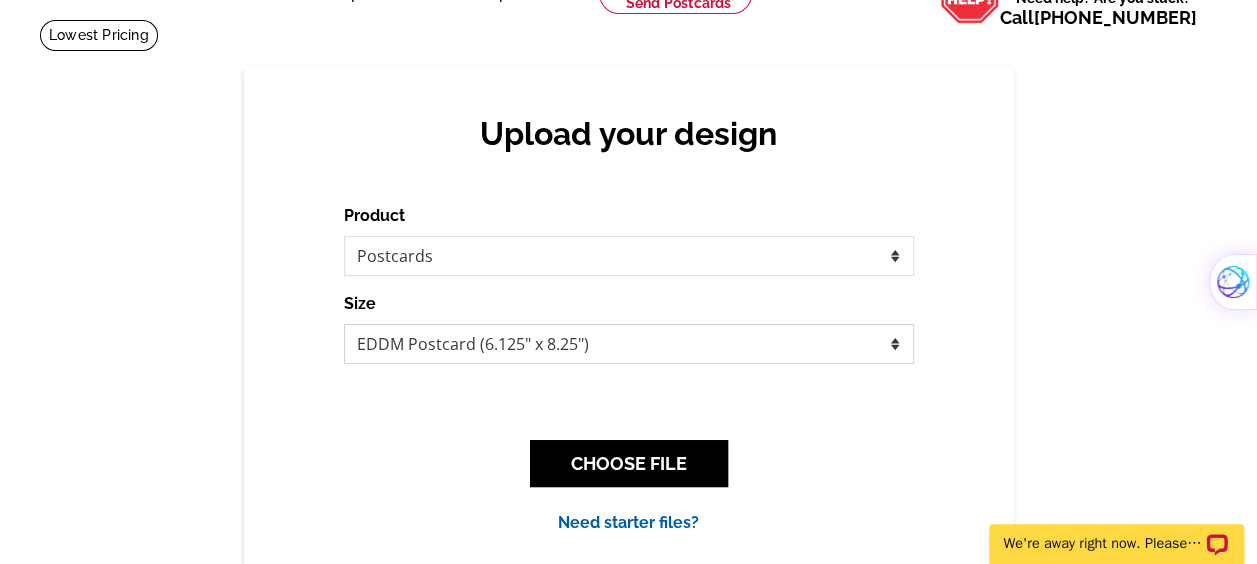 click on "Jumbo Postcard (5.5" x 8.5") Regular Postcard (4.25" x 5.6") Panoramic Postcard (5.75" x 11.25") Giant Postcard (8.5" x 11") EDDM Postcard (6.125" x 8.25")" at bounding box center [629, 344] 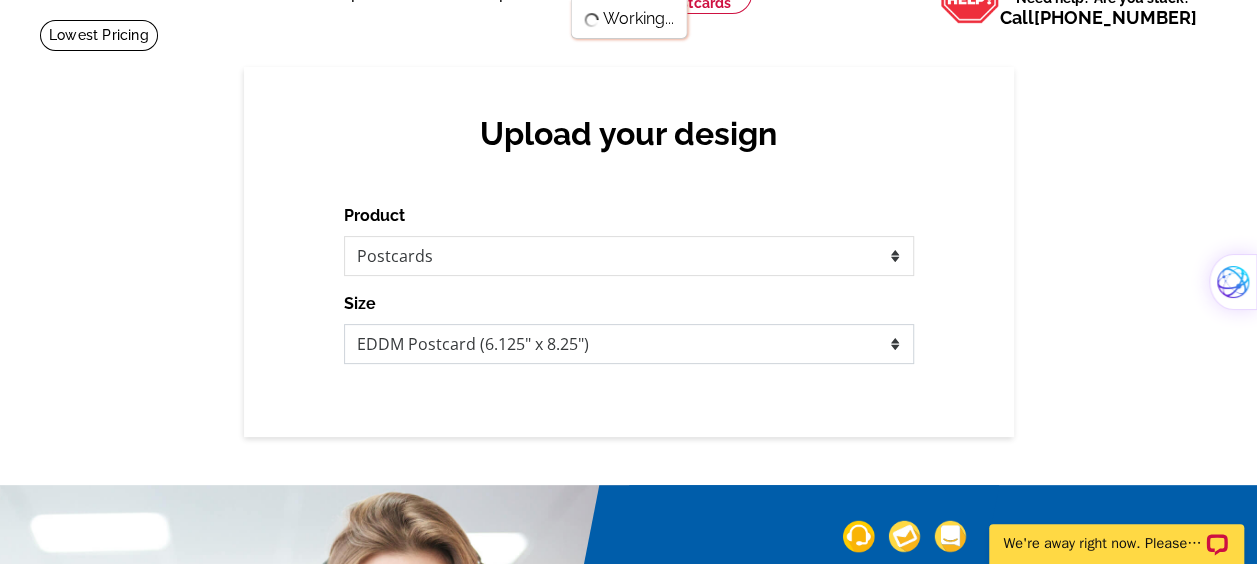 scroll, scrollTop: 0, scrollLeft: 0, axis: both 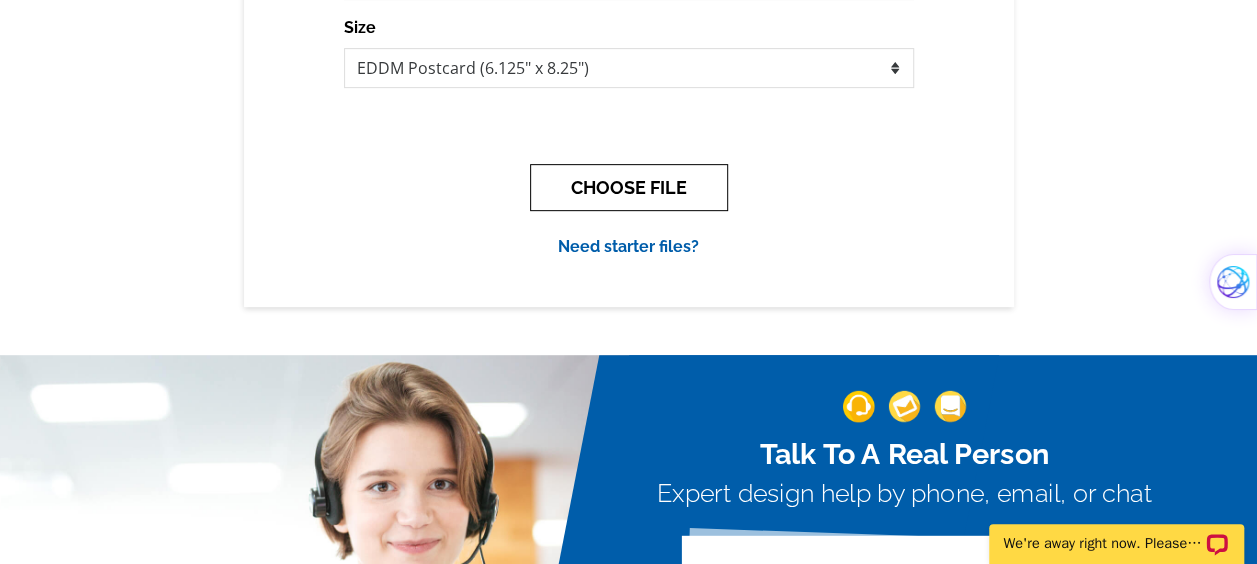 click on "CHOOSE FILE" at bounding box center [629, 187] 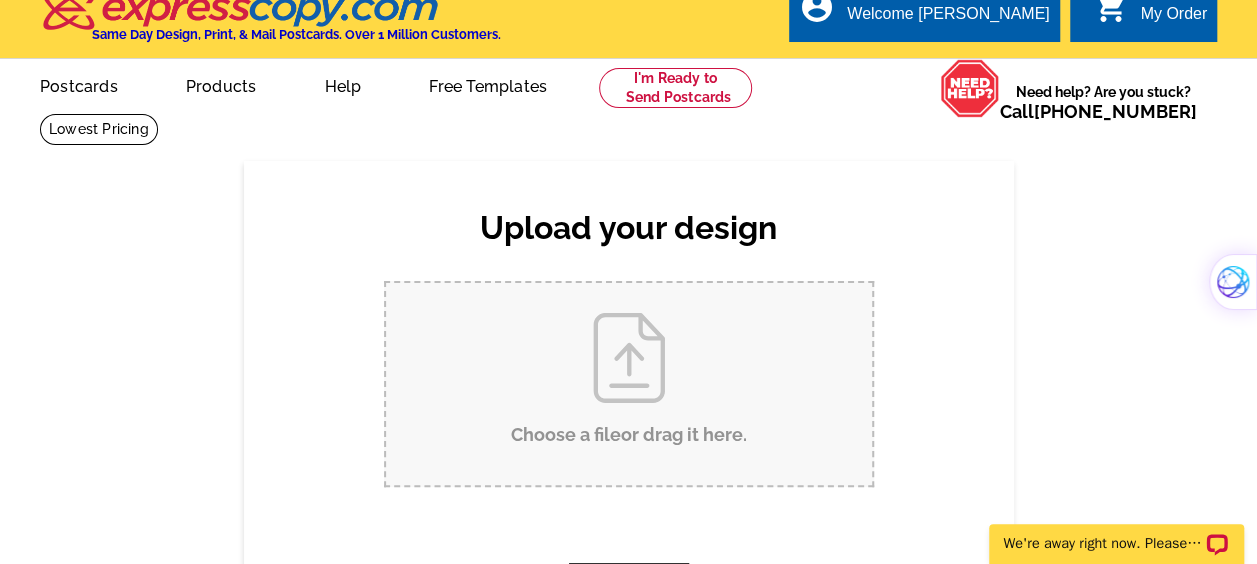 scroll, scrollTop: 0, scrollLeft: 0, axis: both 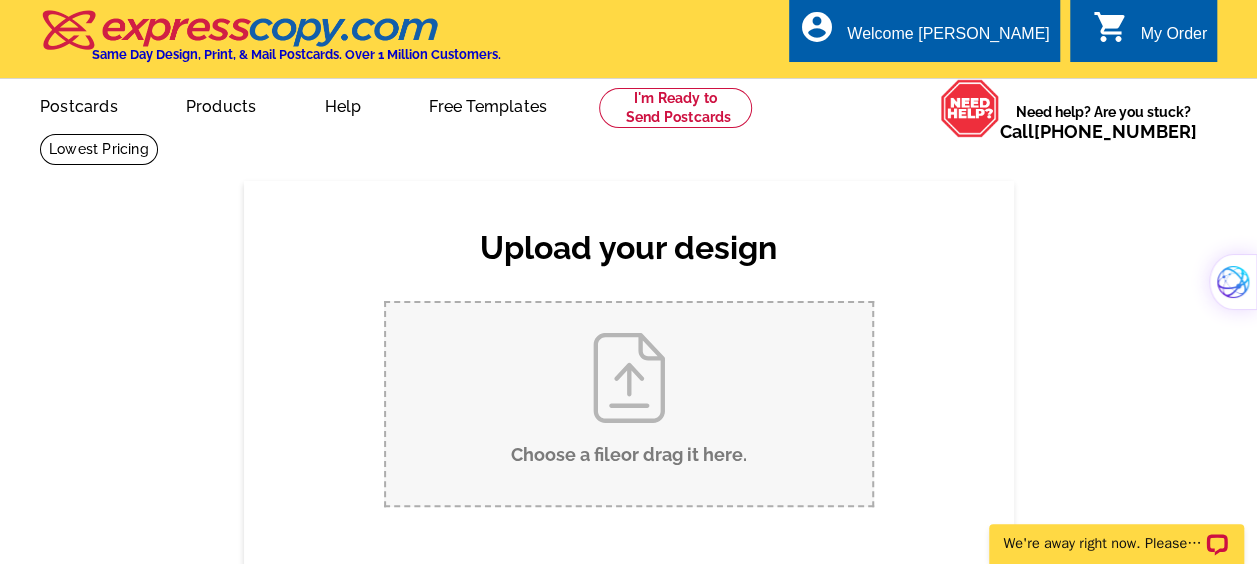 click on "Upload your design" at bounding box center (629, 248) 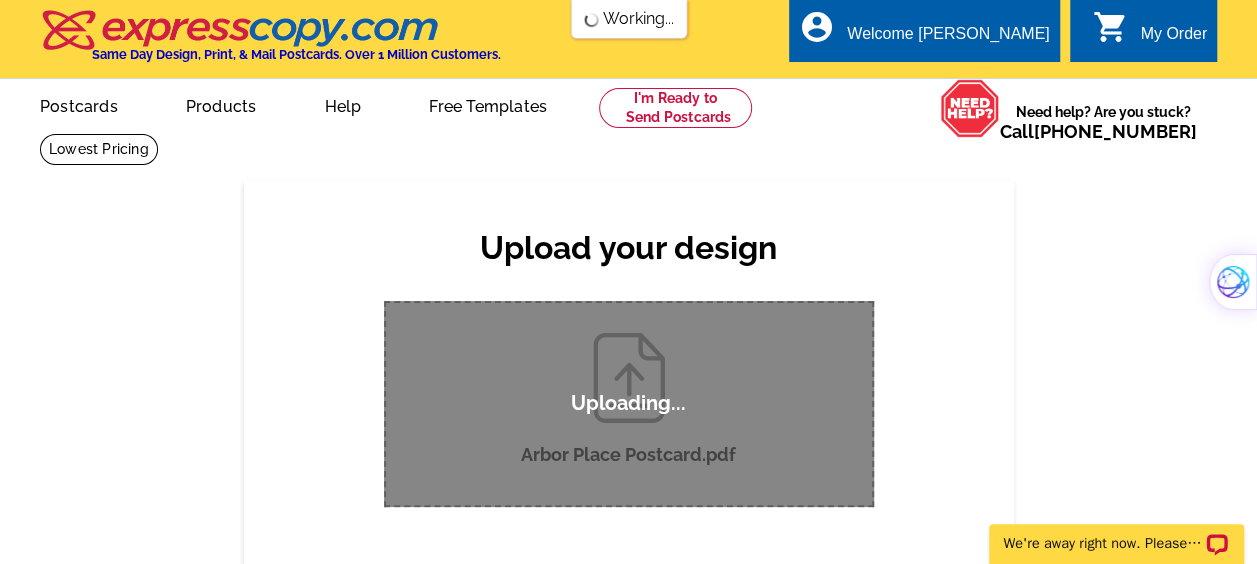 scroll, scrollTop: 72, scrollLeft: 0, axis: vertical 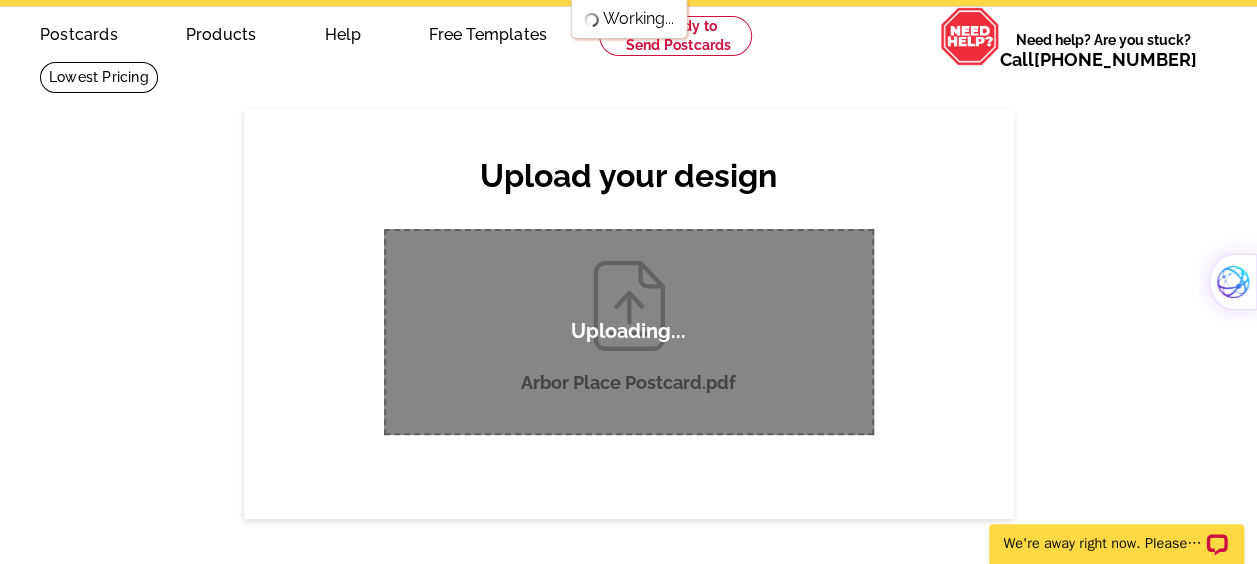type 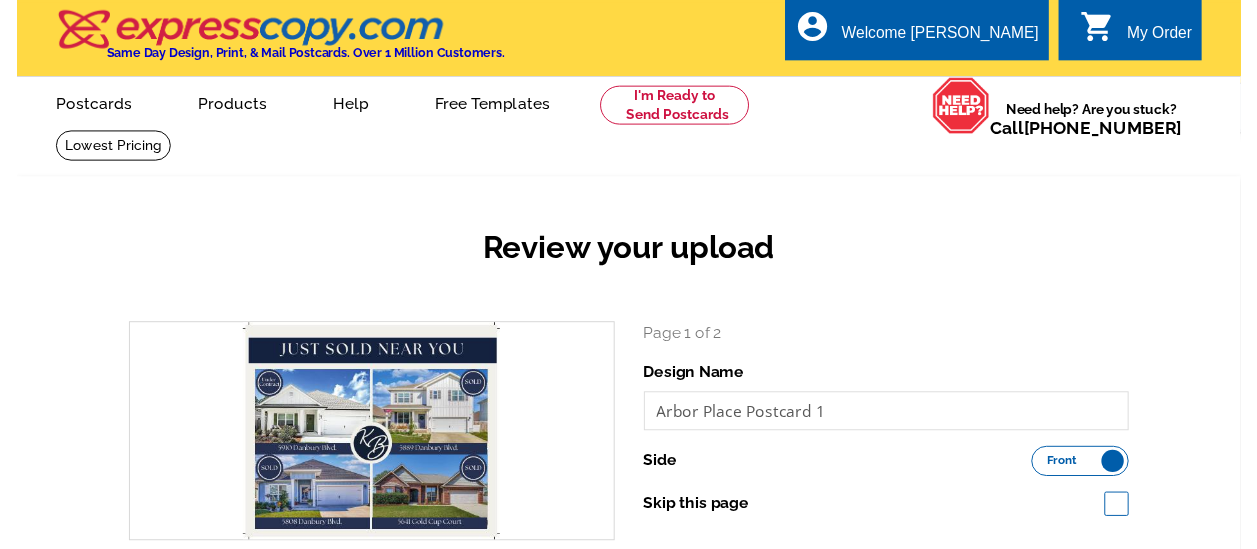 scroll, scrollTop: 0, scrollLeft: 0, axis: both 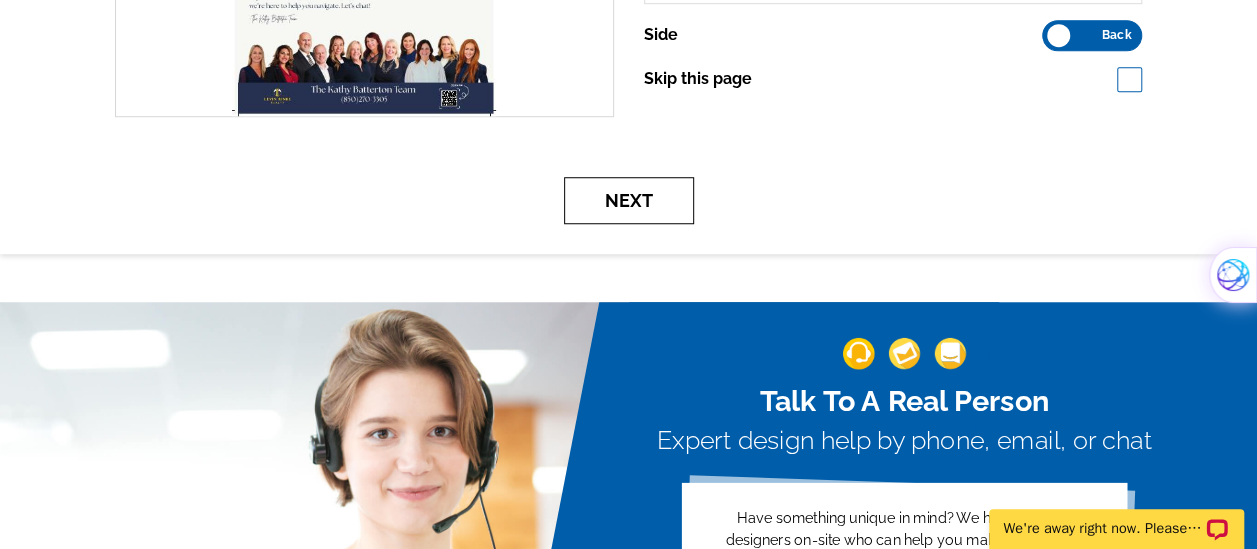 click on "Next" at bounding box center (629, 200) 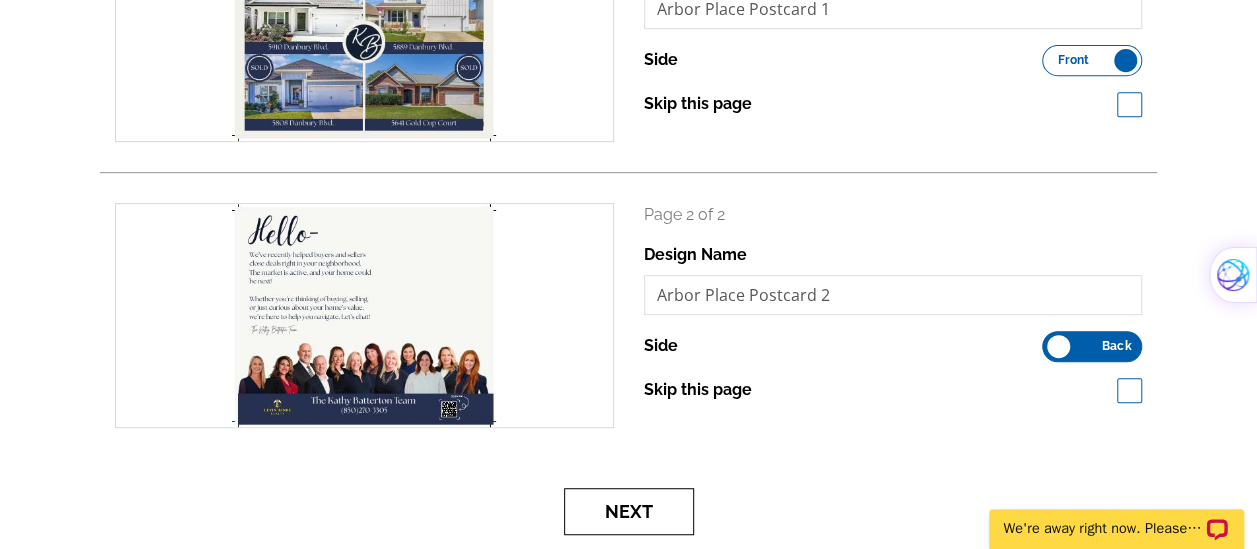 scroll, scrollTop: 414, scrollLeft: 0, axis: vertical 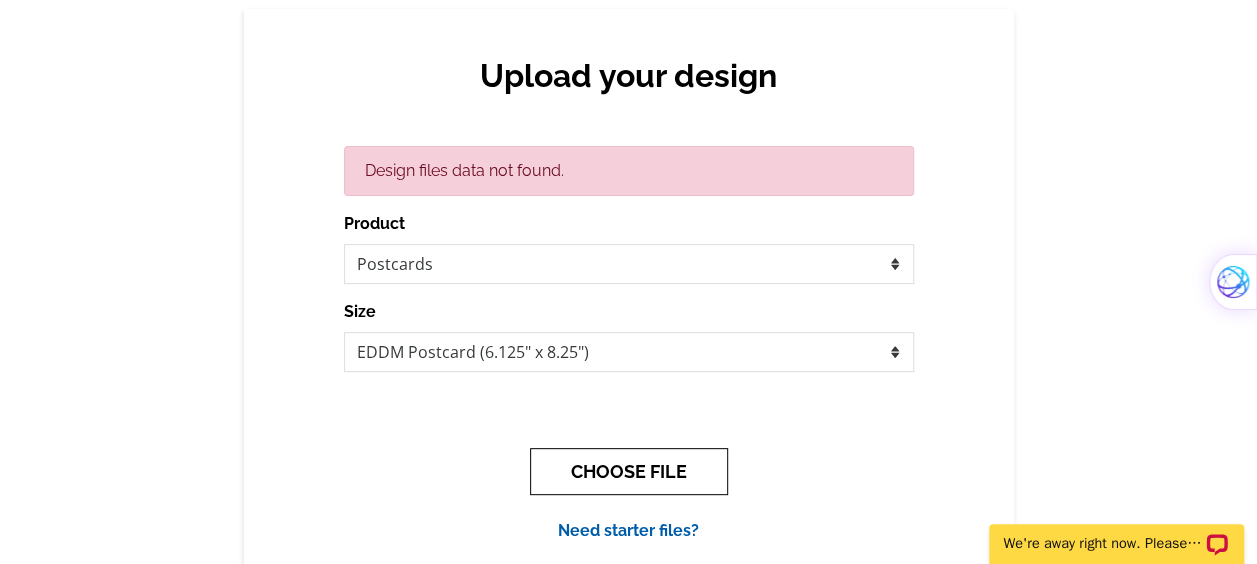 click on "CHOOSE FILE" at bounding box center [629, 471] 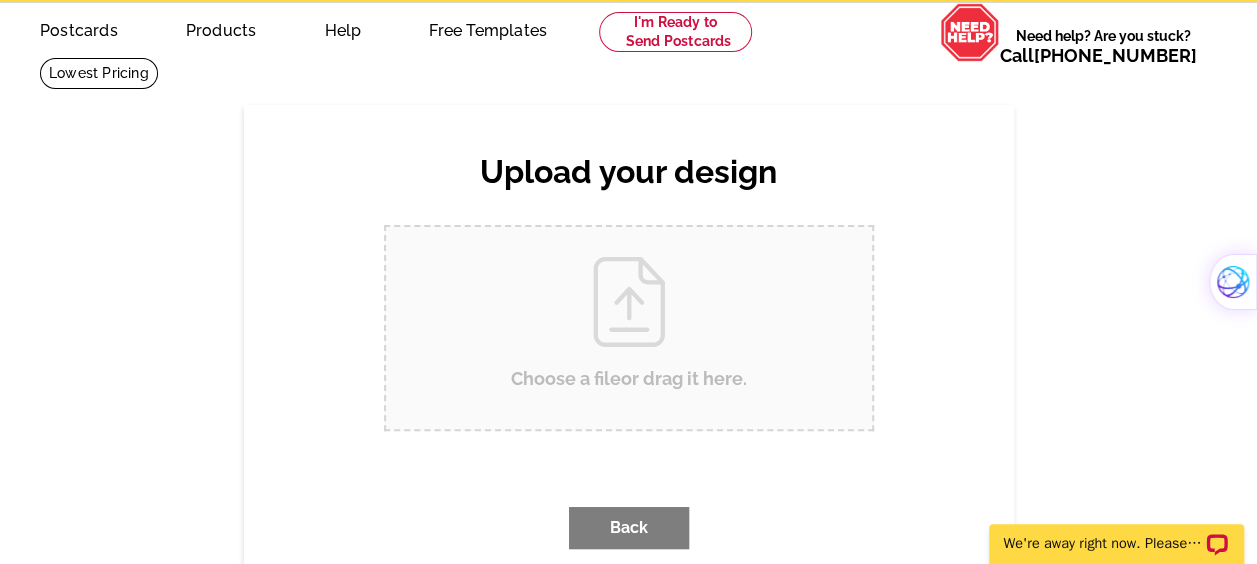 scroll, scrollTop: 0, scrollLeft: 0, axis: both 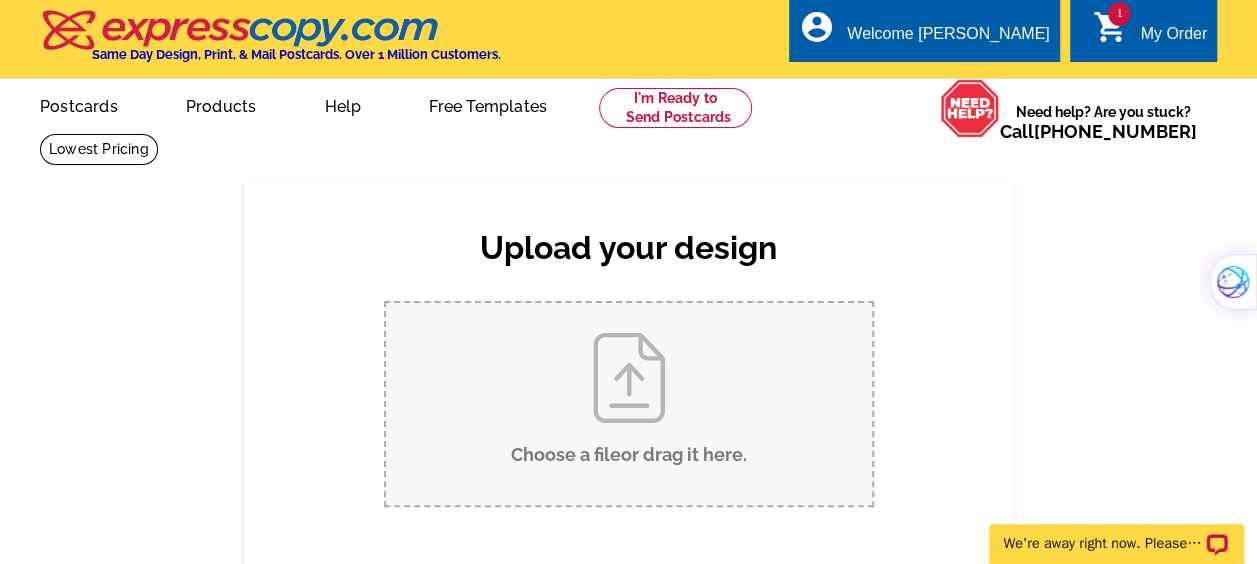 click on "Choose a file  or drag it here ." at bounding box center (629, 404) 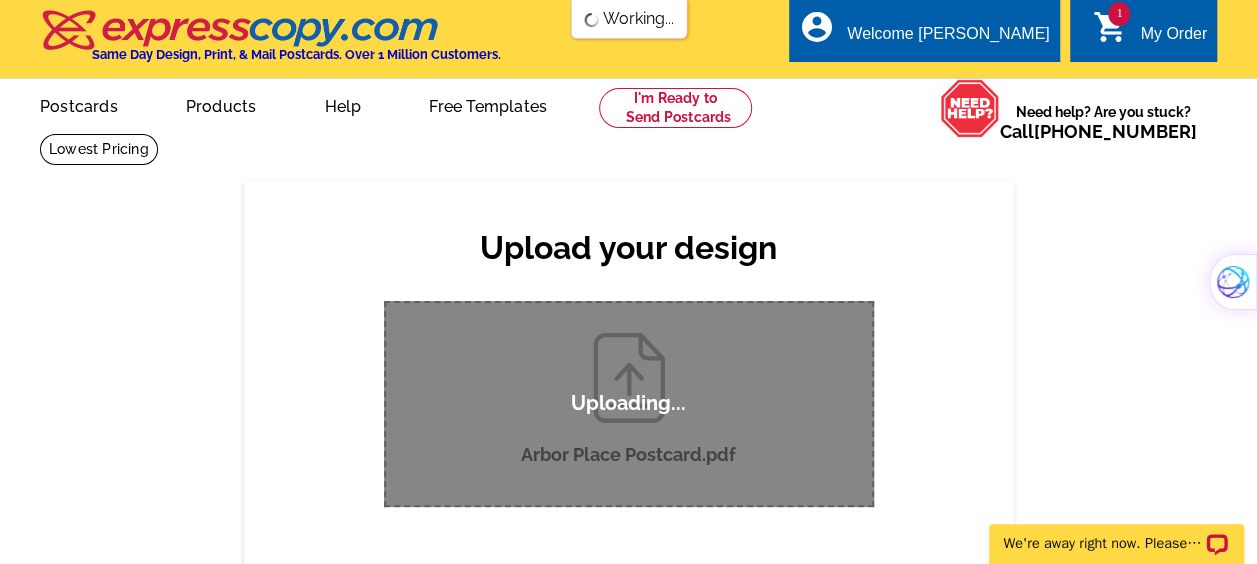 scroll, scrollTop: 0, scrollLeft: 0, axis: both 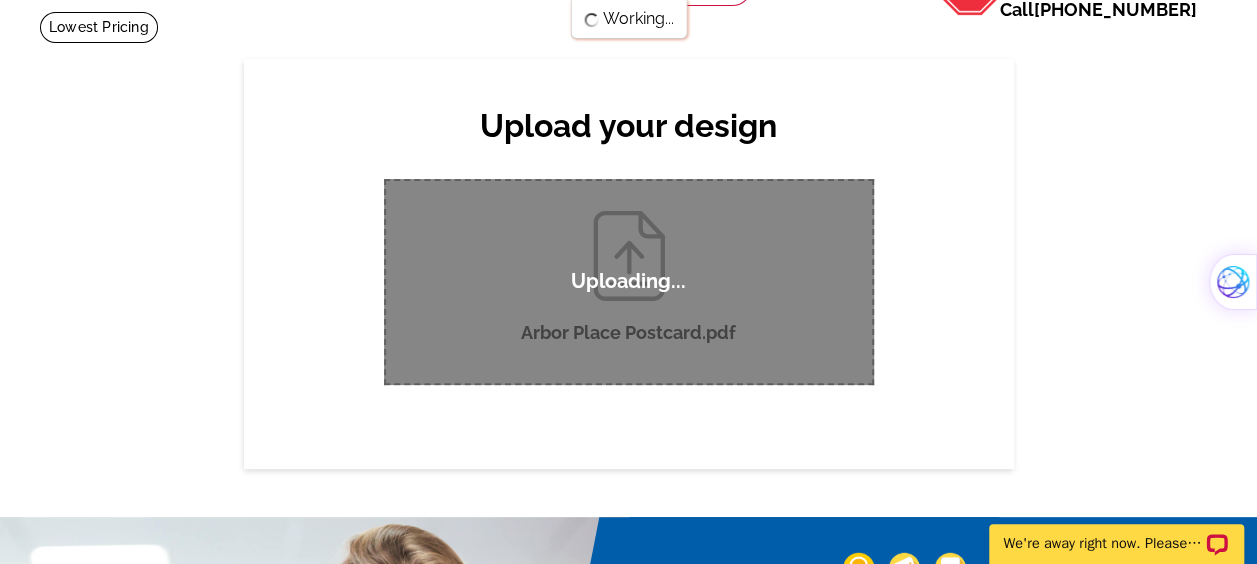 type 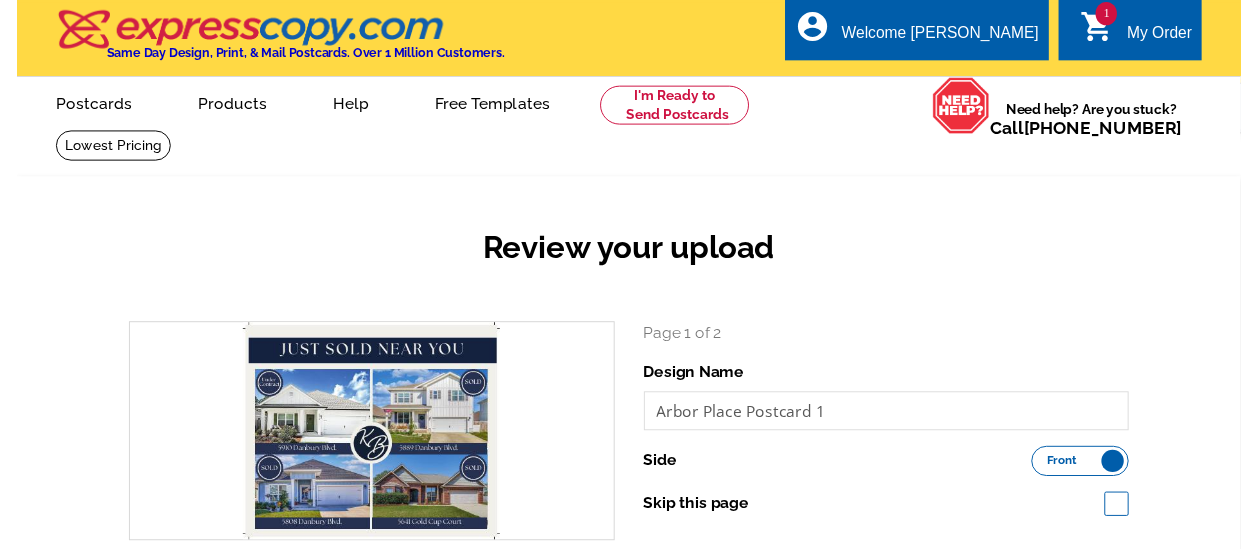 scroll, scrollTop: 0, scrollLeft: 0, axis: both 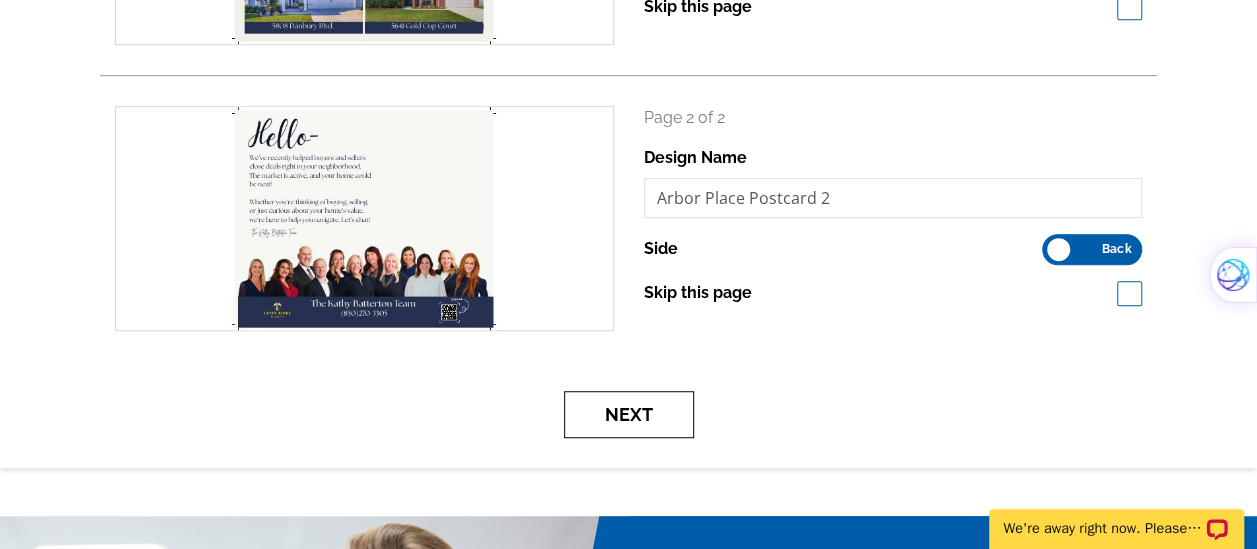 click on "Next" at bounding box center [629, 414] 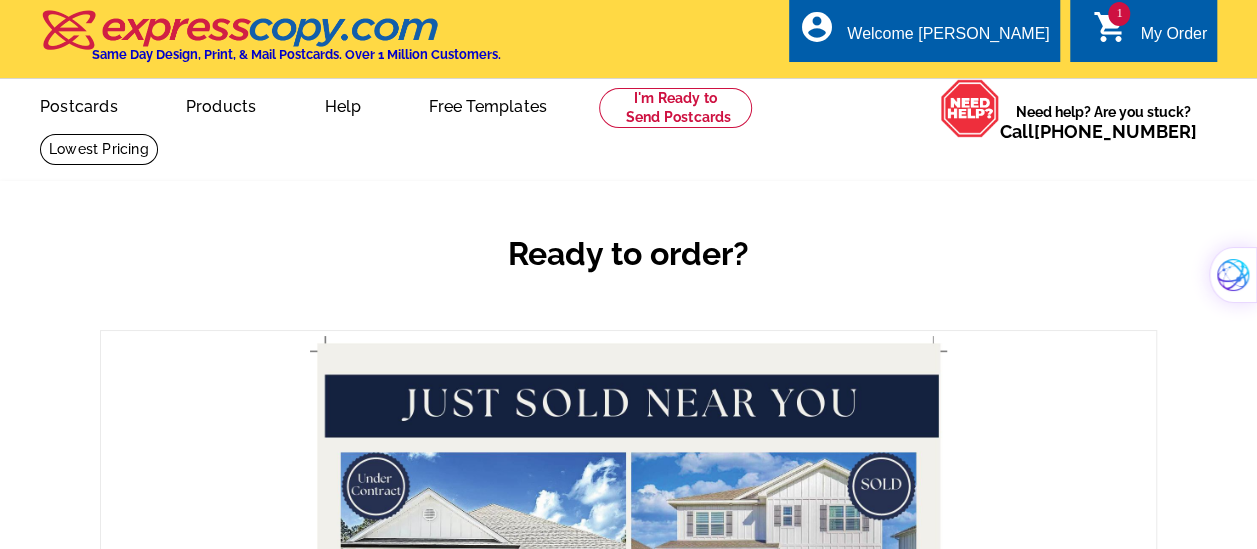 scroll, scrollTop: 398, scrollLeft: 0, axis: vertical 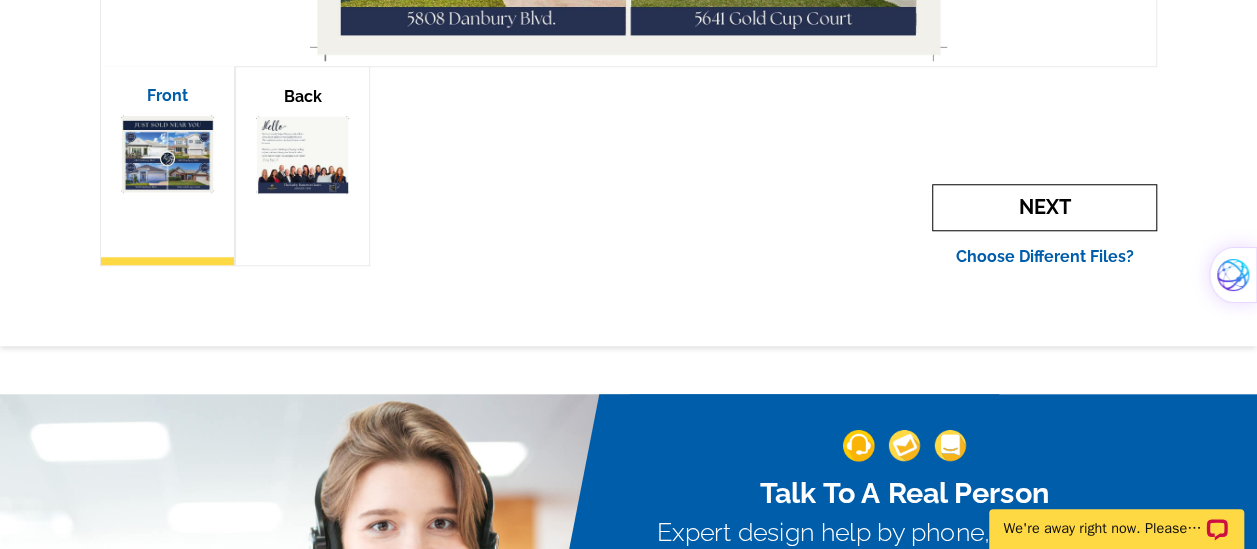 click on "Next" at bounding box center [1044, 207] 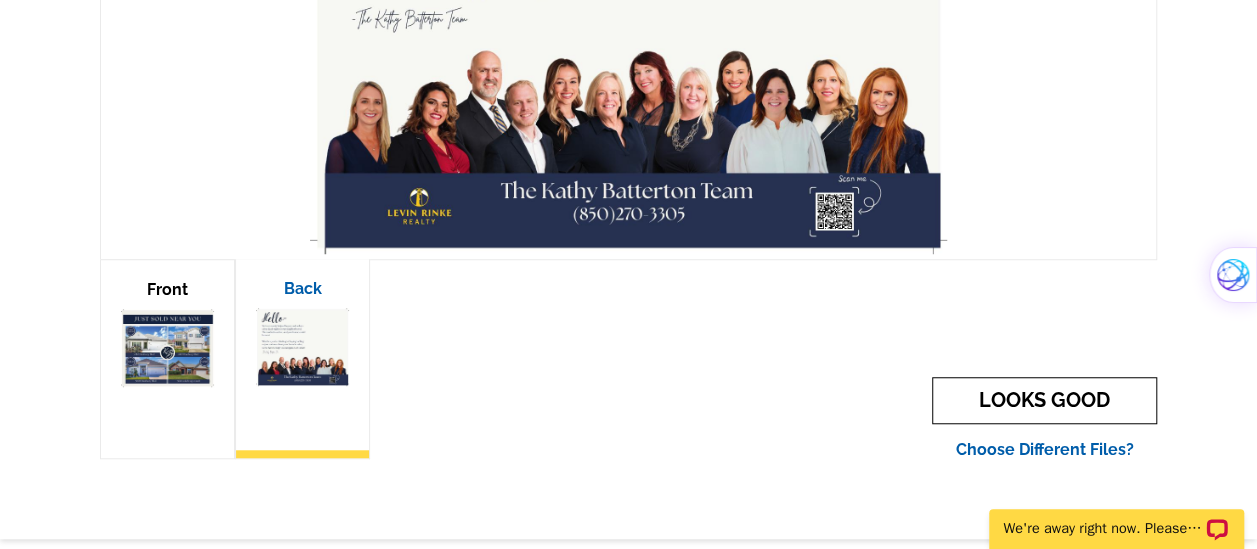 scroll, scrollTop: 706, scrollLeft: 0, axis: vertical 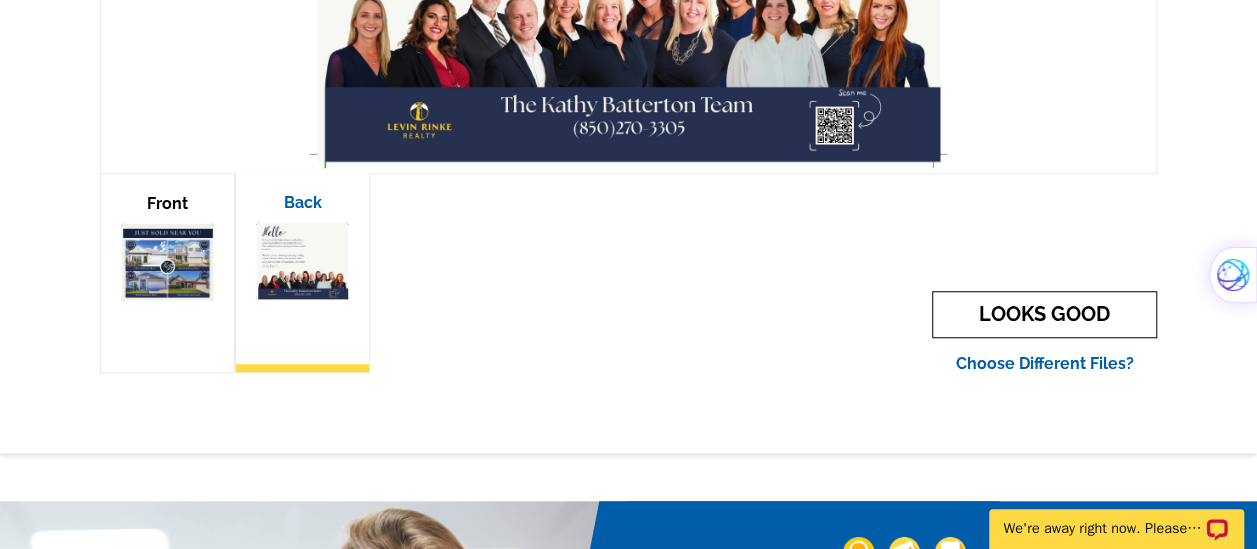 click on "LOOKS GOOD" at bounding box center (1044, 314) 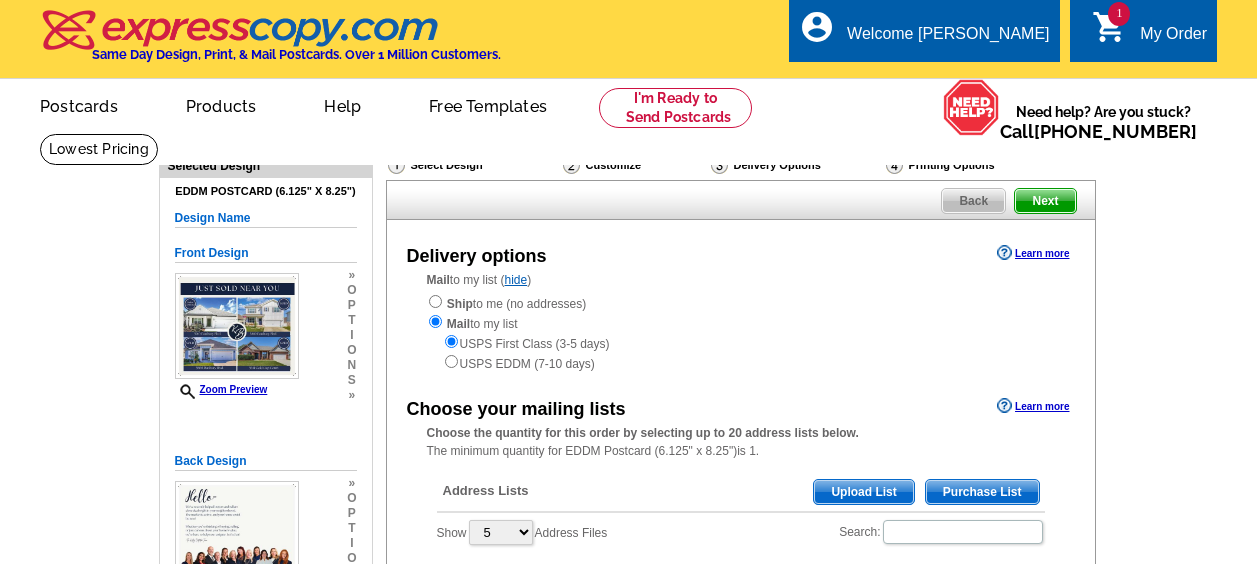 scroll, scrollTop: 0, scrollLeft: 0, axis: both 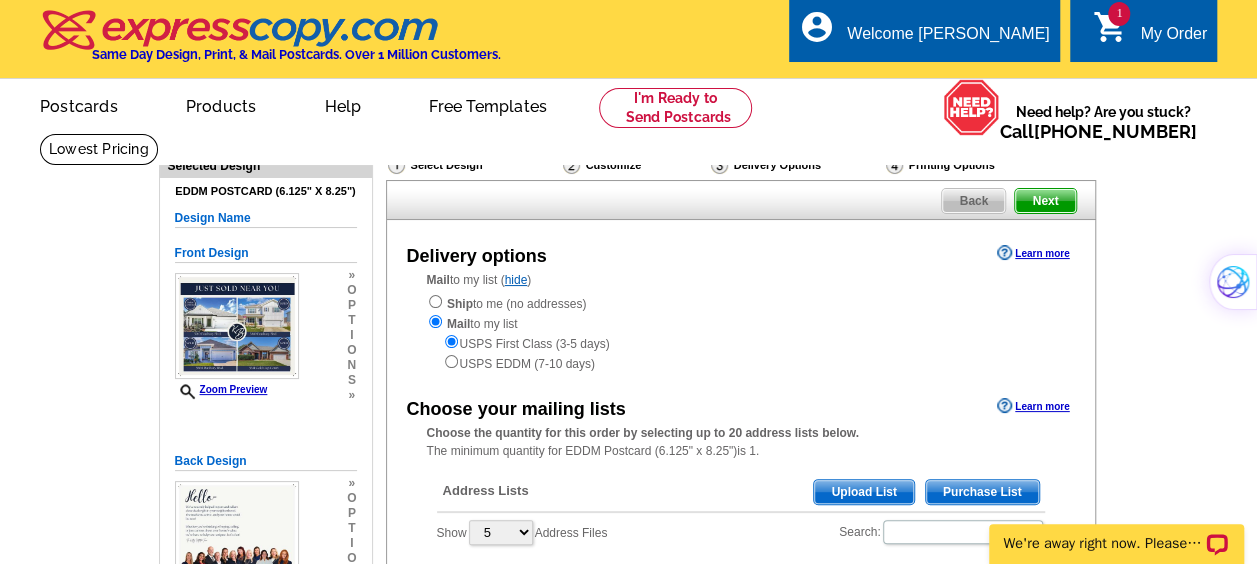 click on "USPS First Class                                                    (3-5 days)
USPS EDDM                                                    (7-10 days)" at bounding box center (741, 353) 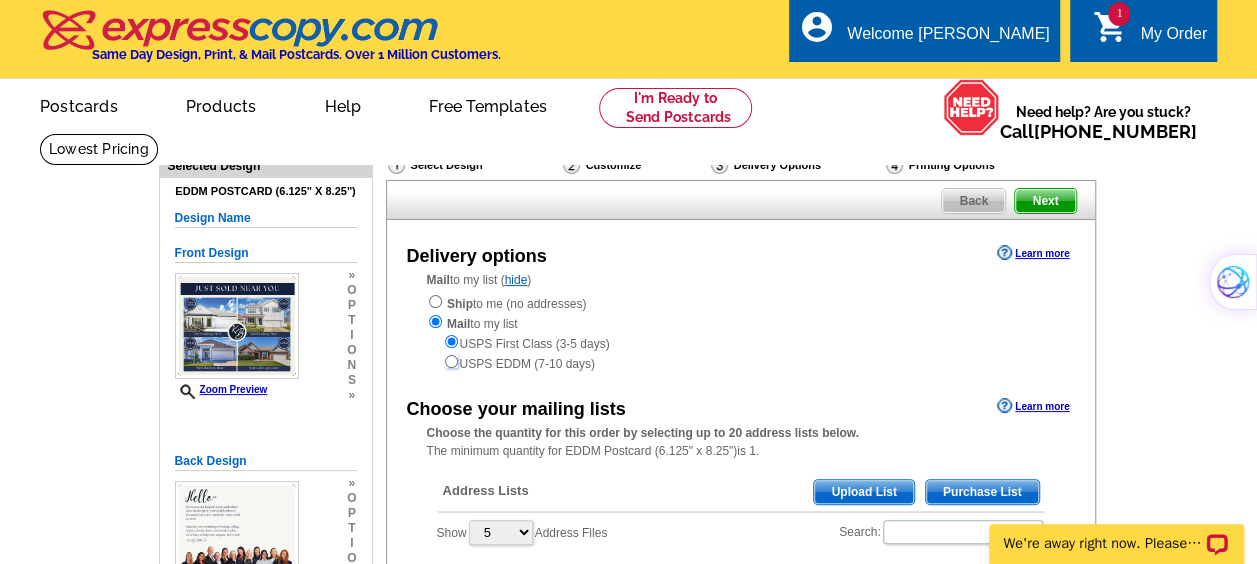 click at bounding box center (451, 361) 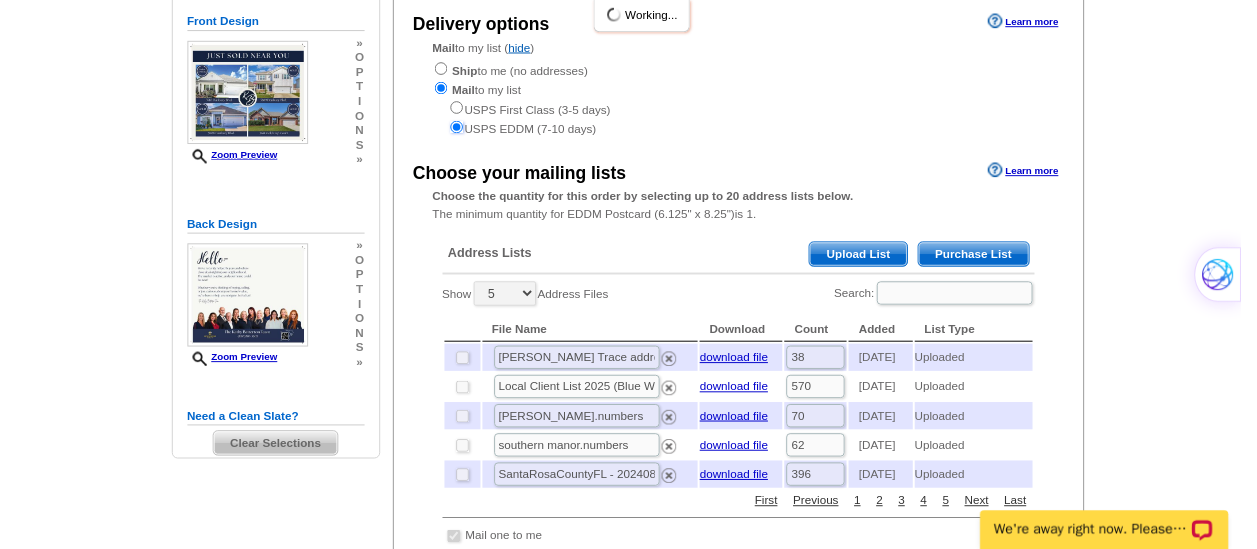 scroll, scrollTop: 232, scrollLeft: 0, axis: vertical 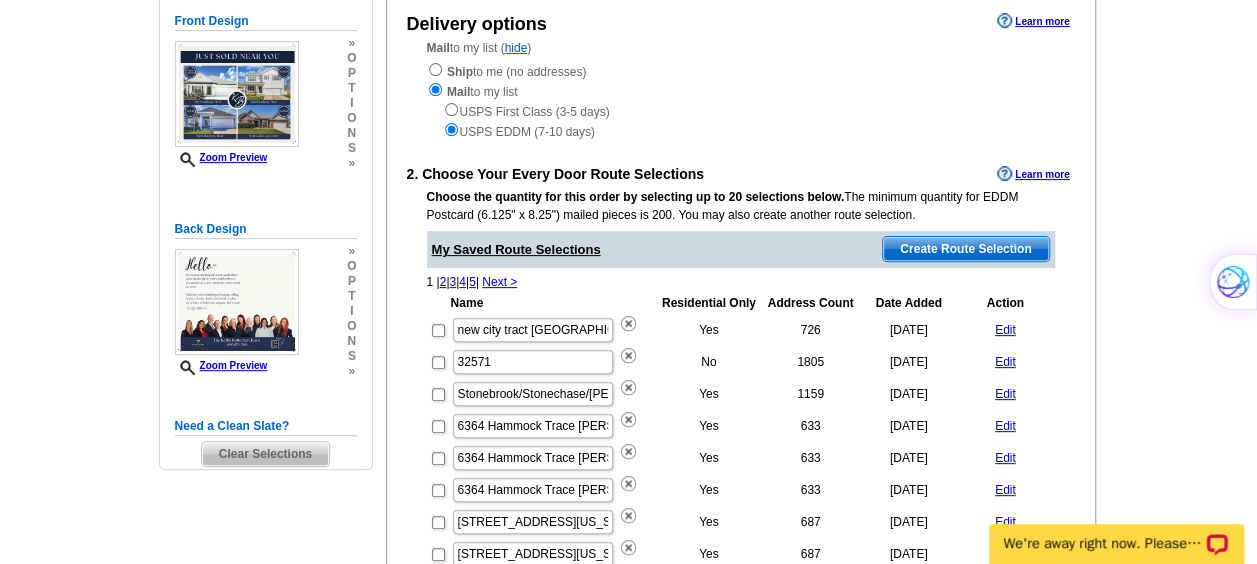 click on "Create Route Selection" at bounding box center [965, 249] 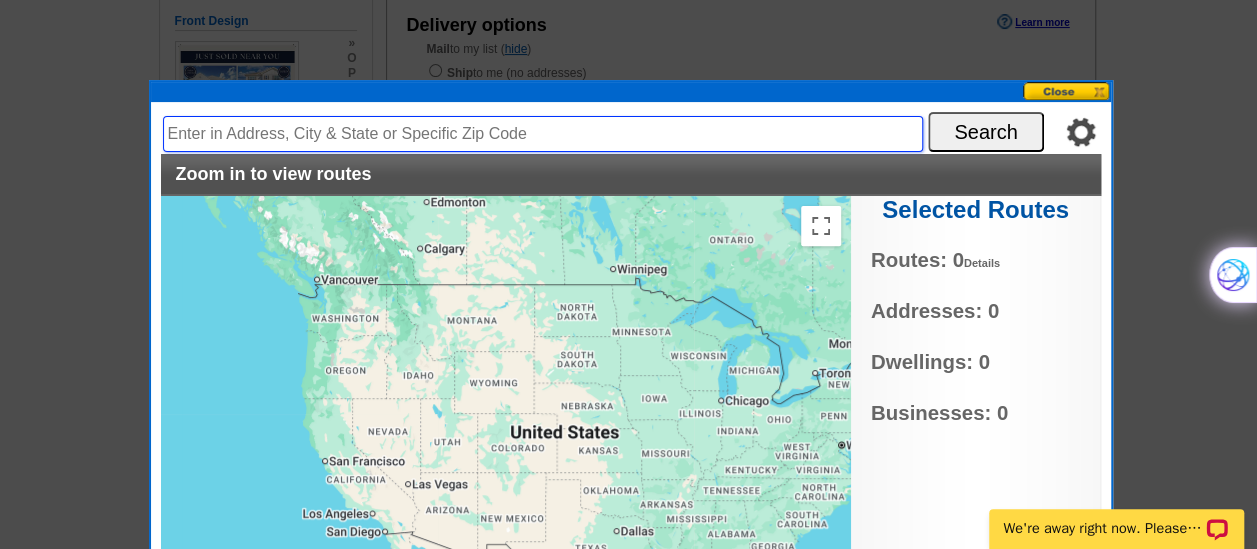 click at bounding box center (543, 134) 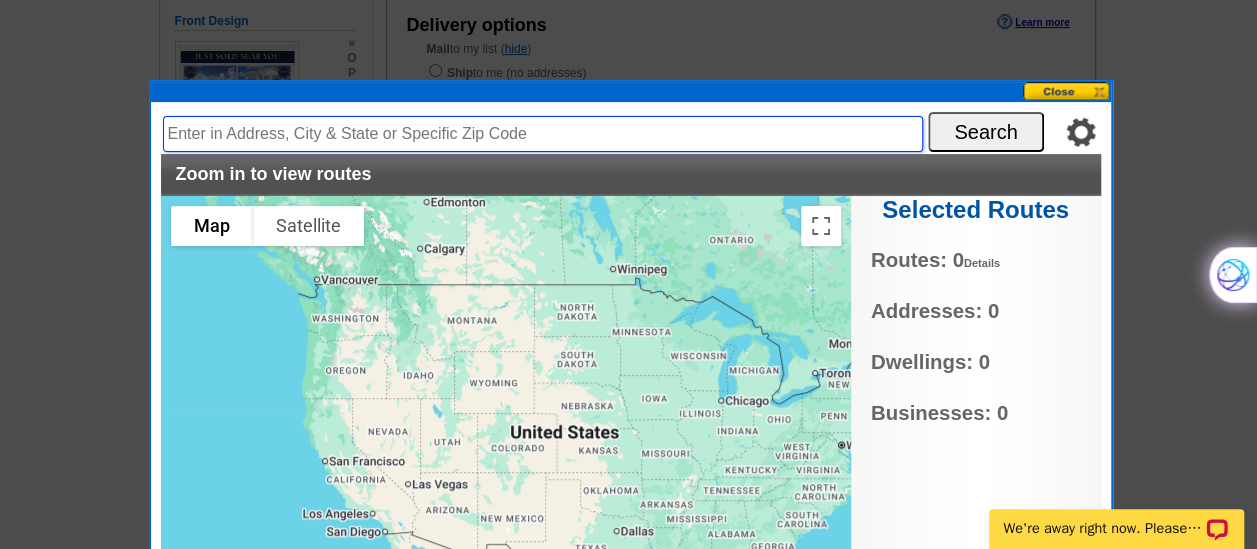 click at bounding box center (543, 134) 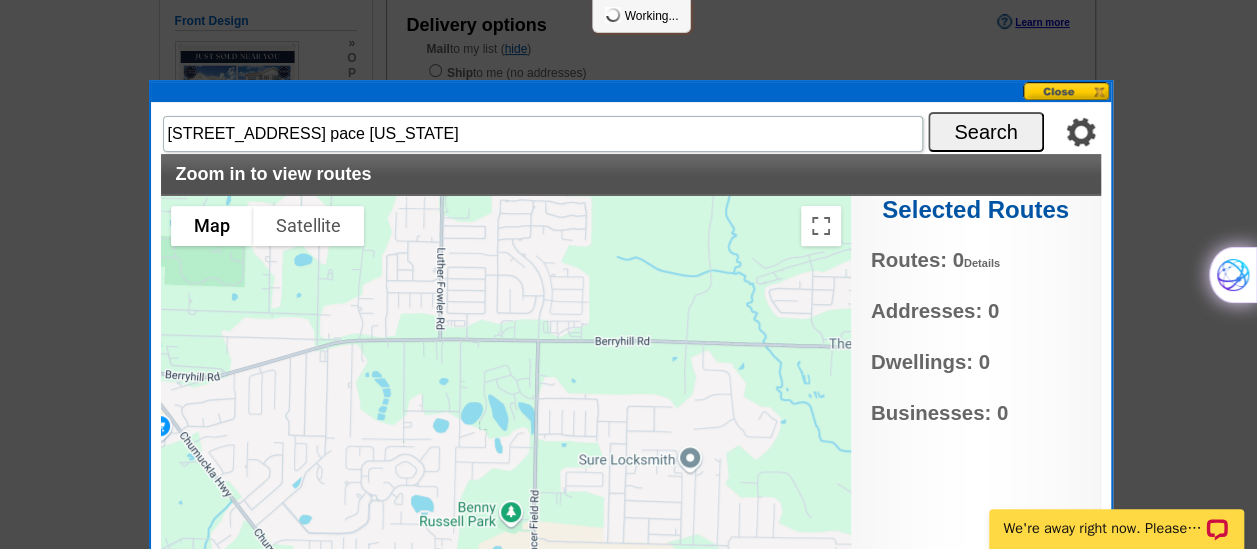 drag, startPoint x: 349, startPoint y: 278, endPoint x: 366, endPoint y: 217, distance: 63.324562 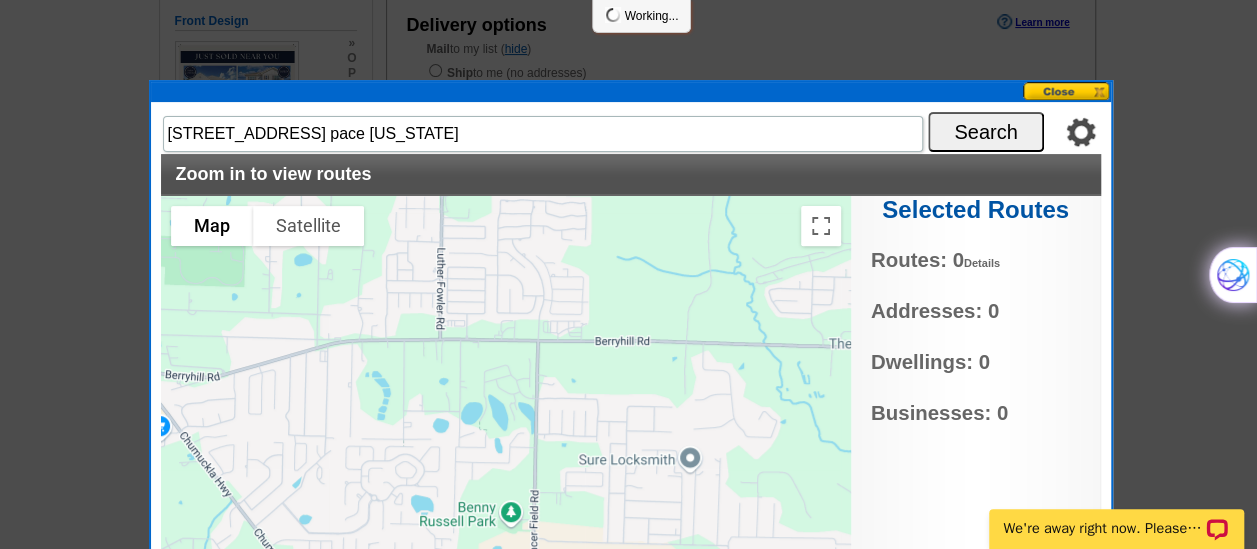 click at bounding box center [506, 446] 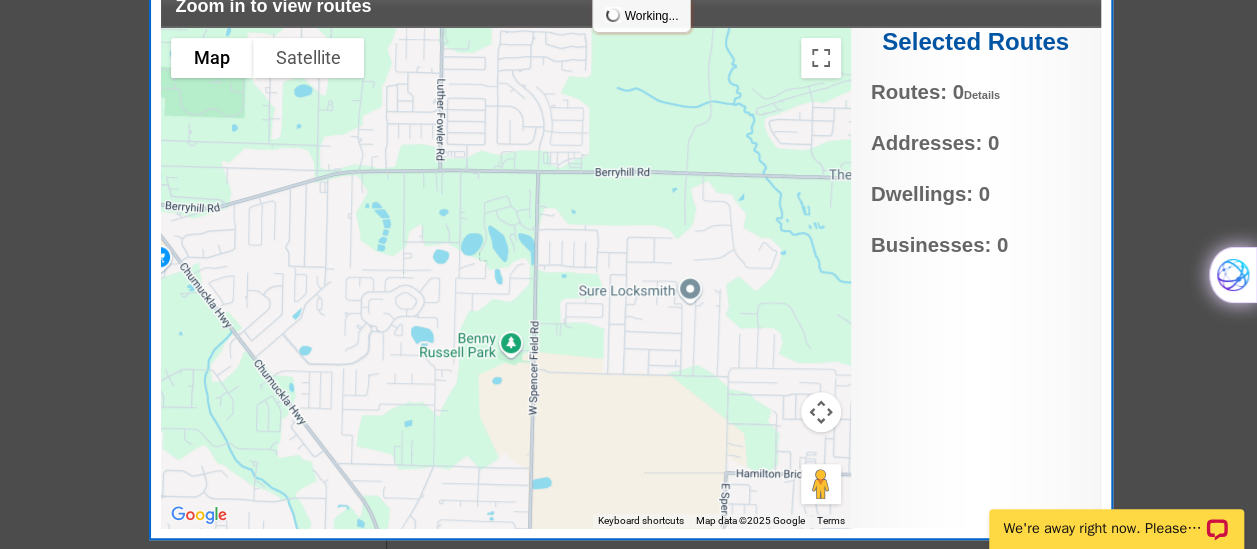 scroll, scrollTop: 402, scrollLeft: 0, axis: vertical 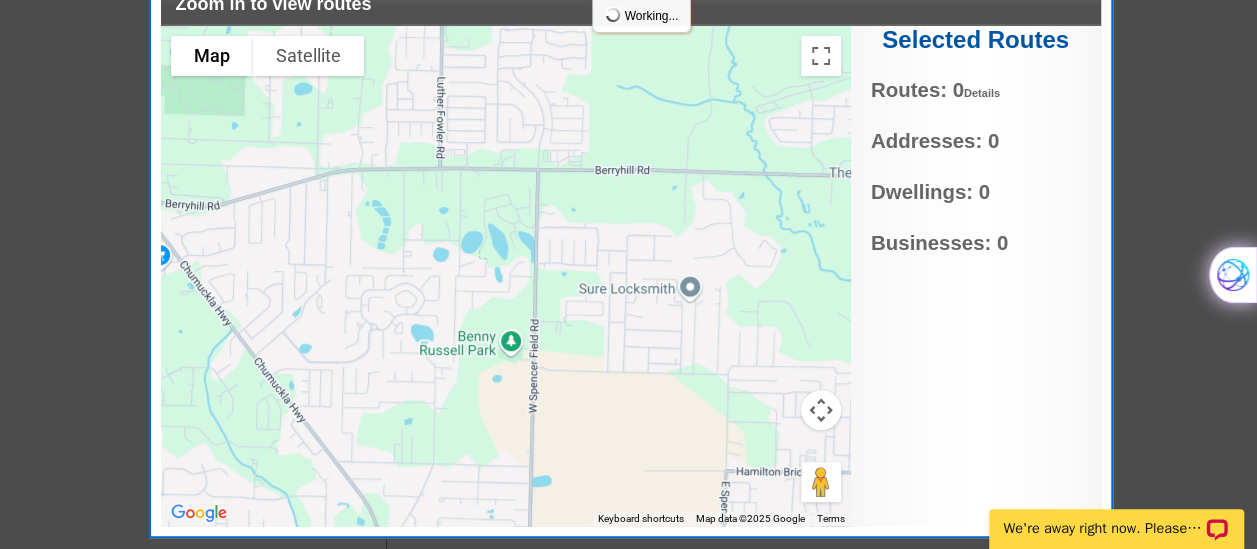 click at bounding box center [628, 73] 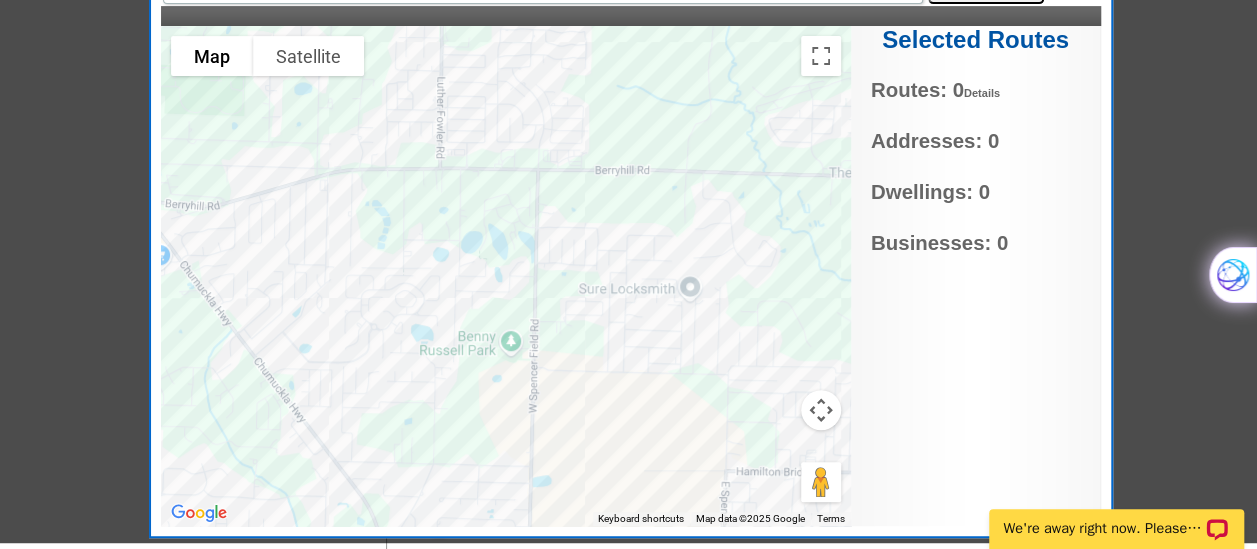 scroll, scrollTop: 373, scrollLeft: 0, axis: vertical 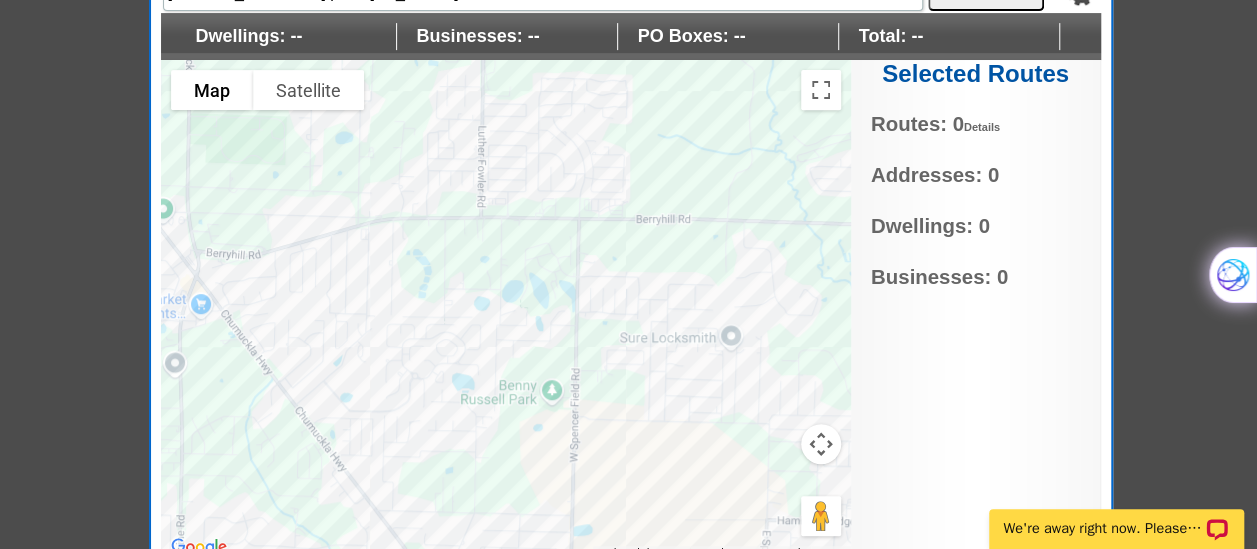 drag, startPoint x: 718, startPoint y: 212, endPoint x: 758, endPoint y: 231, distance: 44.28318 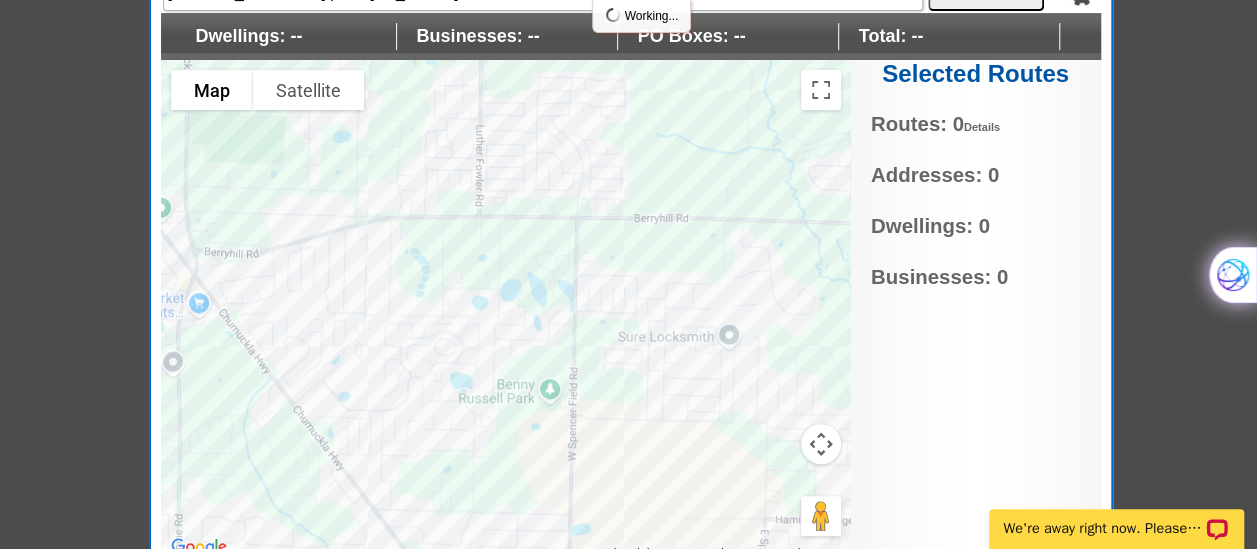 click at bounding box center (821, 444) 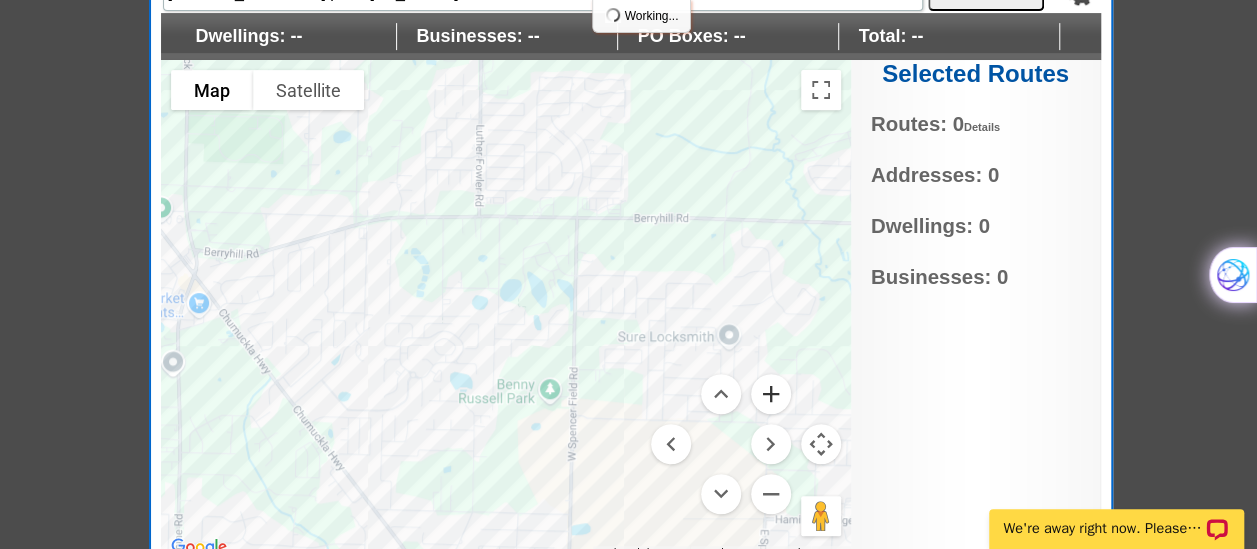 click at bounding box center (771, 394) 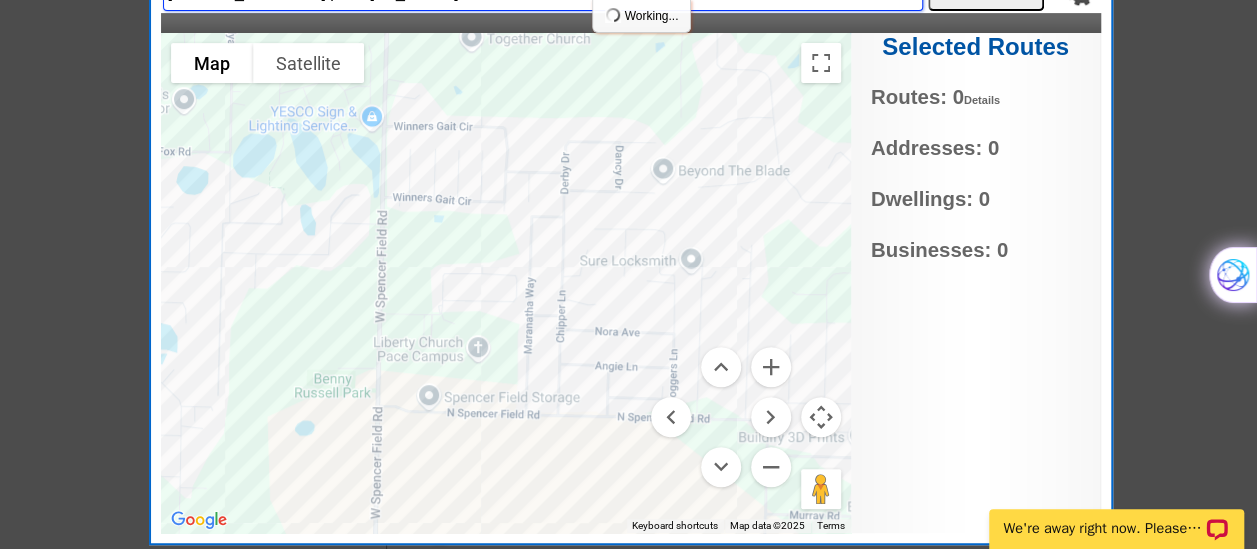 drag, startPoint x: 766, startPoint y: 208, endPoint x: 506, endPoint y: 103, distance: 280.4015 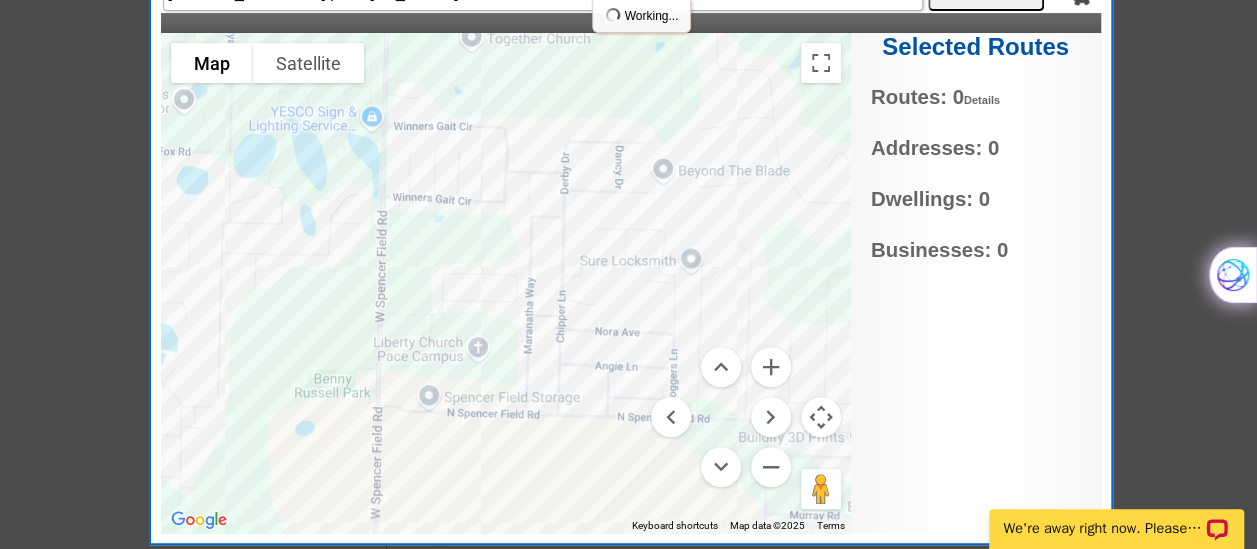 click at bounding box center (506, 283) 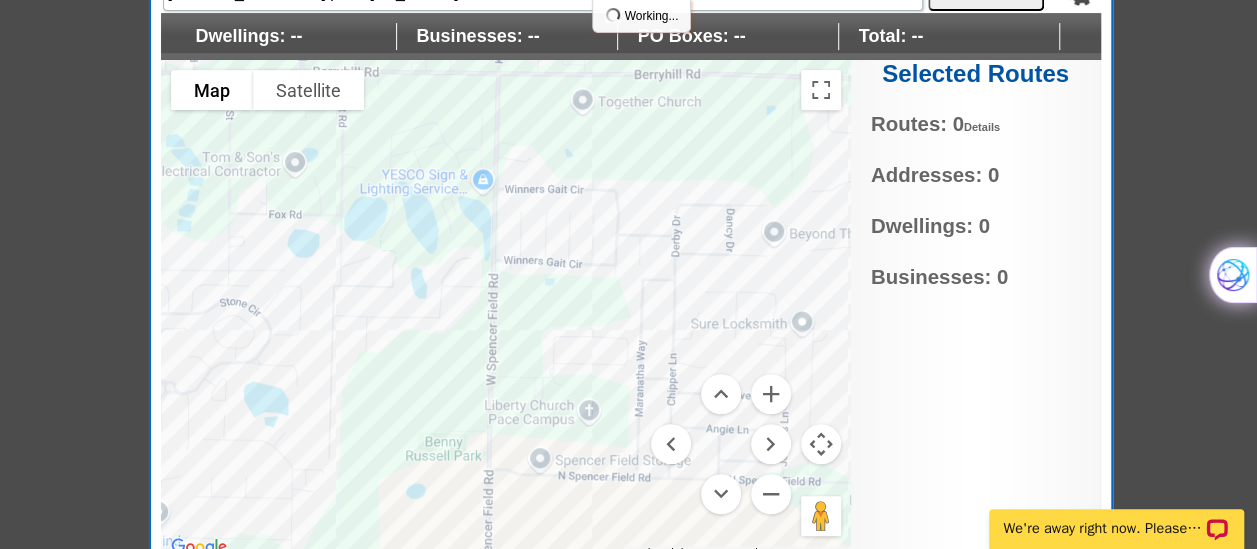 drag, startPoint x: 250, startPoint y: 352, endPoint x: 363, endPoint y: 388, distance: 118.595955 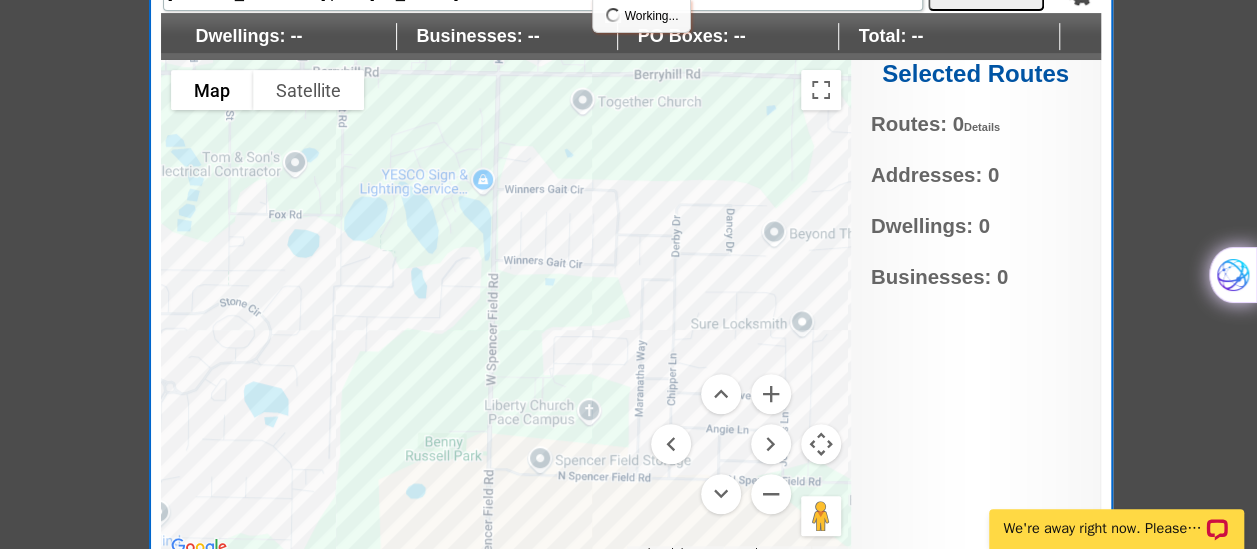 click at bounding box center [506, 310] 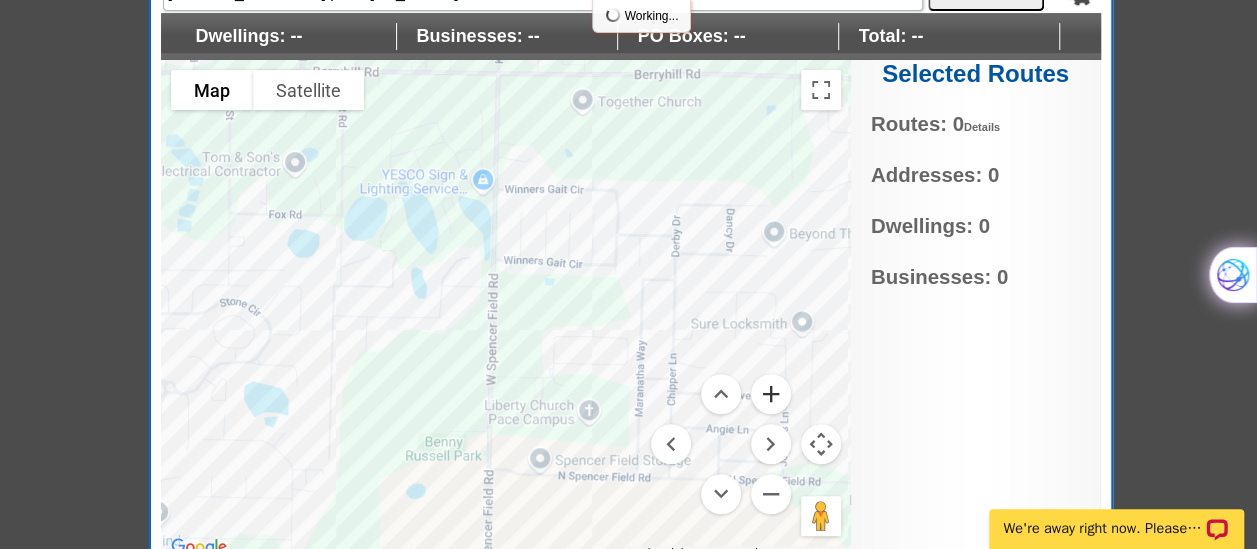 click at bounding box center [771, 394] 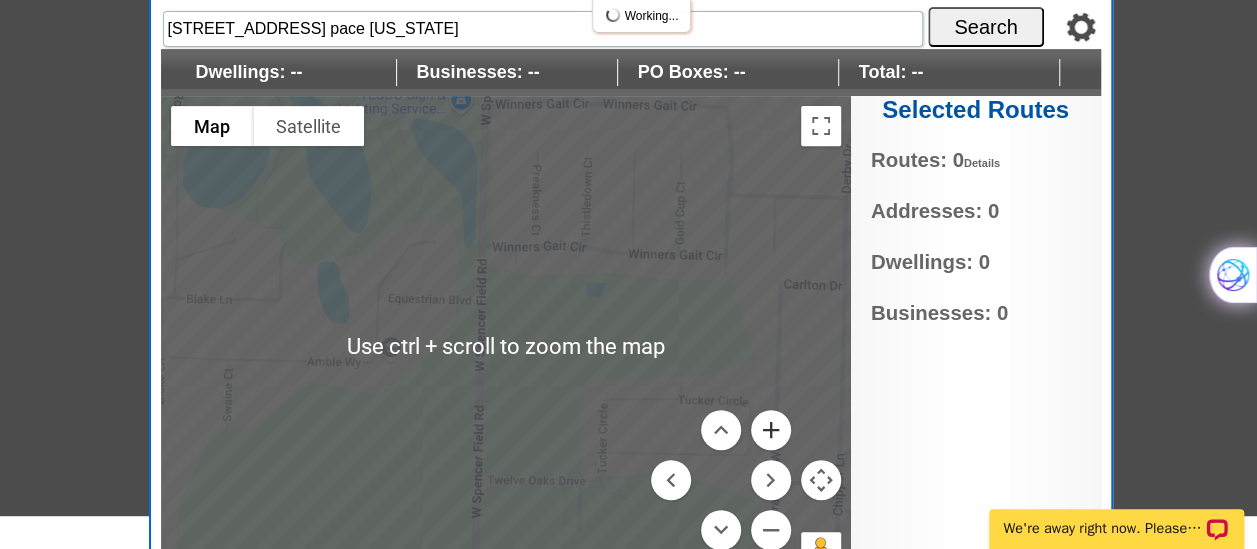 scroll, scrollTop: 345, scrollLeft: 0, axis: vertical 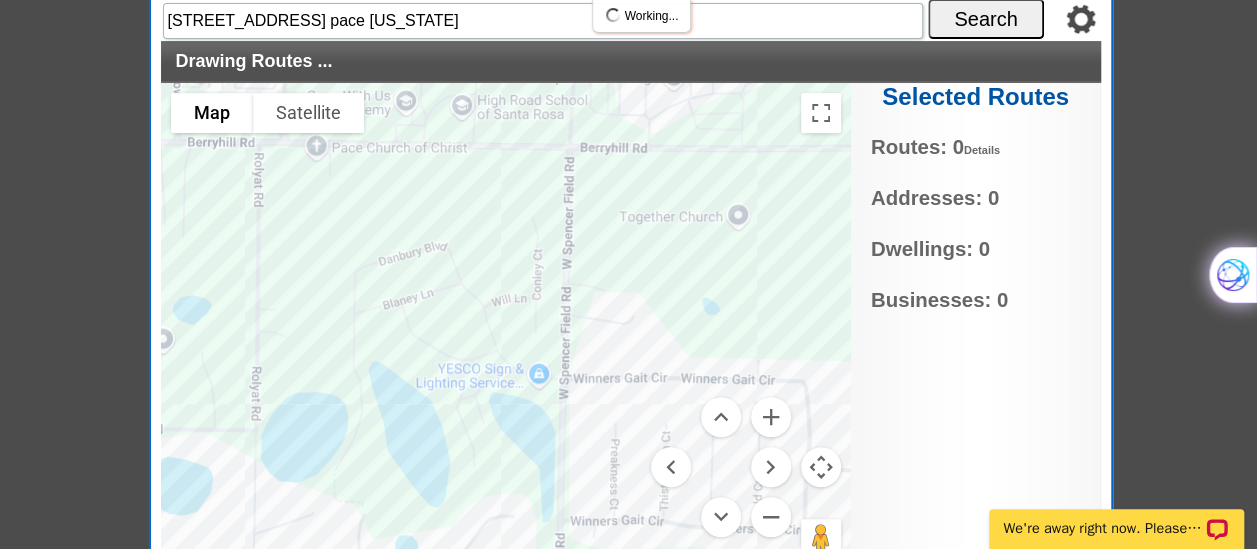 drag, startPoint x: 501, startPoint y: 209, endPoint x: 576, endPoint y: 504, distance: 304.3846 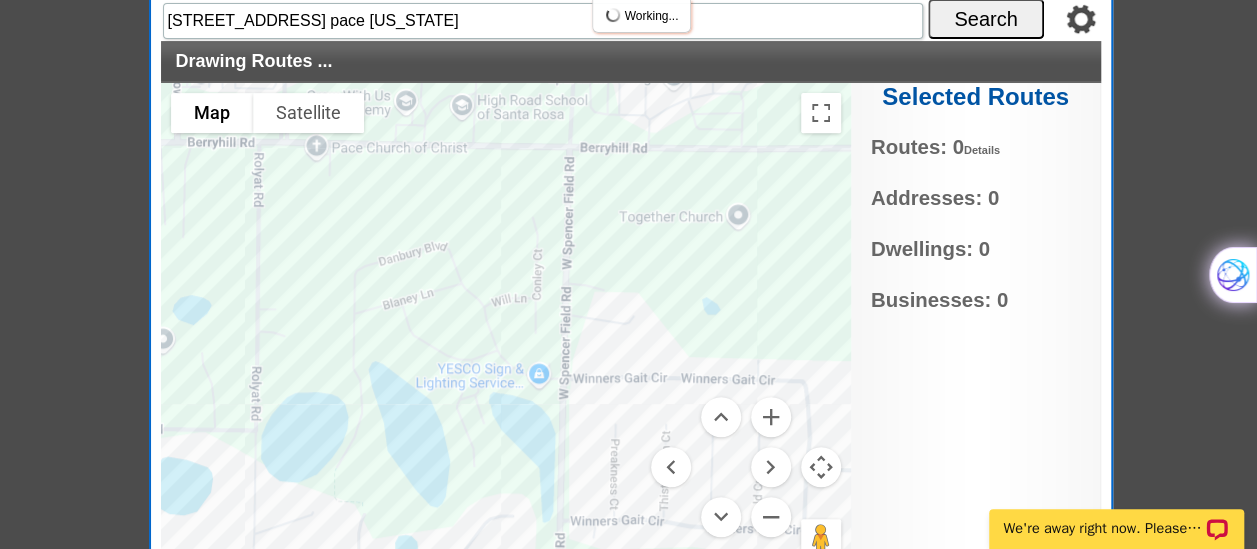 click at bounding box center (506, 333) 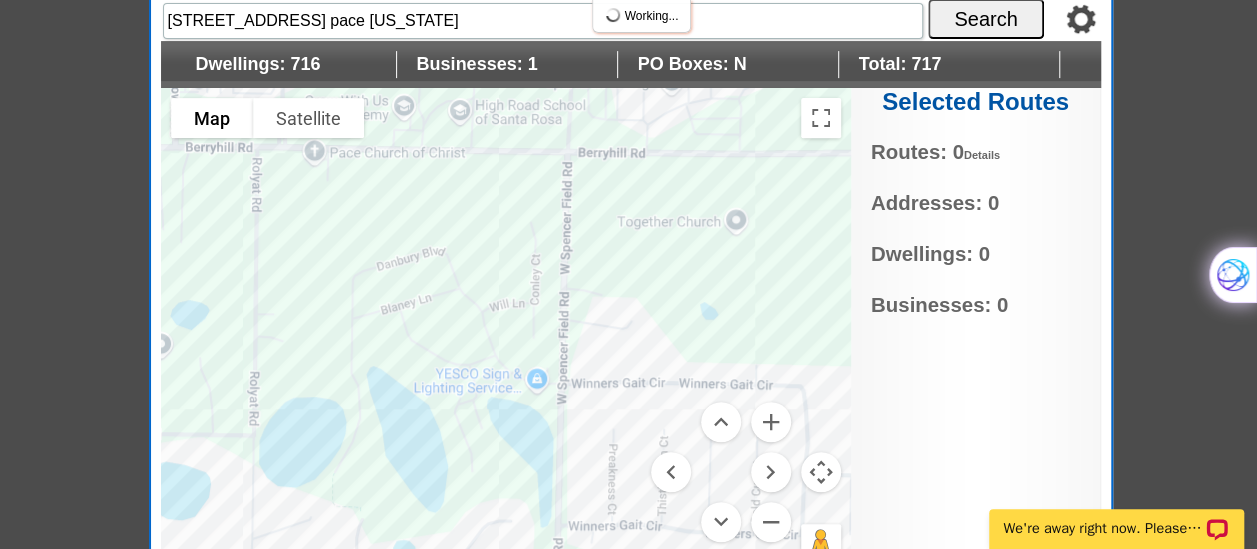 click at bounding box center (506, 338) 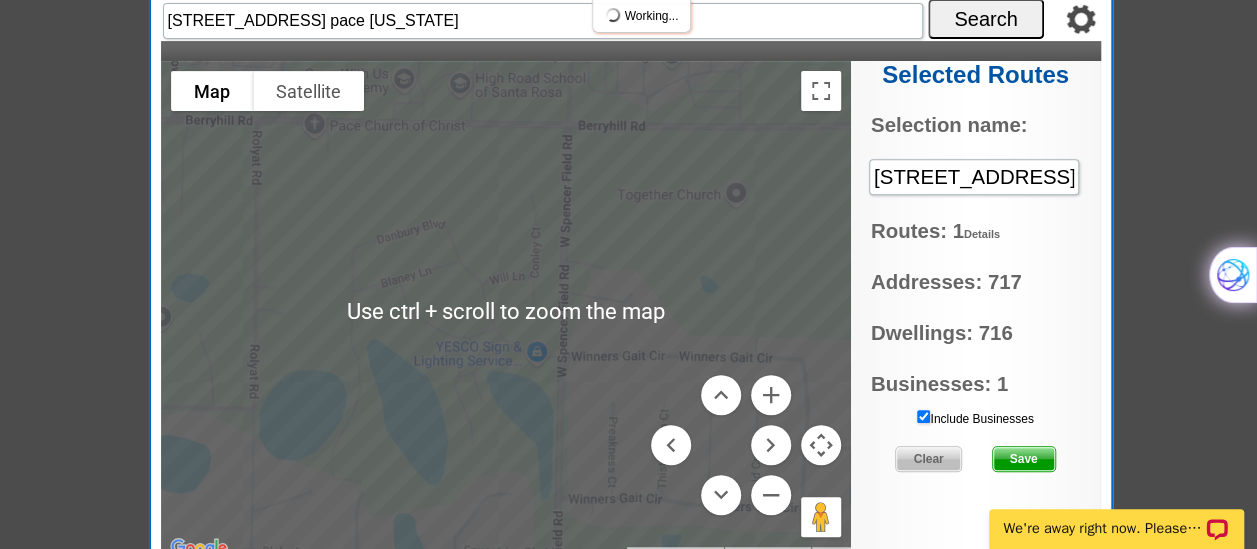 scroll, scrollTop: 225, scrollLeft: 0, axis: vertical 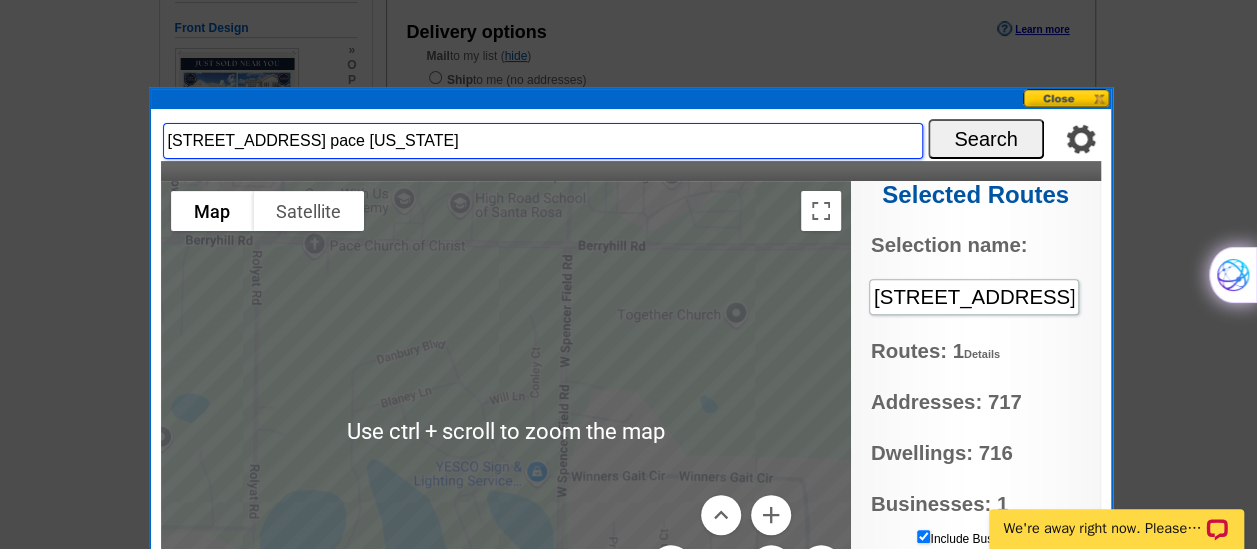 click on "5889 danbury blvd. pace florida" at bounding box center [543, 141] 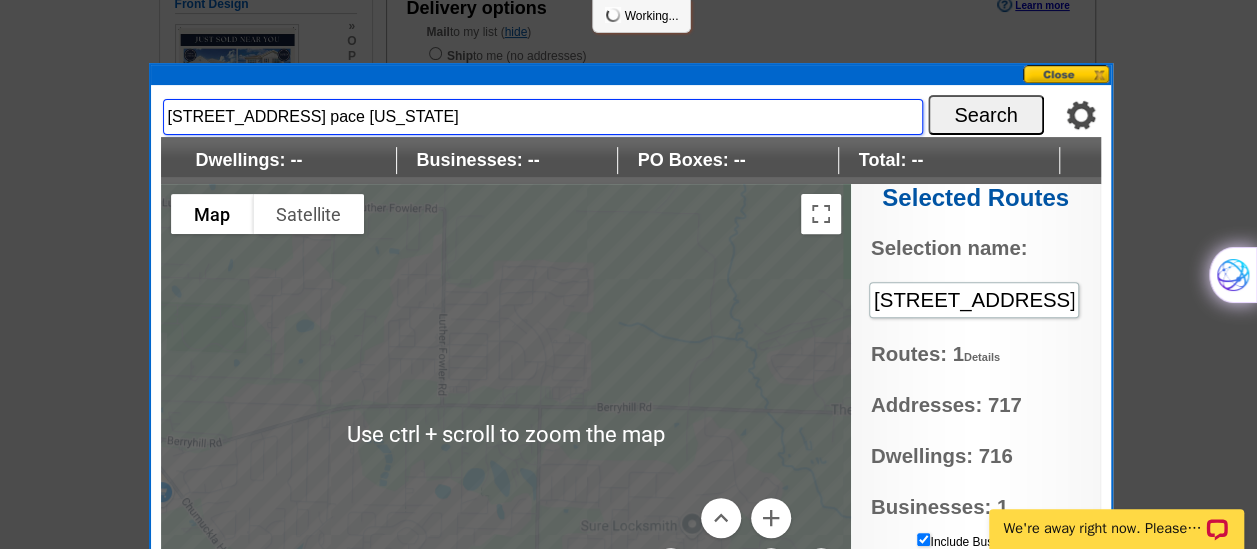 scroll, scrollTop: 252, scrollLeft: 0, axis: vertical 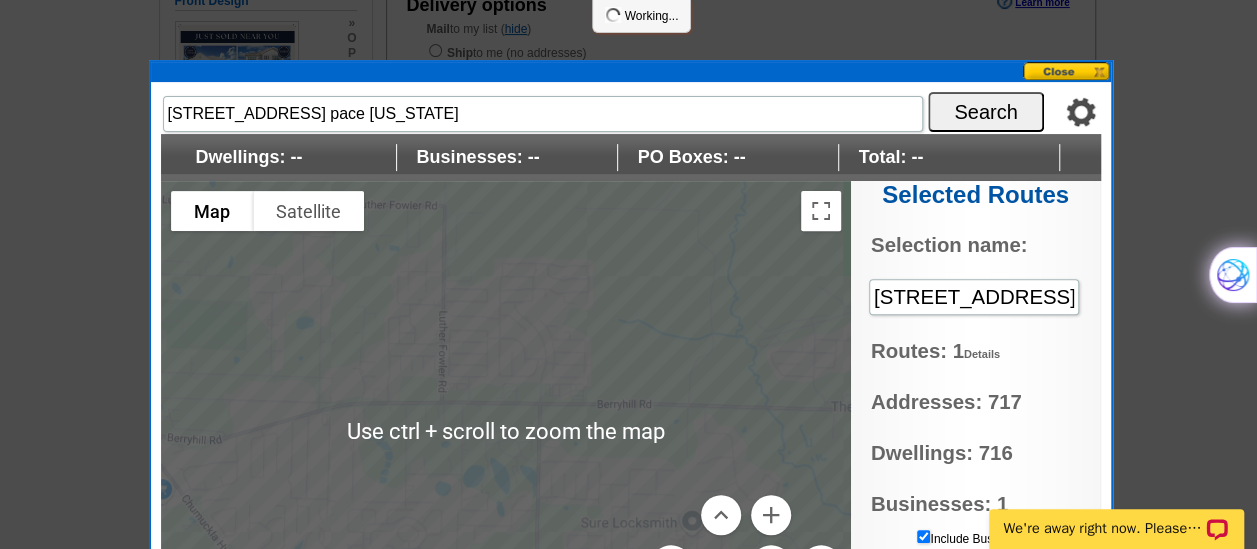 click on "Search" at bounding box center (986, 112) 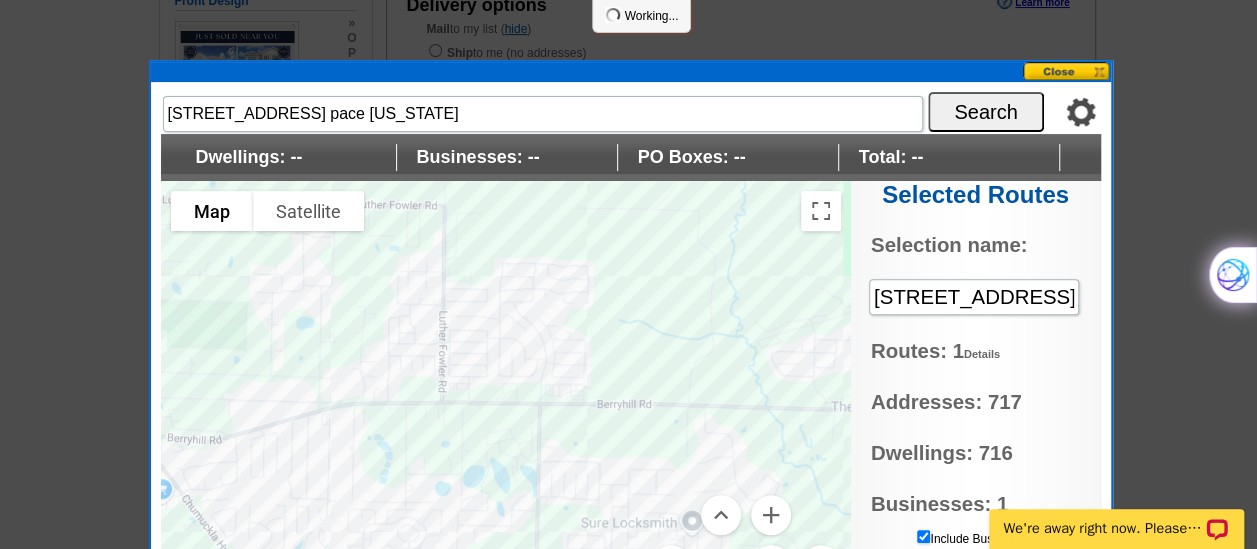 drag, startPoint x: 1160, startPoint y: 253, endPoint x: 1149, endPoint y: 143, distance: 110.54863 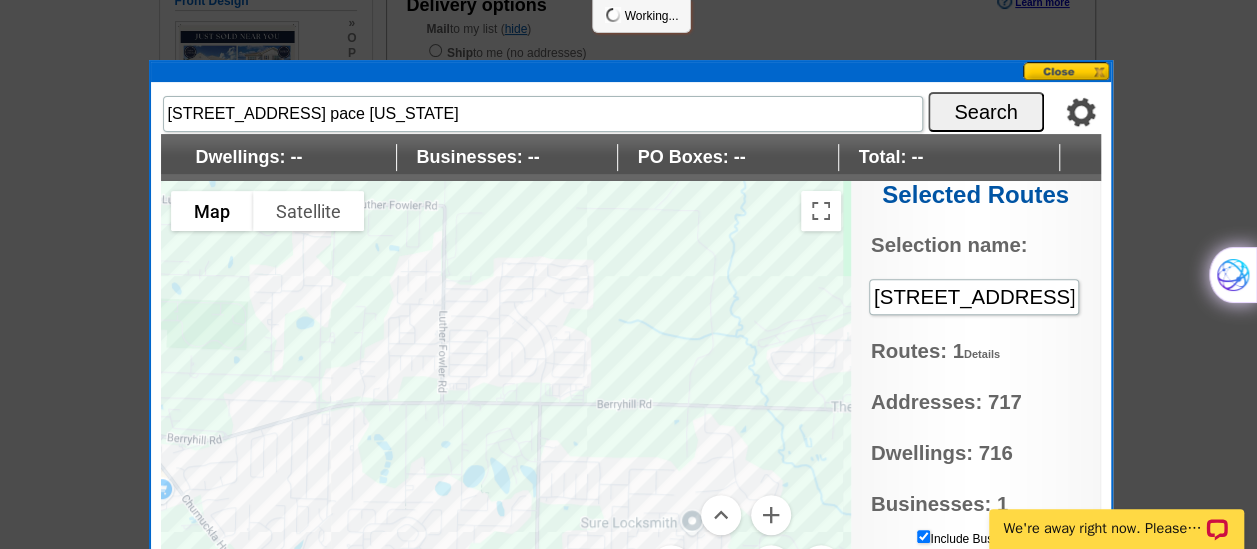 click at bounding box center (628, 148) 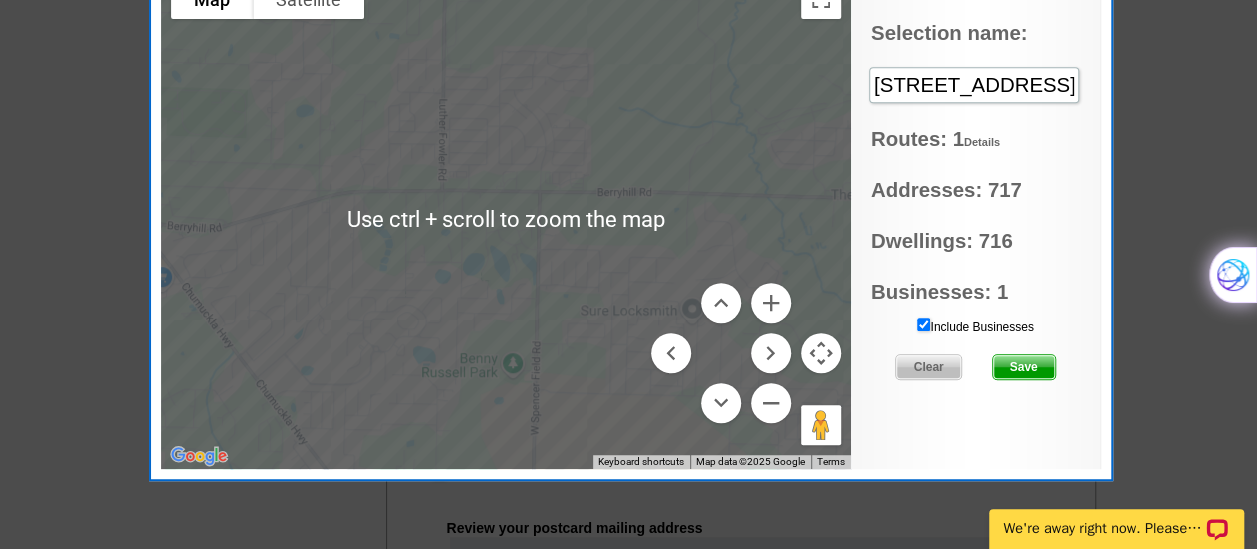 scroll, scrollTop: 437, scrollLeft: 0, axis: vertical 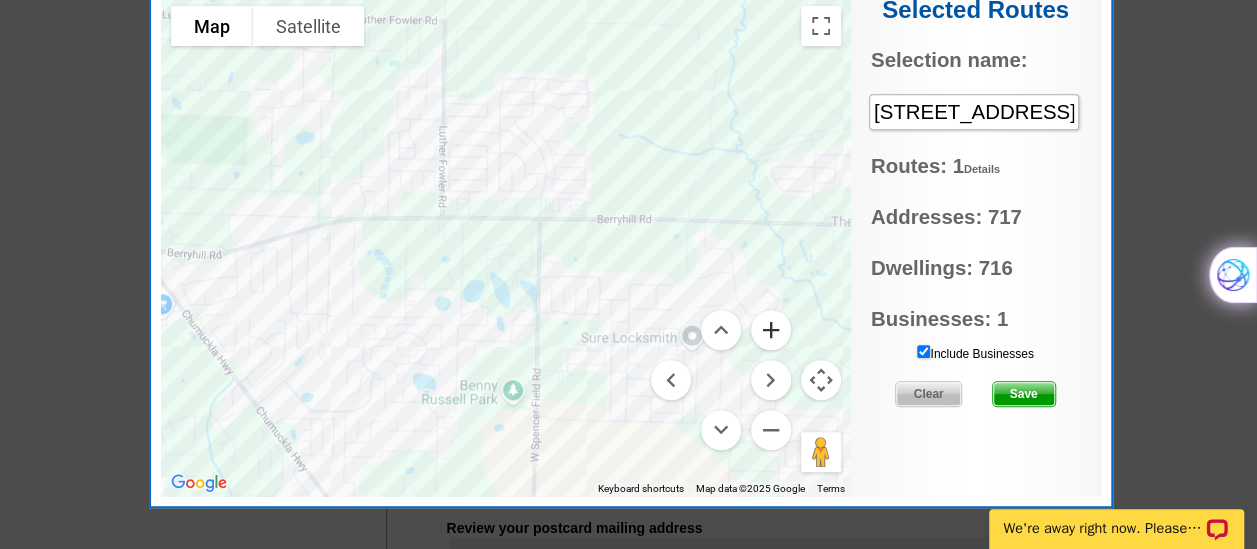 click at bounding box center (771, 330) 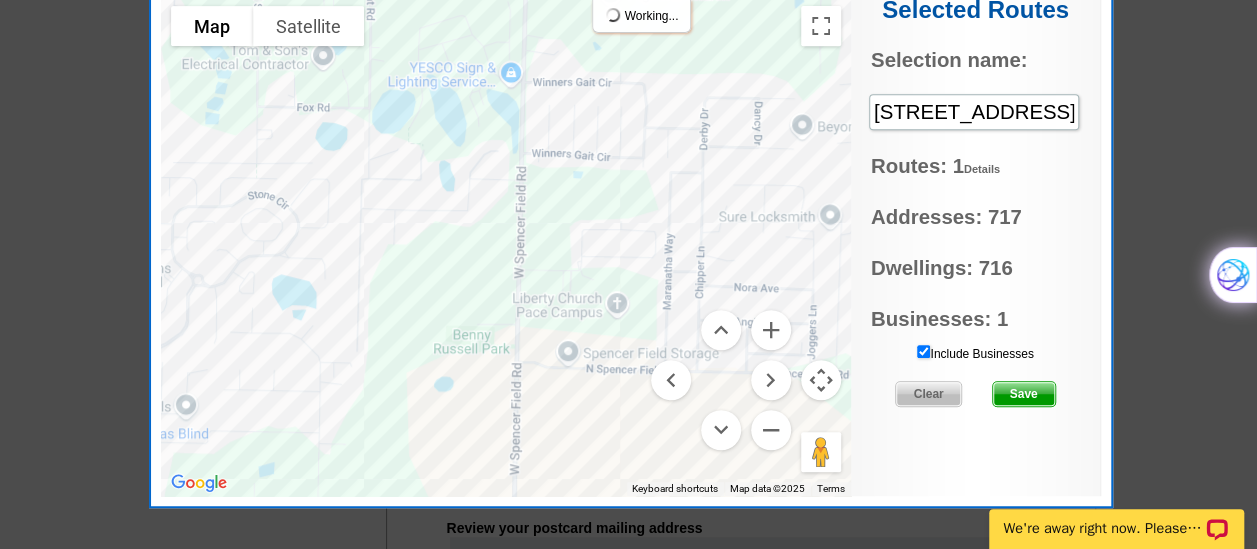 drag, startPoint x: 550, startPoint y: 418, endPoint x: 502, endPoint y: 191, distance: 232.0194 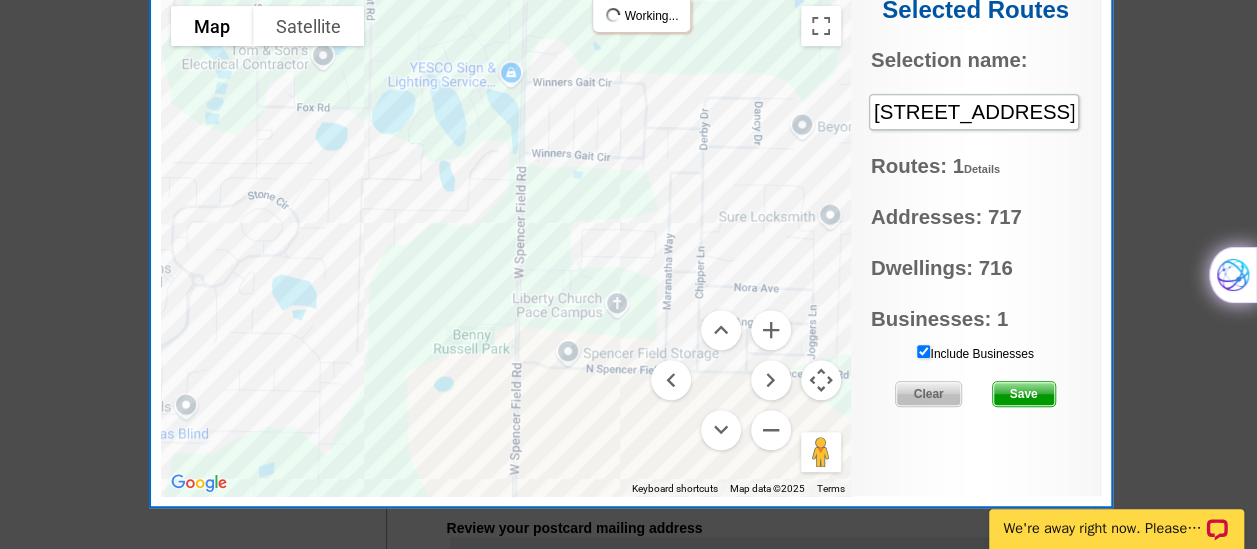 click at bounding box center [506, 246] 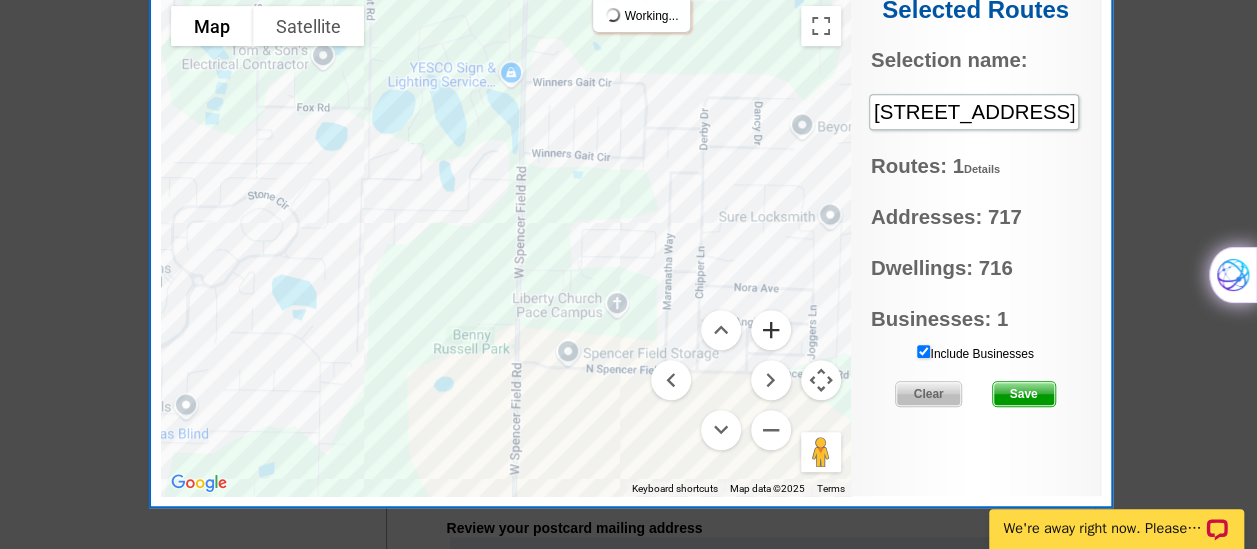 click at bounding box center (771, 330) 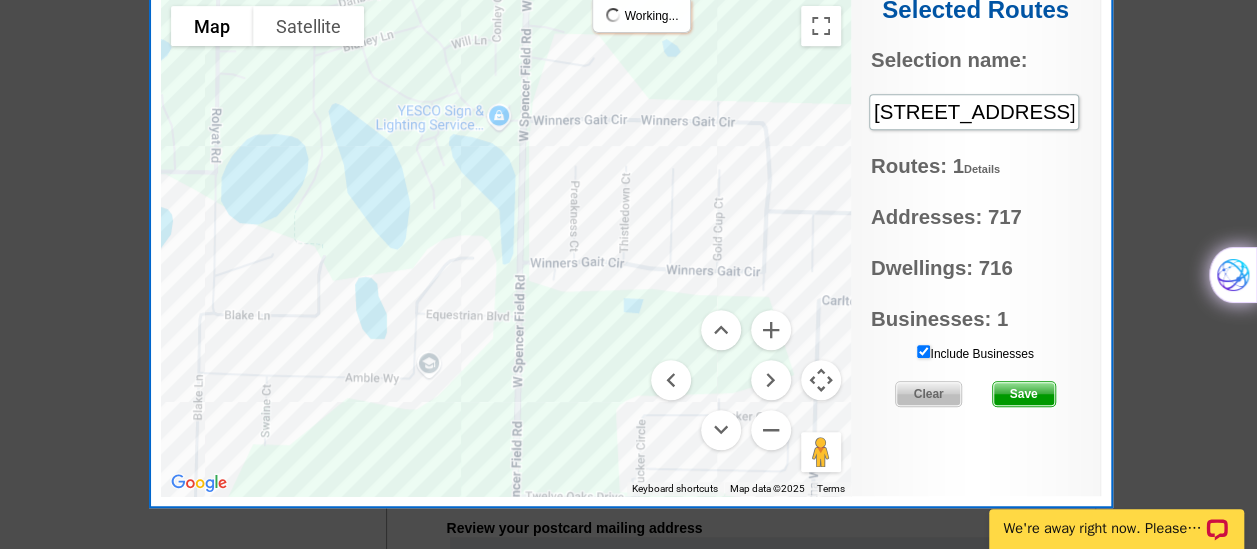 drag, startPoint x: 580, startPoint y: 201, endPoint x: 564, endPoint y: 406, distance: 205.62344 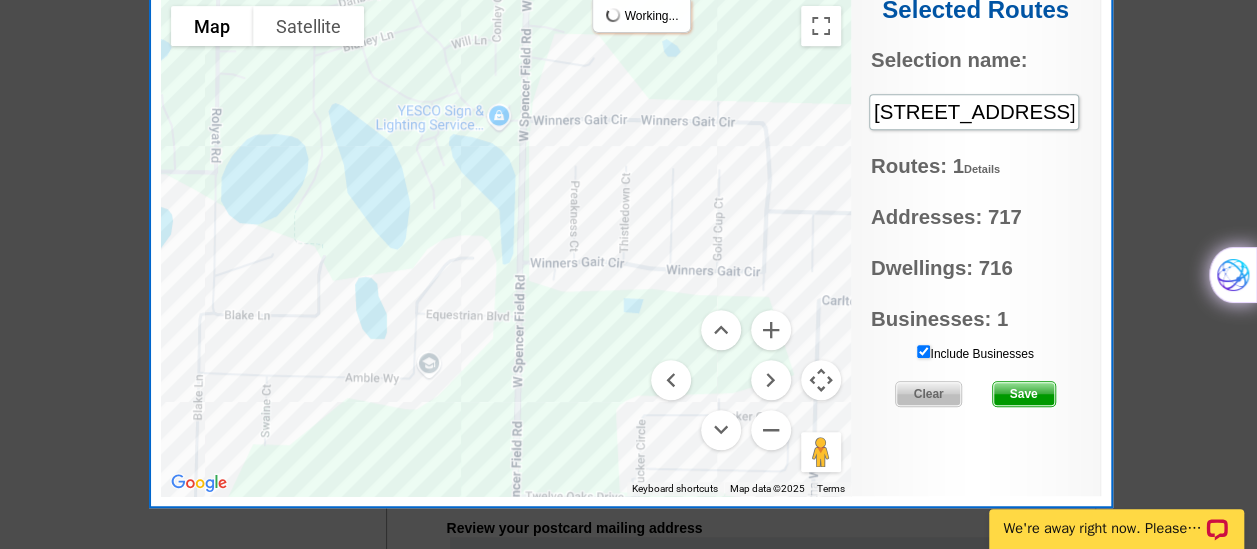 click at bounding box center (506, 246) 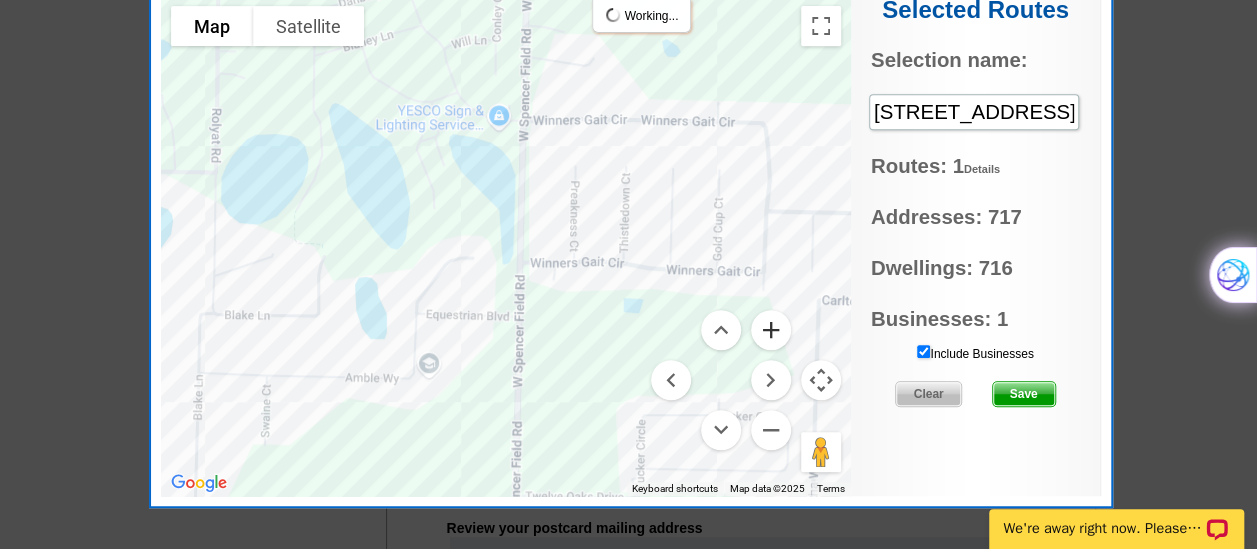 click at bounding box center (771, 330) 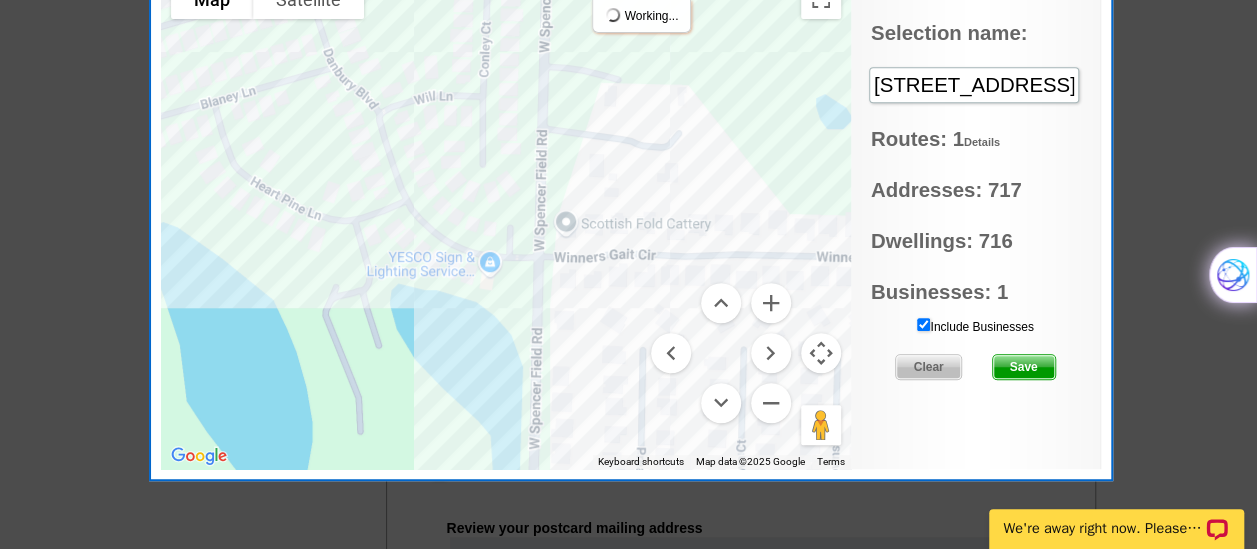 drag, startPoint x: 590, startPoint y: 251, endPoint x: 587, endPoint y: 544, distance: 293.01535 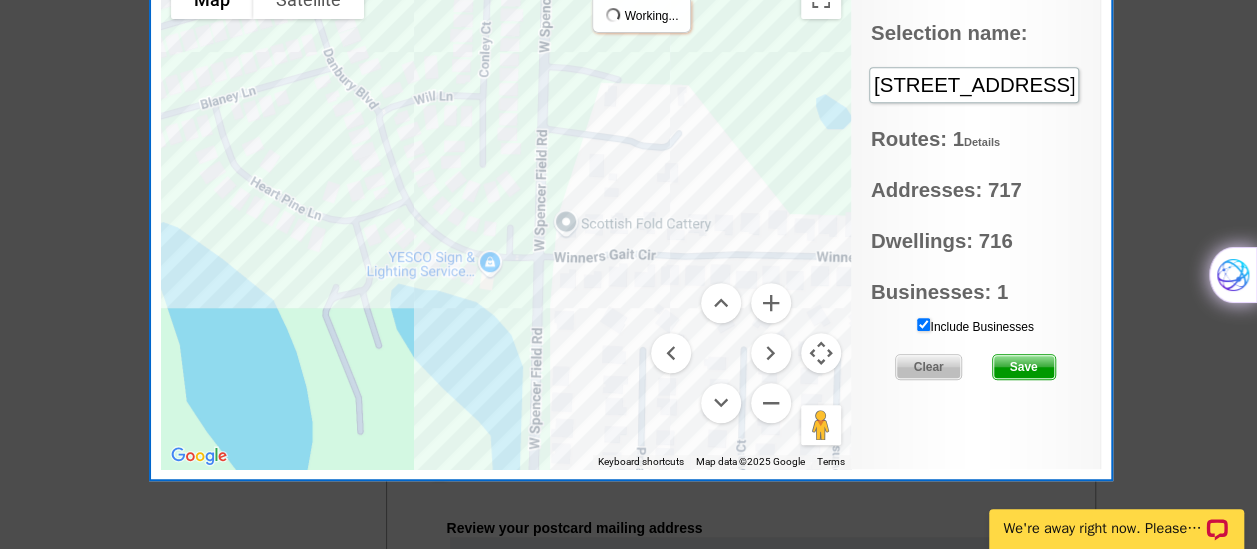 click on "Welcome back  Kathy
My Account
Logout
local_phone
Same Day Design, Print, & Mail Postcards. Over 1 Million Customers.
account_circle
Welcome Kathy
My Account Logout
1
shopping_cart
My Order
picture_in_picture
Postcards
store_mall_directory
Products
keyboard_arrow_down
Postcards
Business cards" at bounding box center [628, 635] 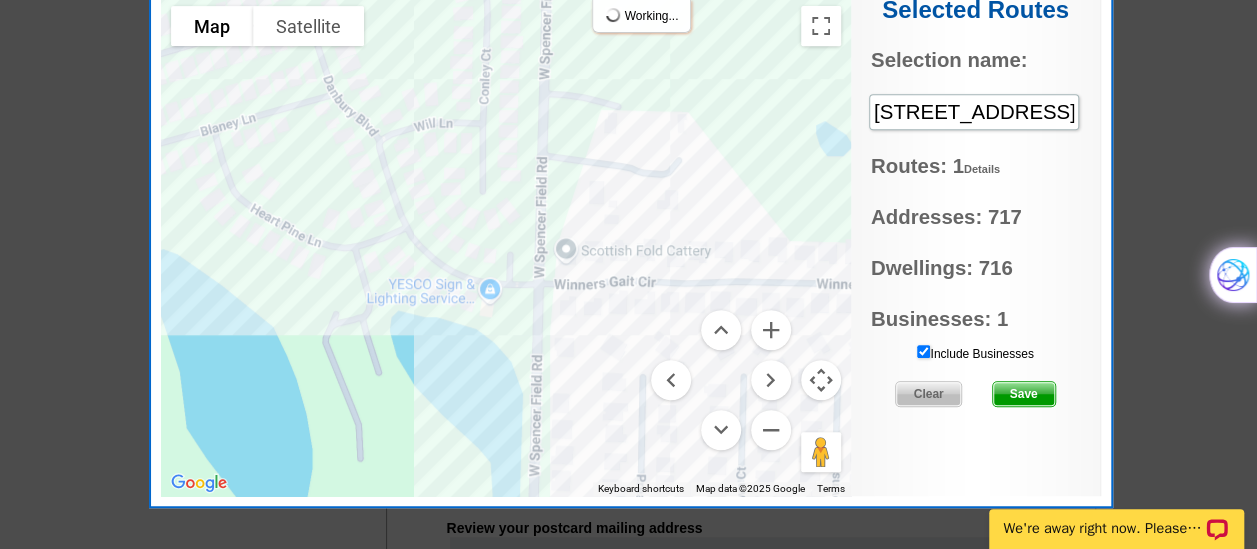click at bounding box center (506, 246) 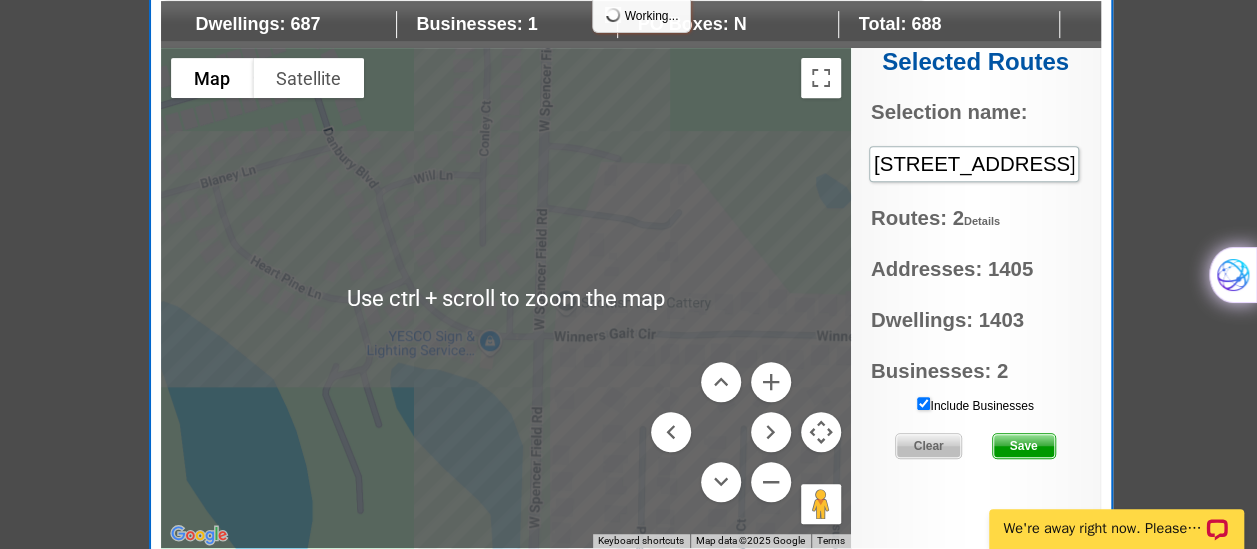 scroll, scrollTop: 381, scrollLeft: 0, axis: vertical 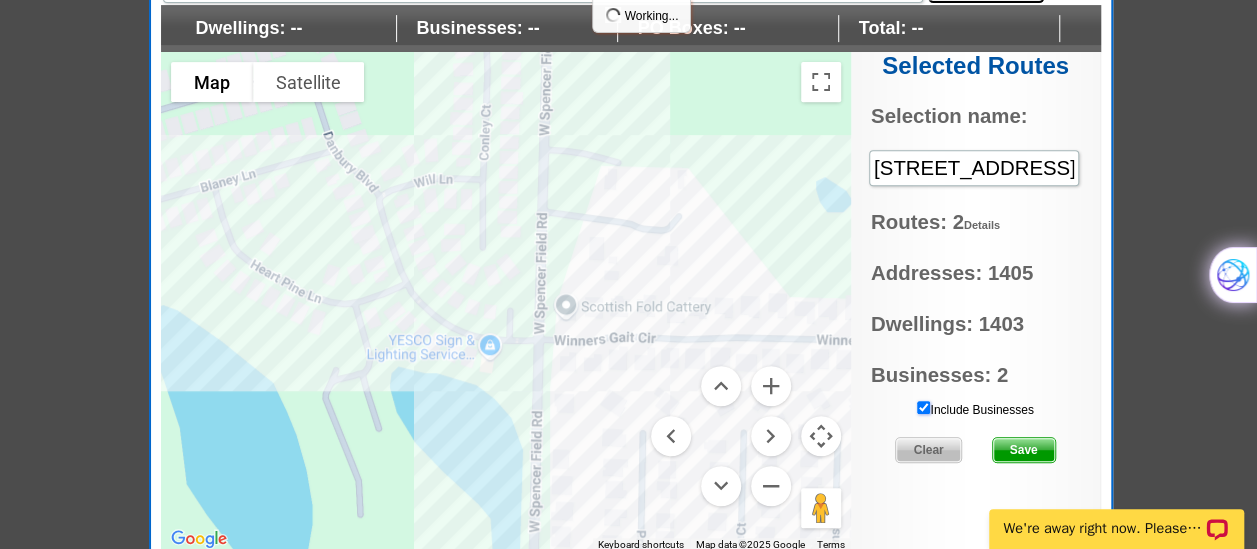 click on "Include Businesses" at bounding box center (923, 407) 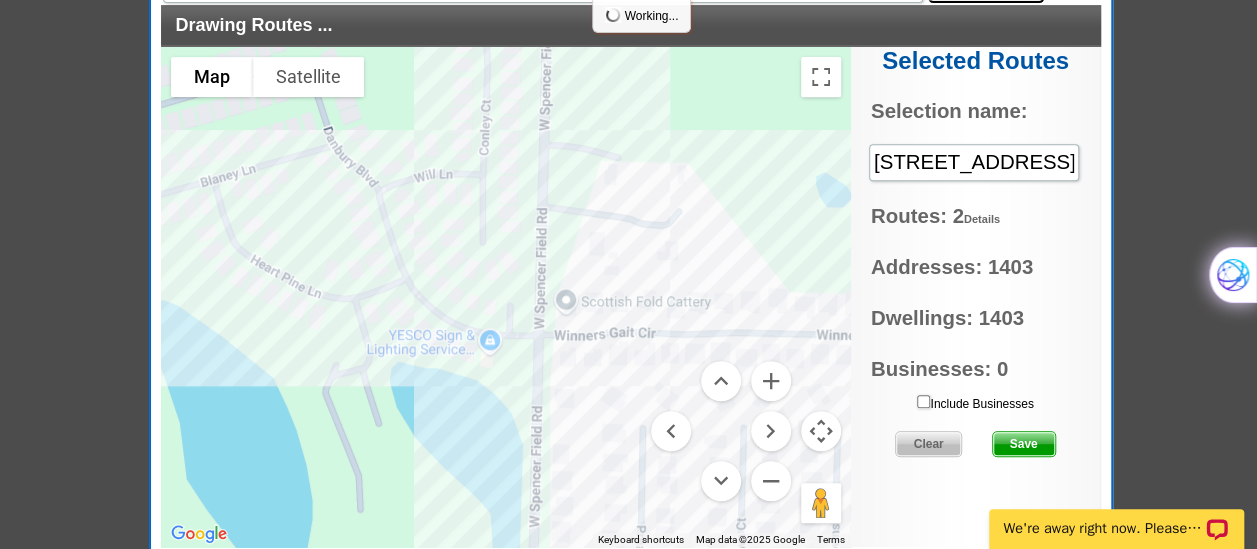 click at bounding box center (506, 297) 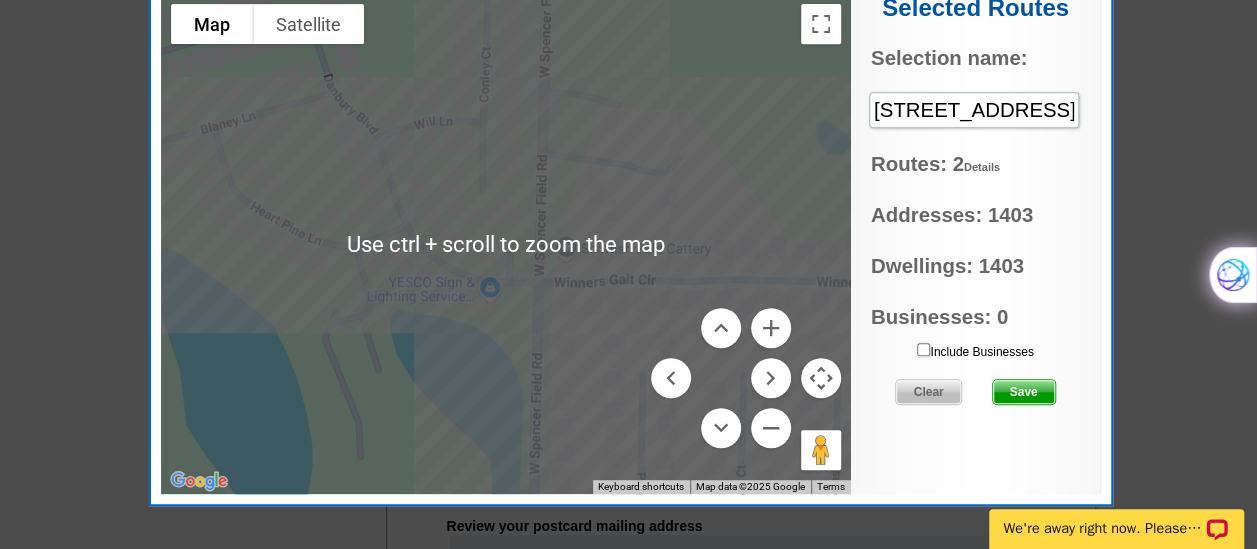 scroll, scrollTop: 440, scrollLeft: 0, axis: vertical 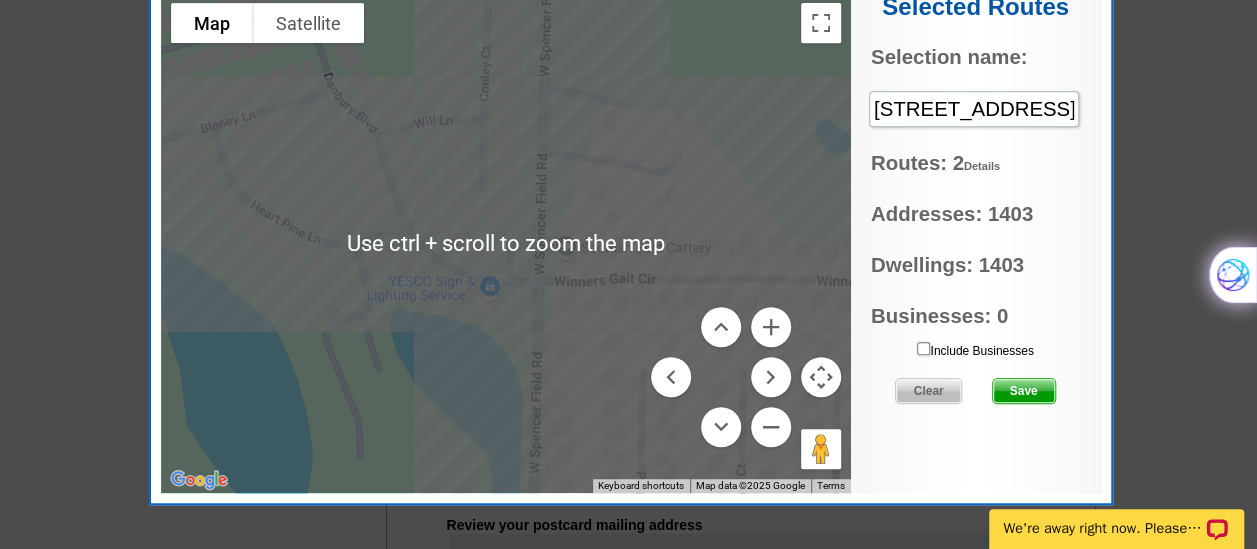 click at bounding box center [506, 243] 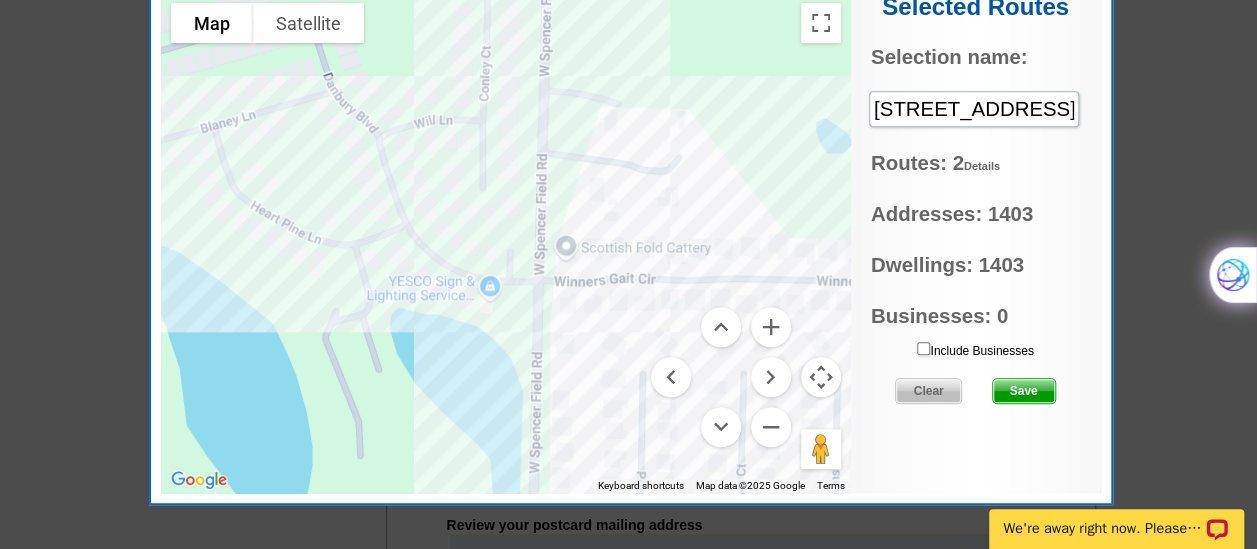 click at bounding box center (506, 243) 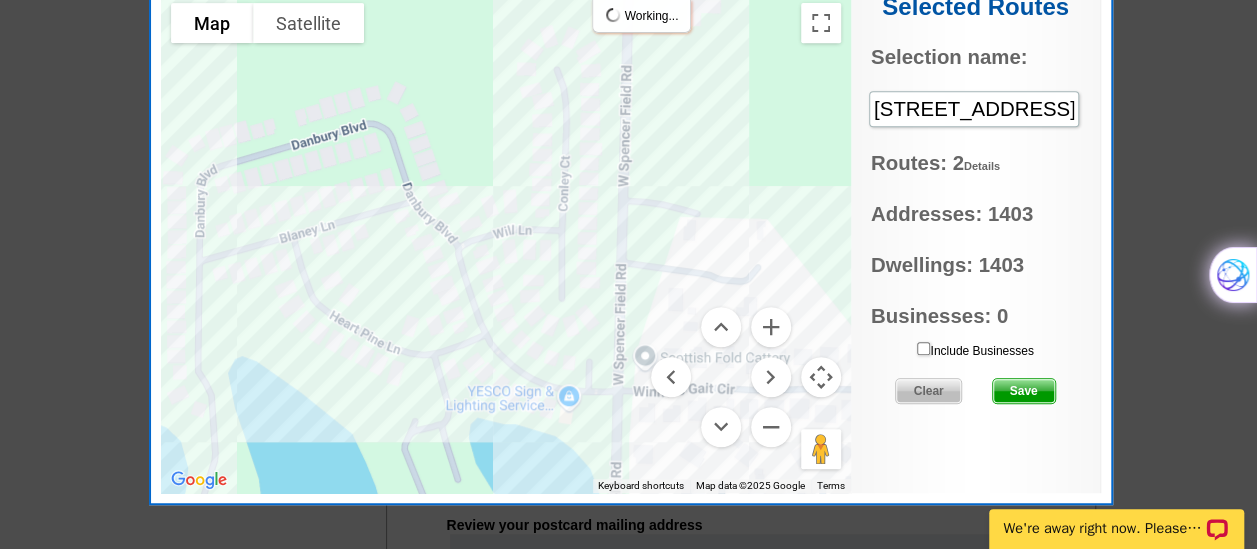 drag, startPoint x: 382, startPoint y: 255, endPoint x: 486, endPoint y: 372, distance: 156.54073 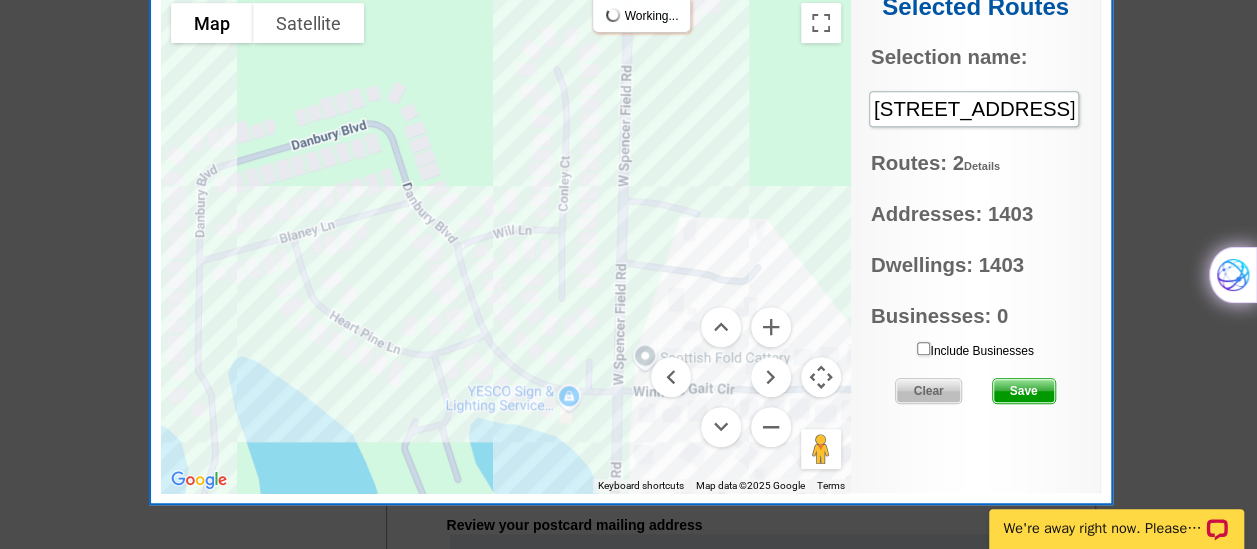 click at bounding box center [506, 243] 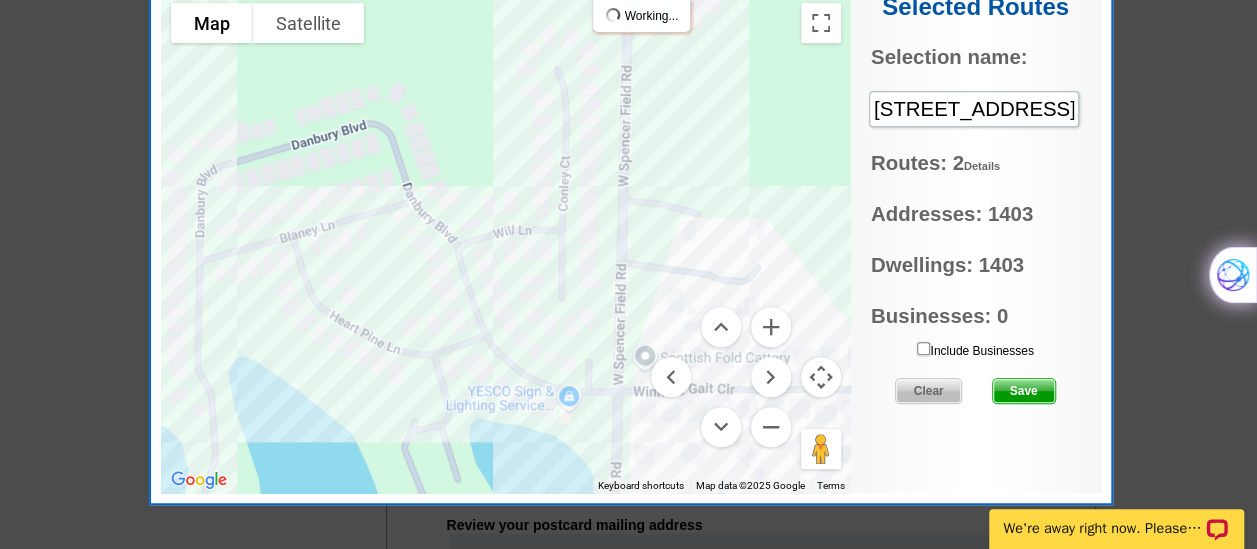 click at bounding box center [506, 243] 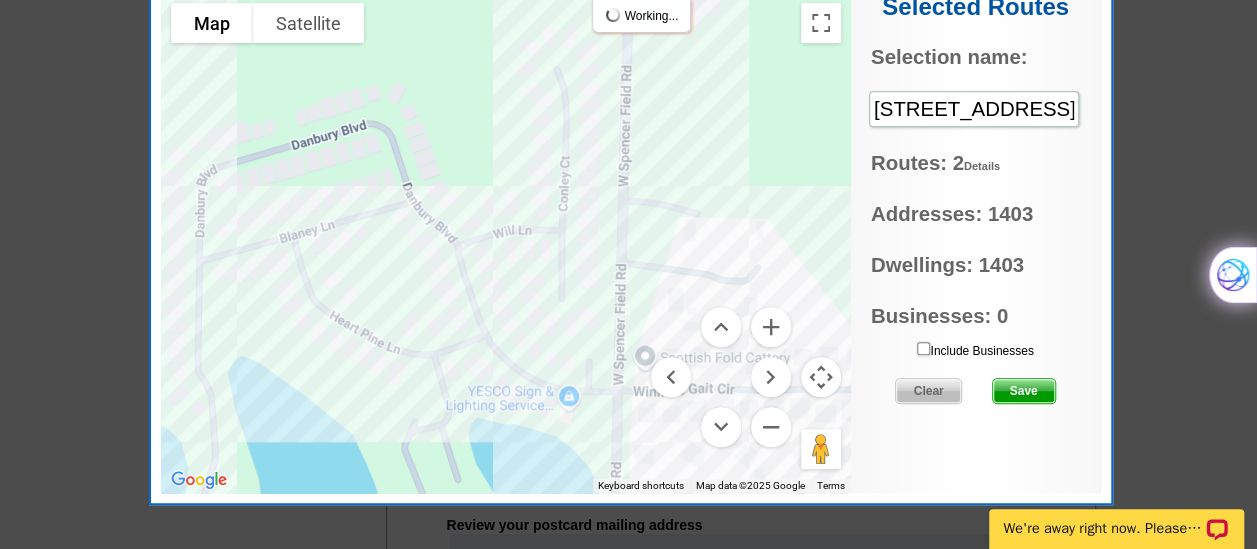 click at bounding box center (506, 243) 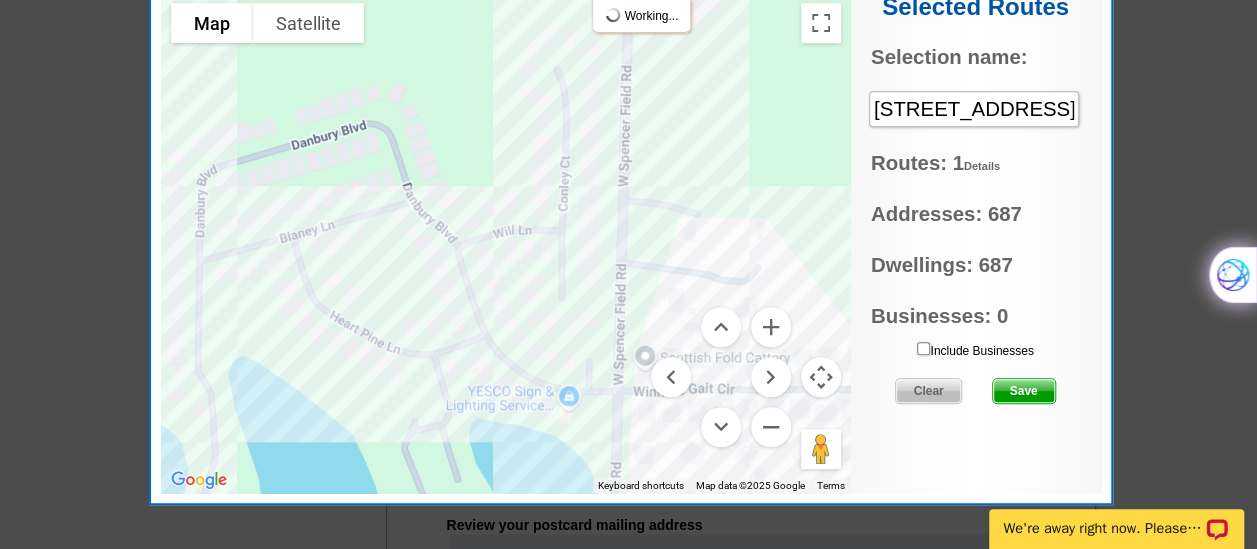 click at bounding box center (506, 243) 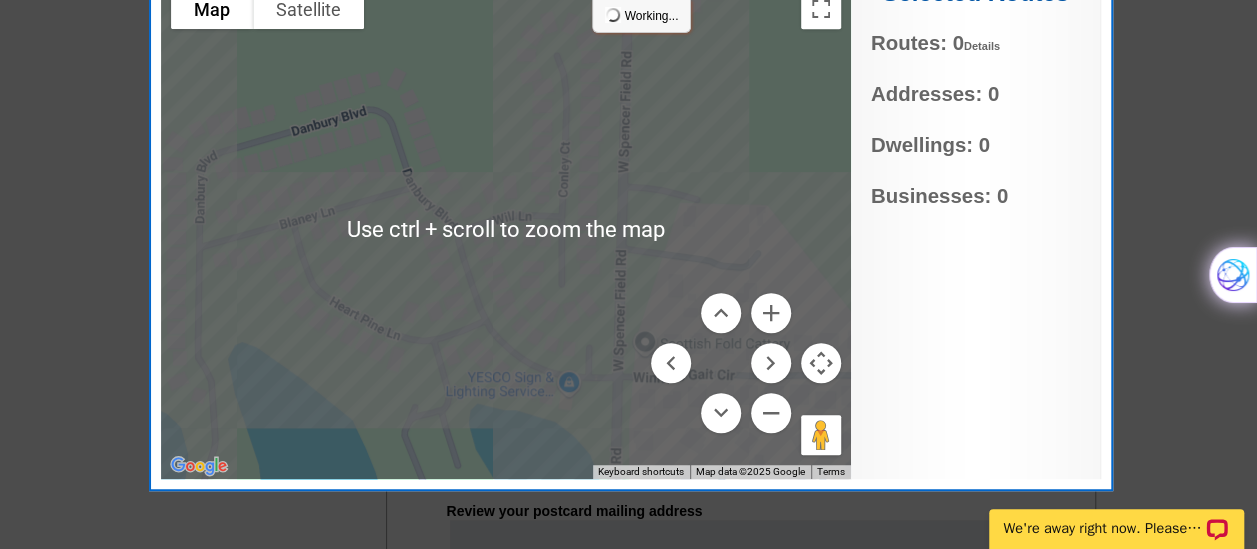 scroll, scrollTop: 453, scrollLeft: 0, axis: vertical 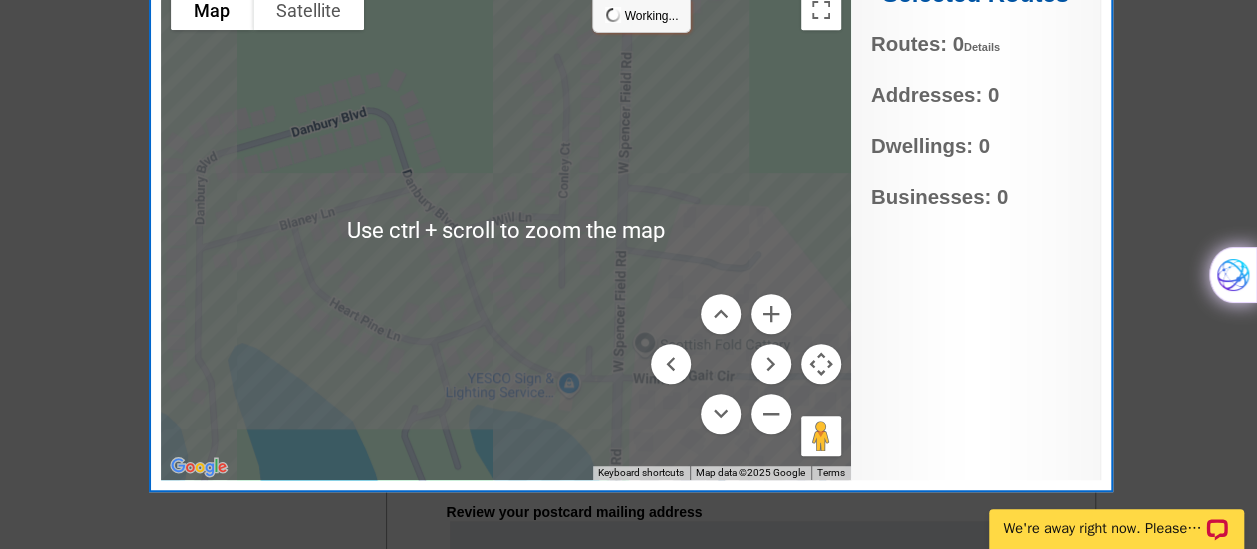 click at bounding box center [506, 230] 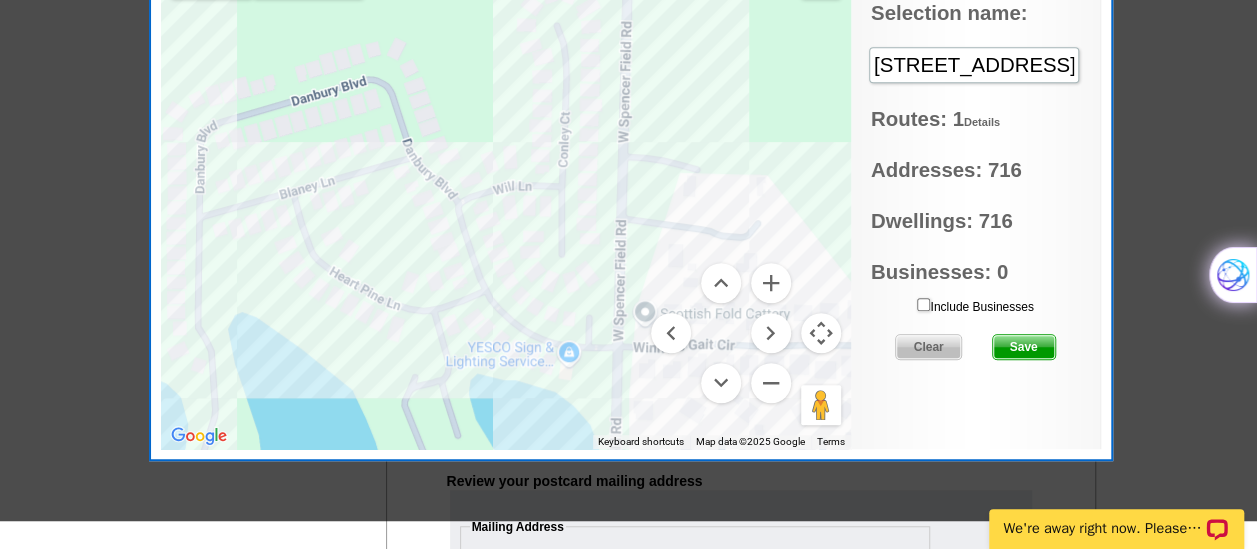 scroll, scrollTop: 355, scrollLeft: 0, axis: vertical 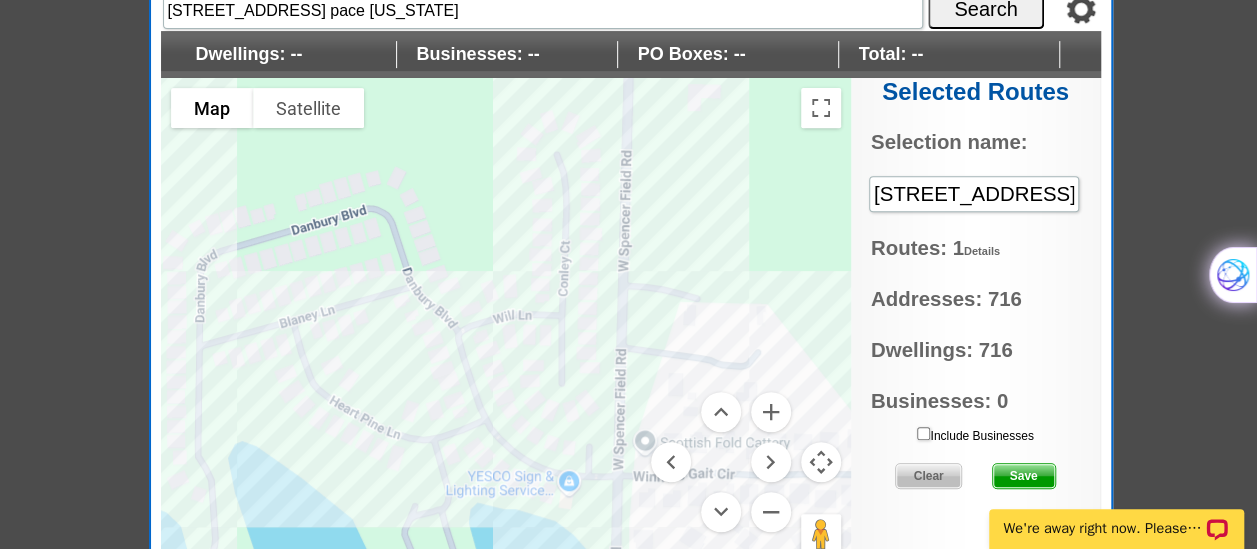 click at bounding box center [628, 97] 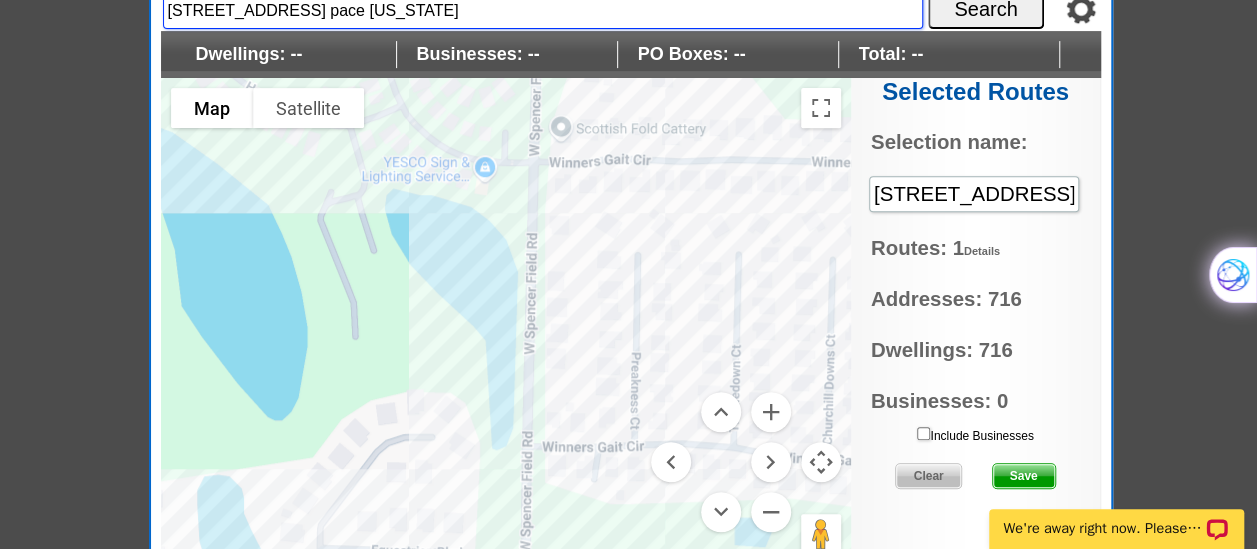 drag, startPoint x: 716, startPoint y: 237, endPoint x: 632, endPoint y: -104, distance: 351.19366 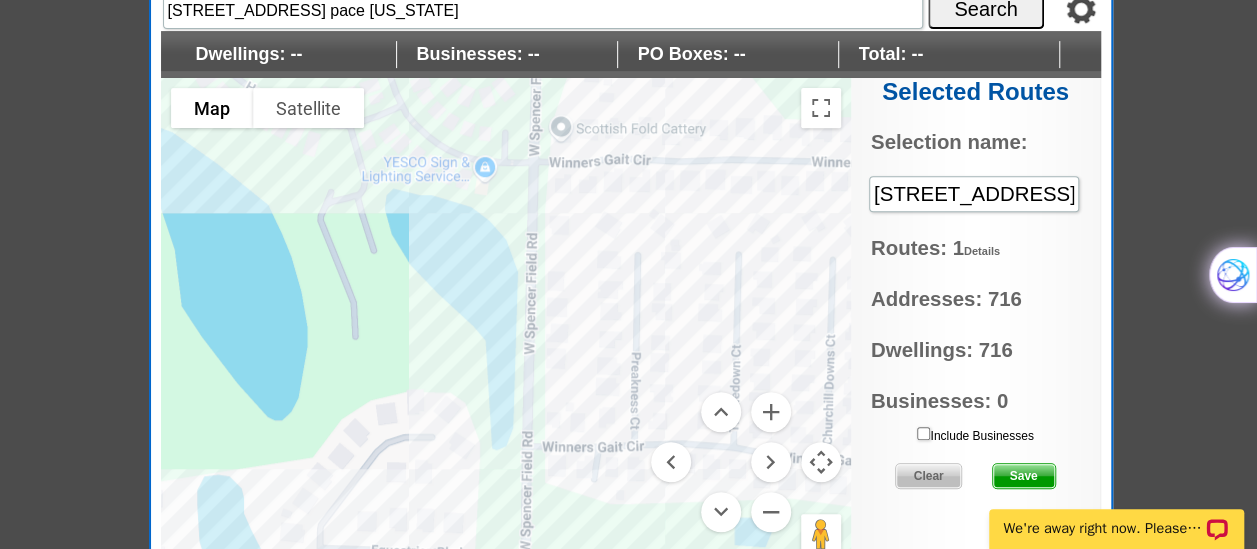 click on "Welcome back  Kathy
My Account
Logout
local_phone
Same Day Design, Print, & Mail Postcards. Over 1 Million Customers.
account_circle
Welcome Kathy
My Account Logout
1
shopping_cart
My Order
picture_in_picture
Postcards
store_mall_directory
Products
keyboard_arrow_down
Postcards
More Help" at bounding box center [628, 717] 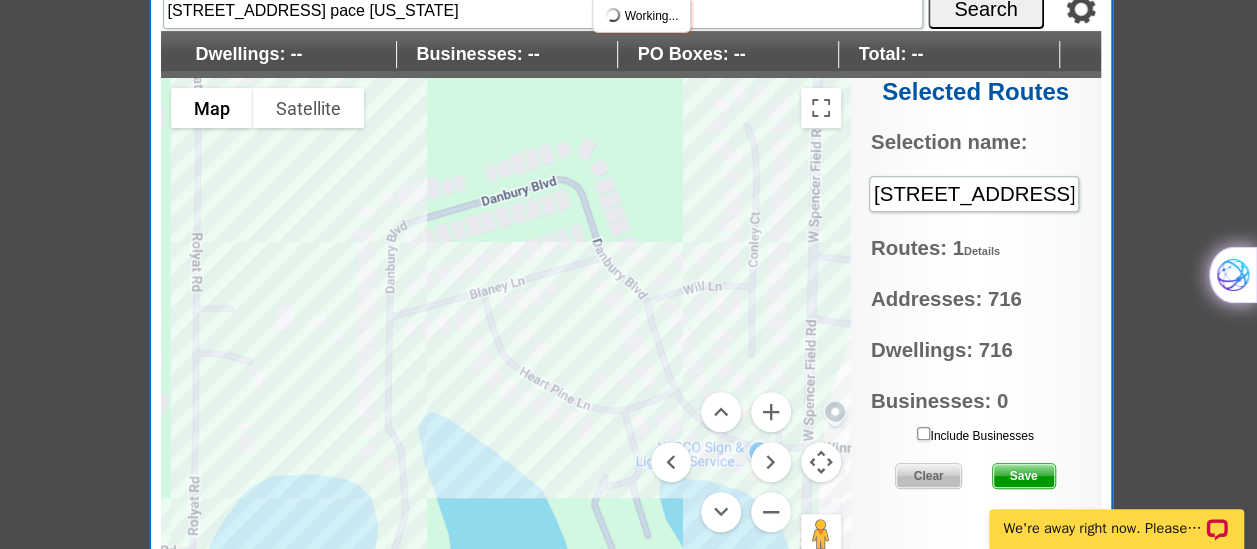 drag, startPoint x: 354, startPoint y: 313, endPoint x: 628, endPoint y: 596, distance: 393.90988 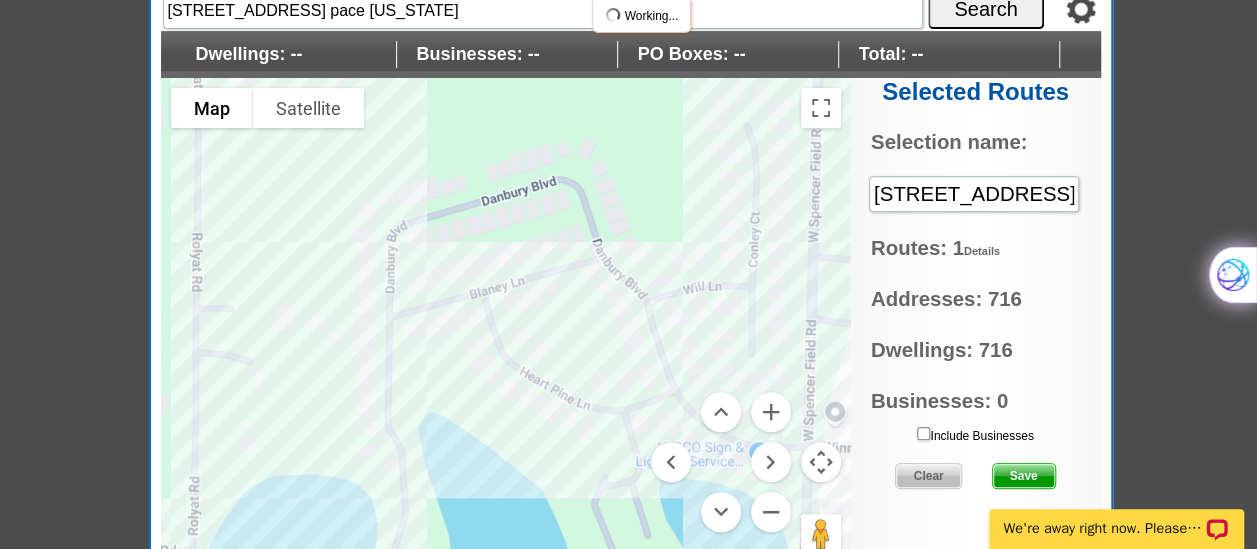 click on "Welcome back  Kathy
My Account
Logout
local_phone
Same Day Design, Print, & Mail Postcards. Over 1 Million Customers.
account_circle
Welcome Kathy
My Account Logout
1
shopping_cart
My Order
picture_in_picture
Postcards
store_mall_directory
Products
keyboard_arrow_down
Postcards
More Help" at bounding box center (628, 717) 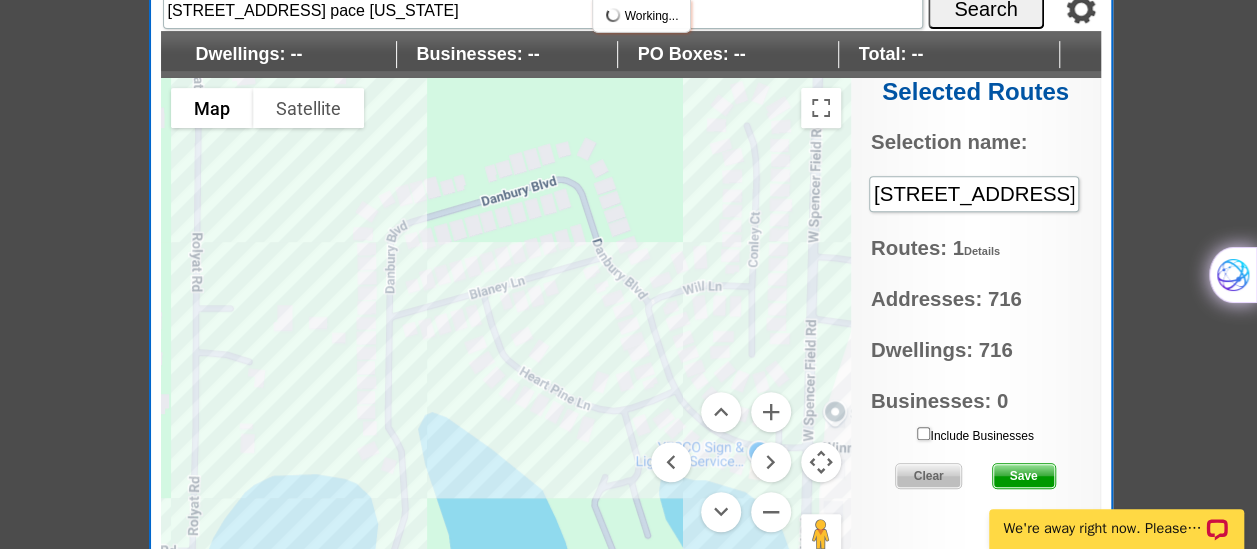 click at bounding box center (506, 328) 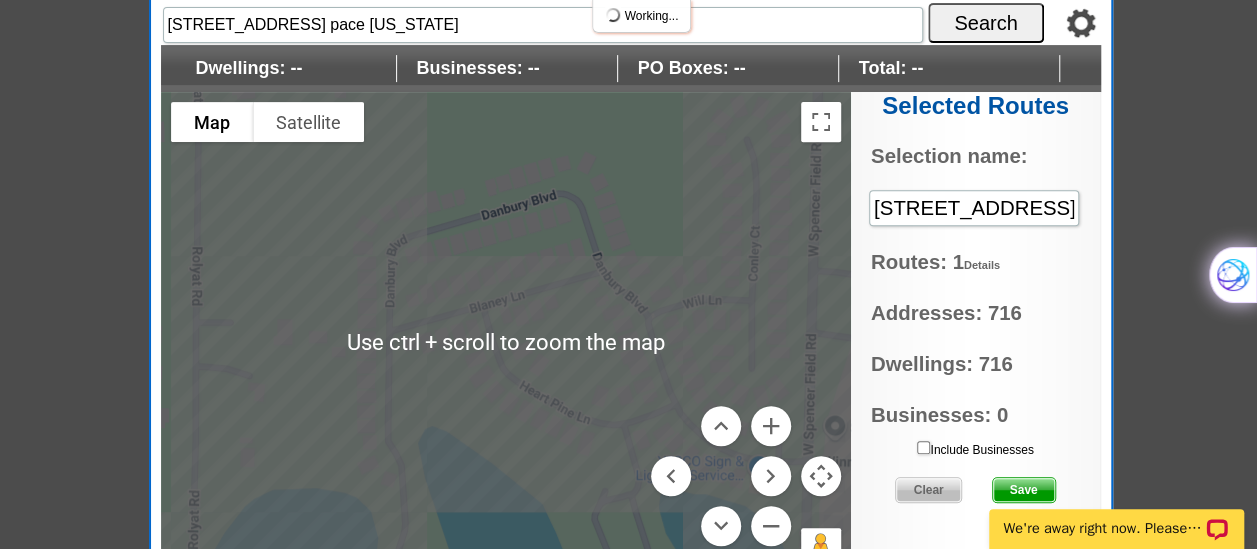 scroll, scrollTop: 342, scrollLeft: 0, axis: vertical 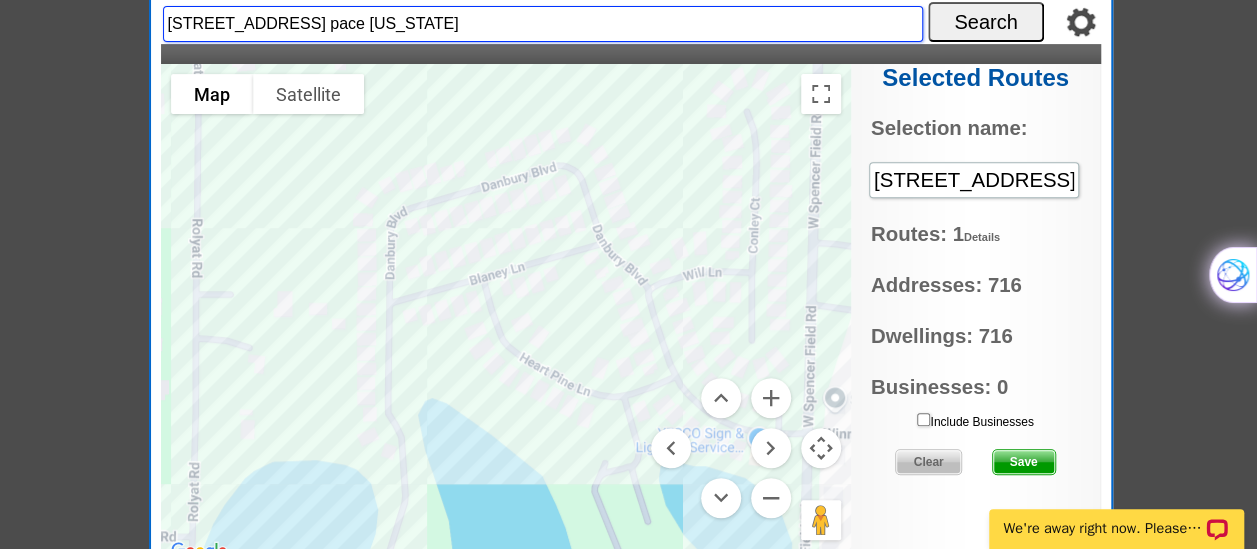 click on "5808 danbury blvd. pace florida" at bounding box center (543, 24) 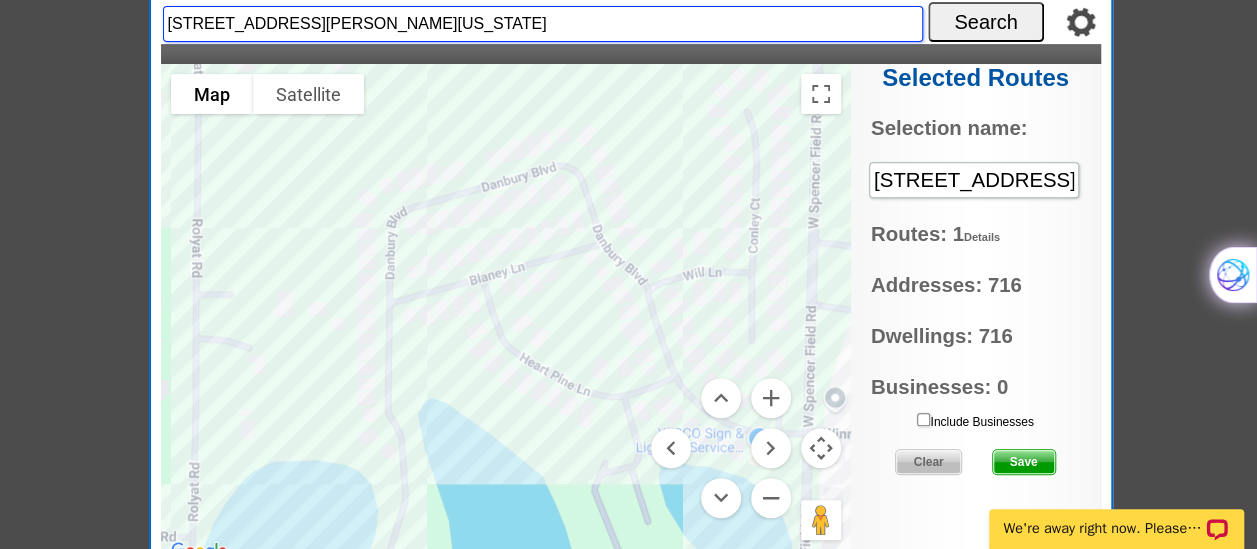 type on "4101 Heart Pine Lane pace florida" 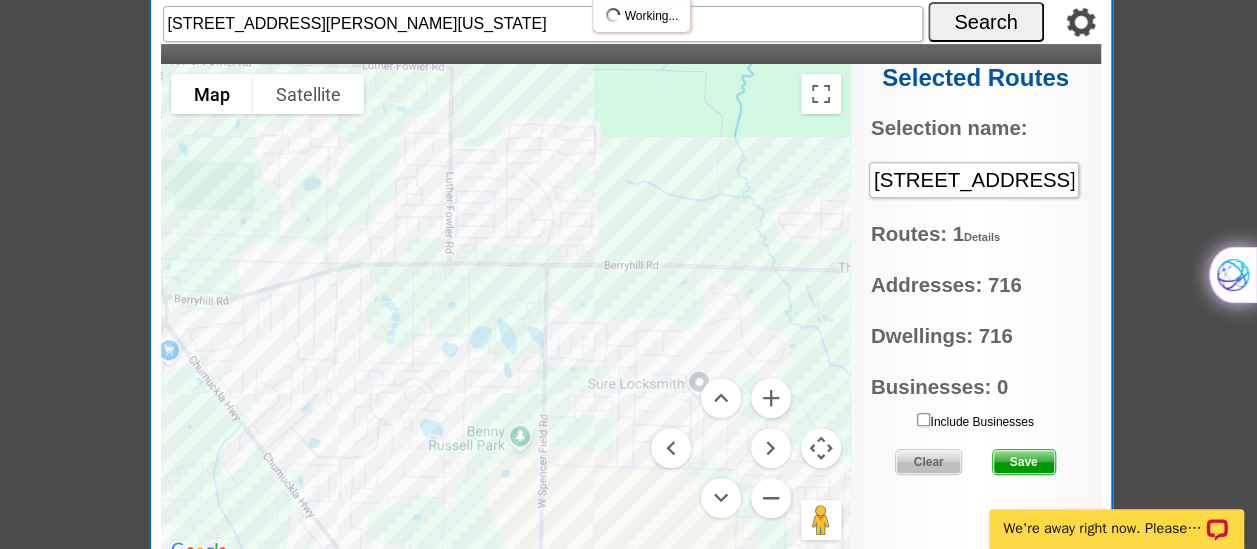 click on "Search" at bounding box center (986, 22) 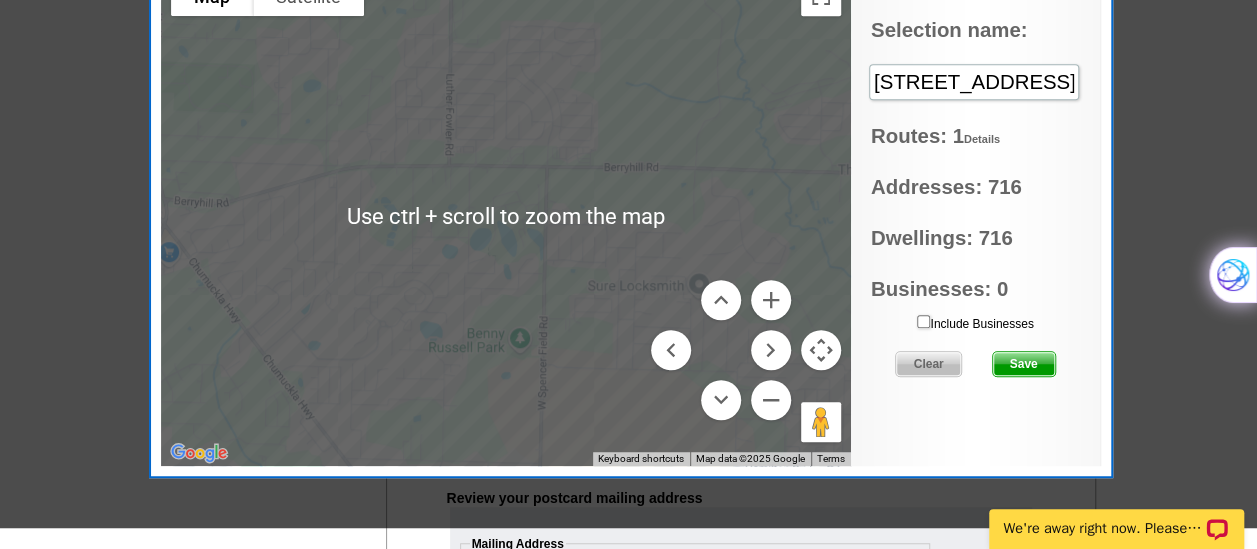 scroll, scrollTop: 470, scrollLeft: 0, axis: vertical 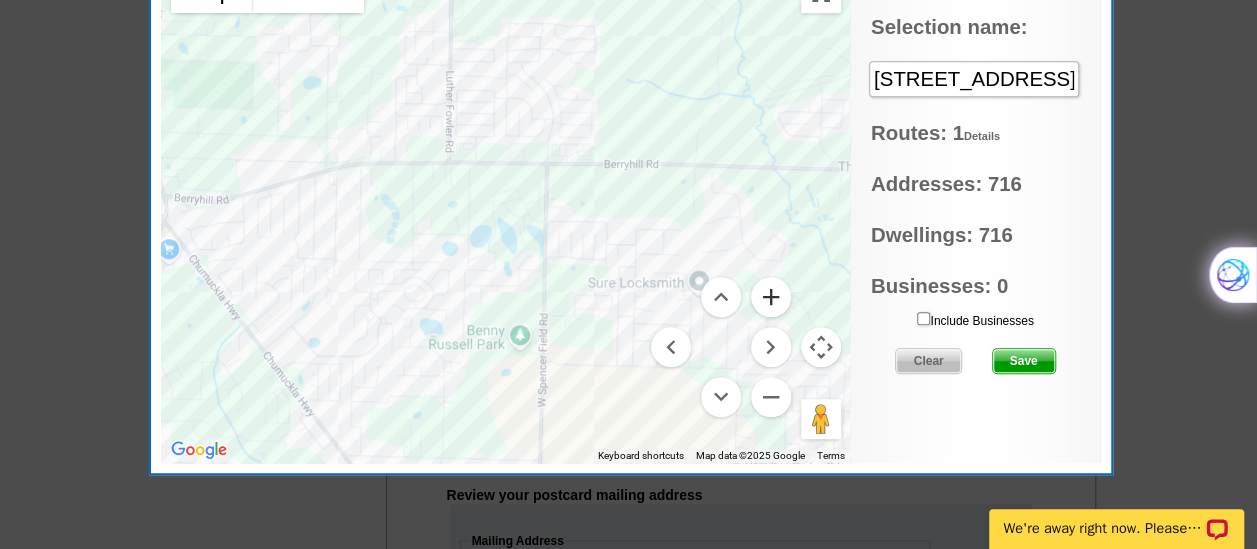 click at bounding box center (771, 297) 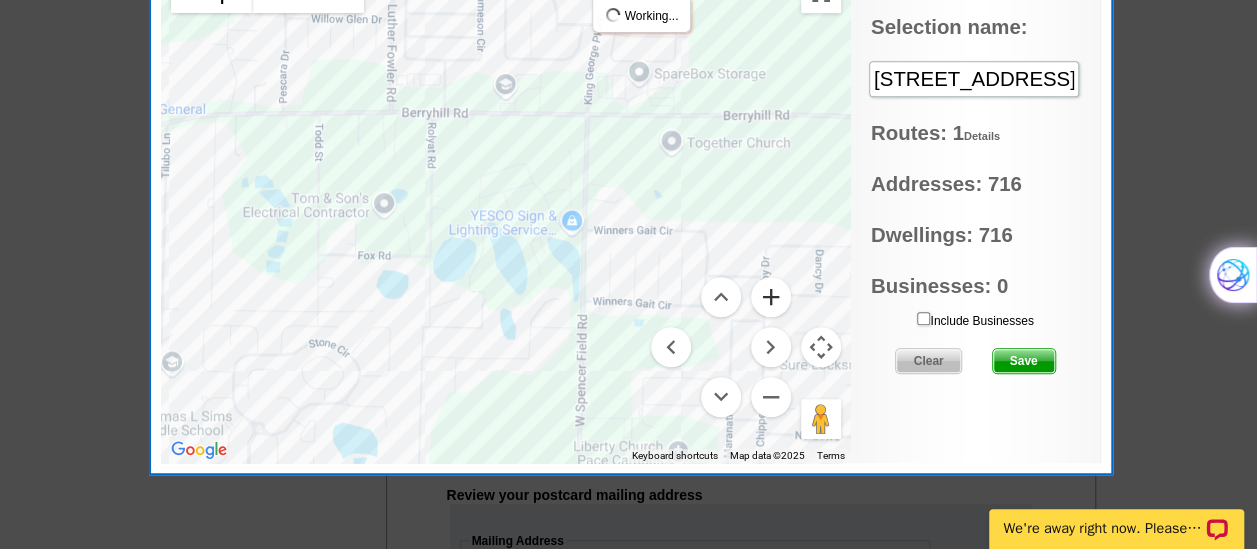click at bounding box center [771, 297] 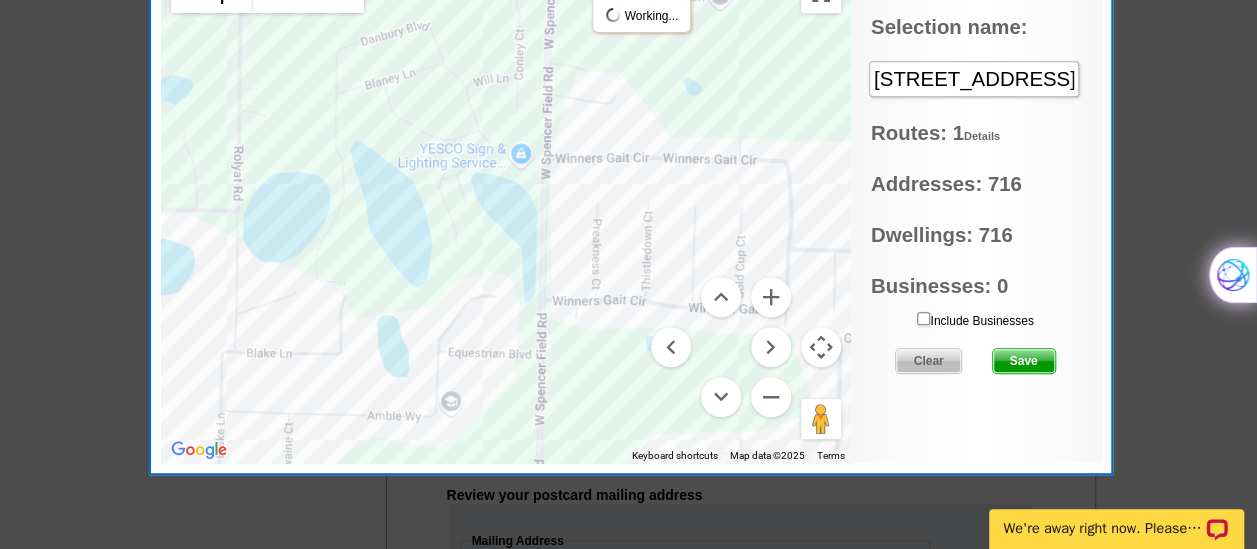 drag, startPoint x: 643, startPoint y: 174, endPoint x: 526, endPoint y: 85, distance: 147.0034 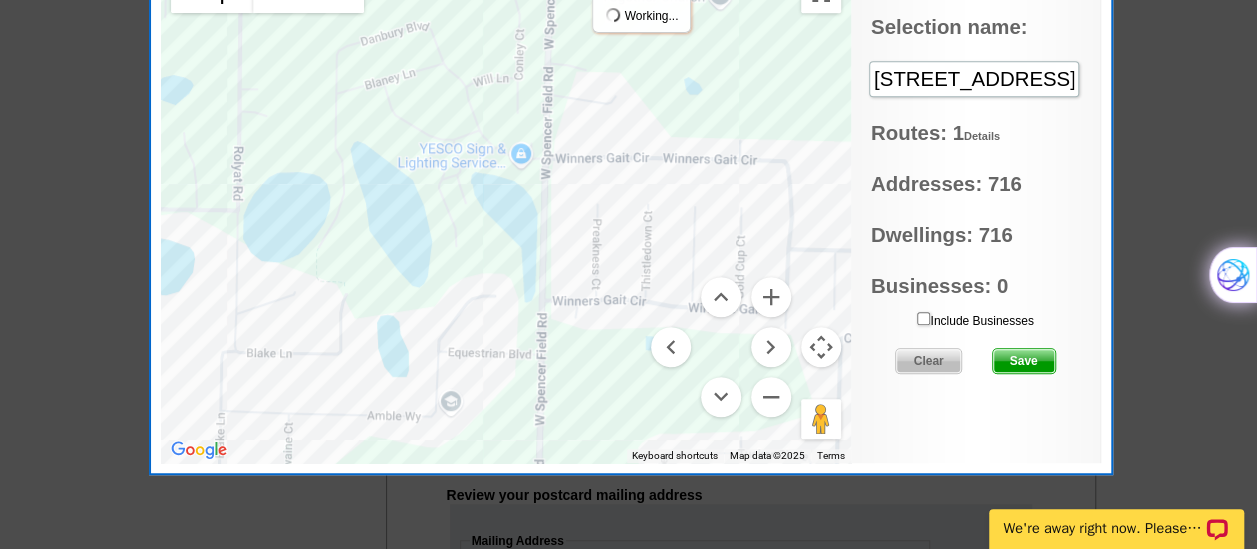click at bounding box center (506, 213) 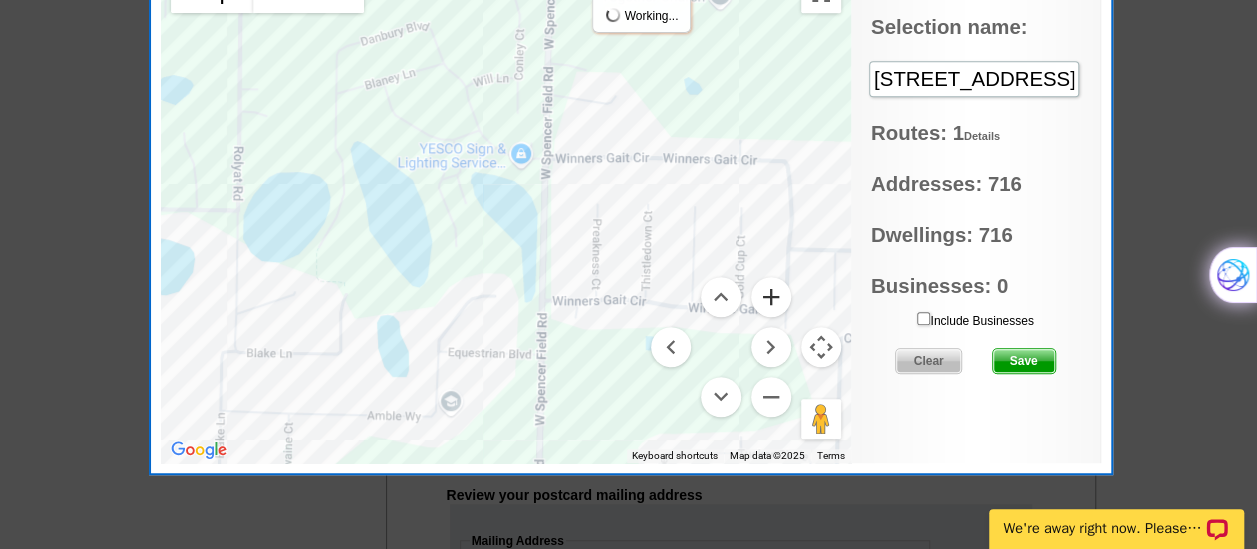 click at bounding box center (771, 297) 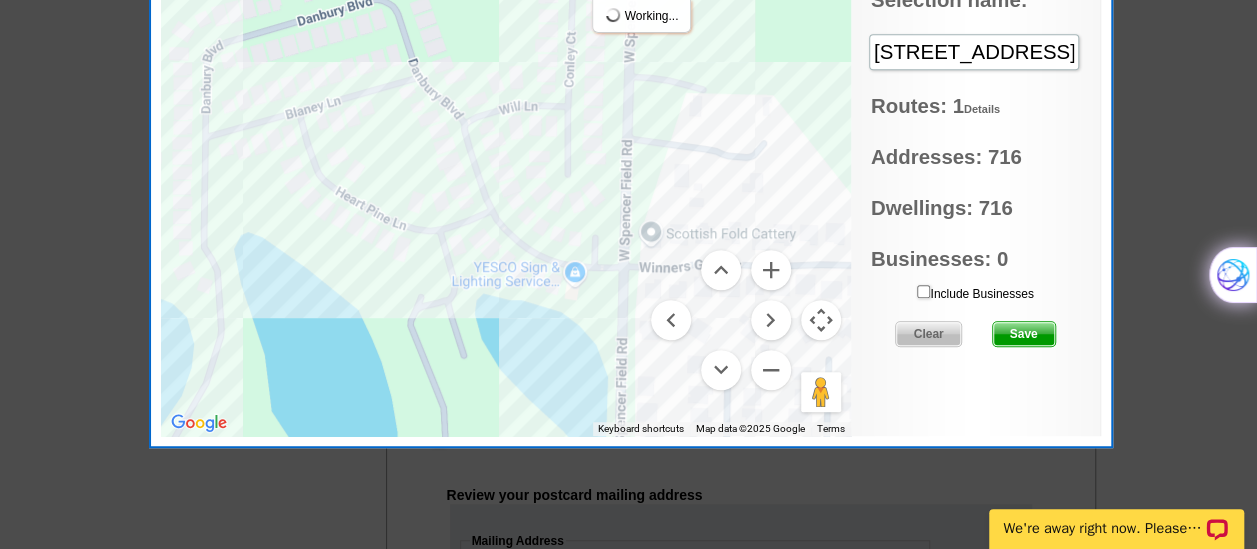 drag, startPoint x: 499, startPoint y: 180, endPoint x: 538, endPoint y: 372, distance: 195.9209 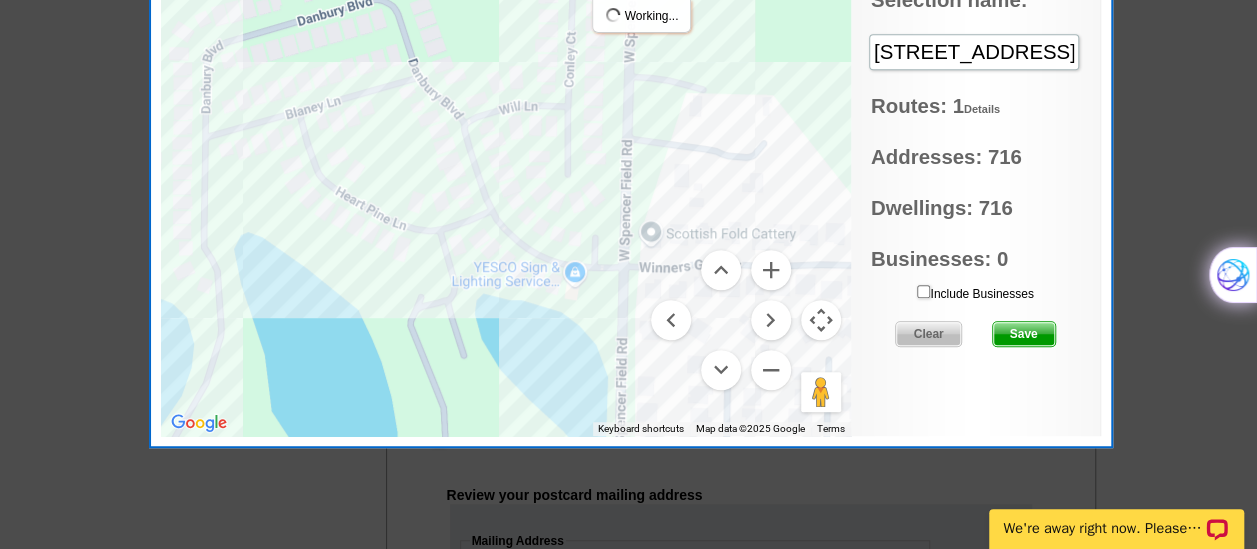 click at bounding box center [506, 186] 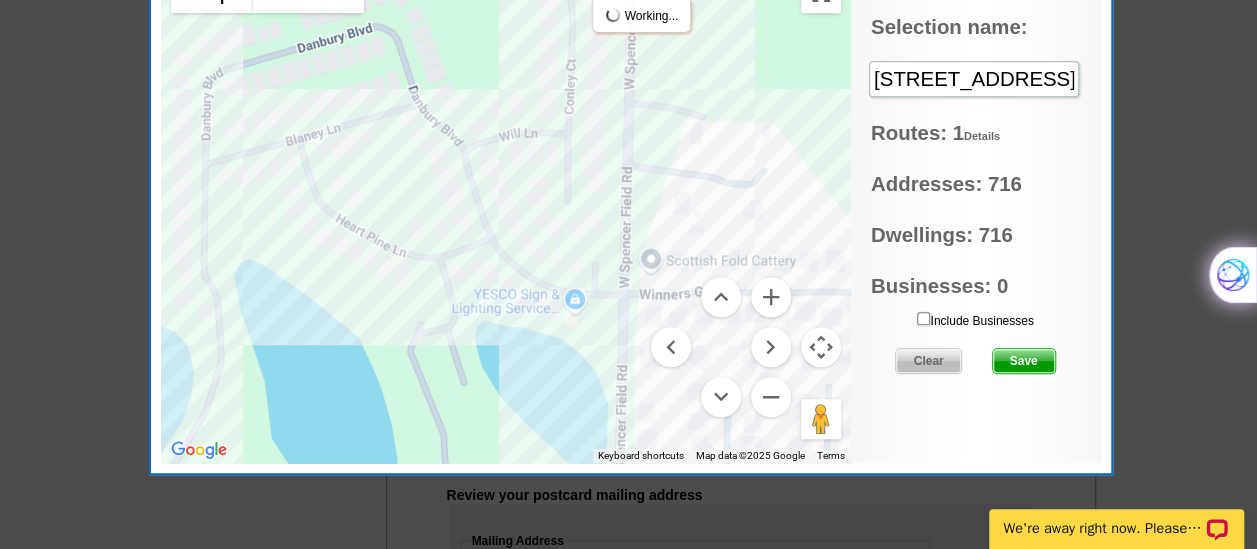 click at bounding box center [506, 213] 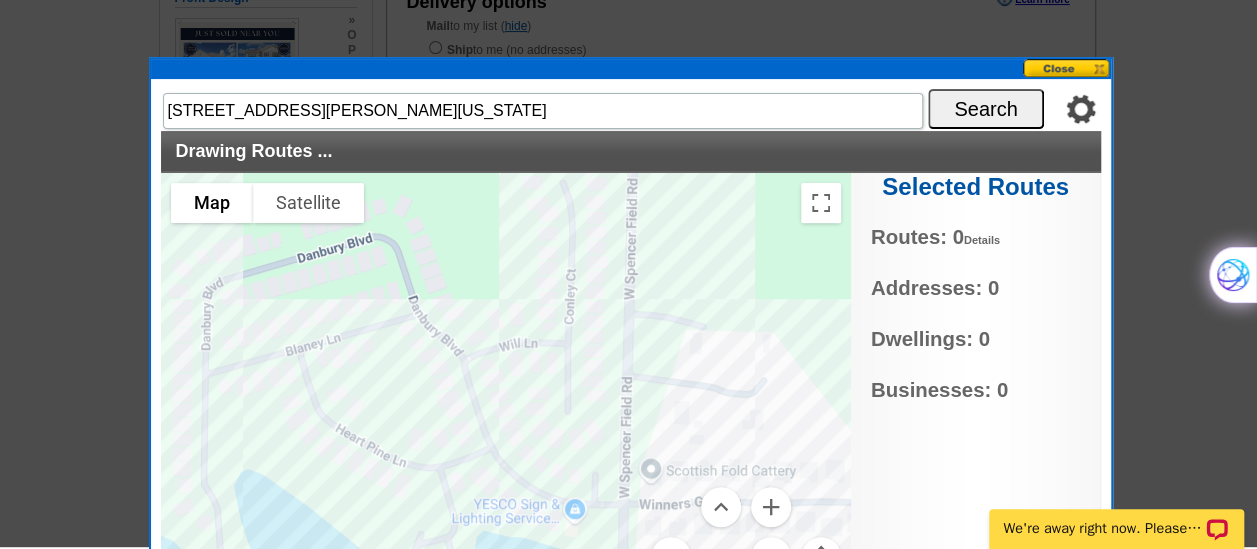 scroll, scrollTop: 293, scrollLeft: 0, axis: vertical 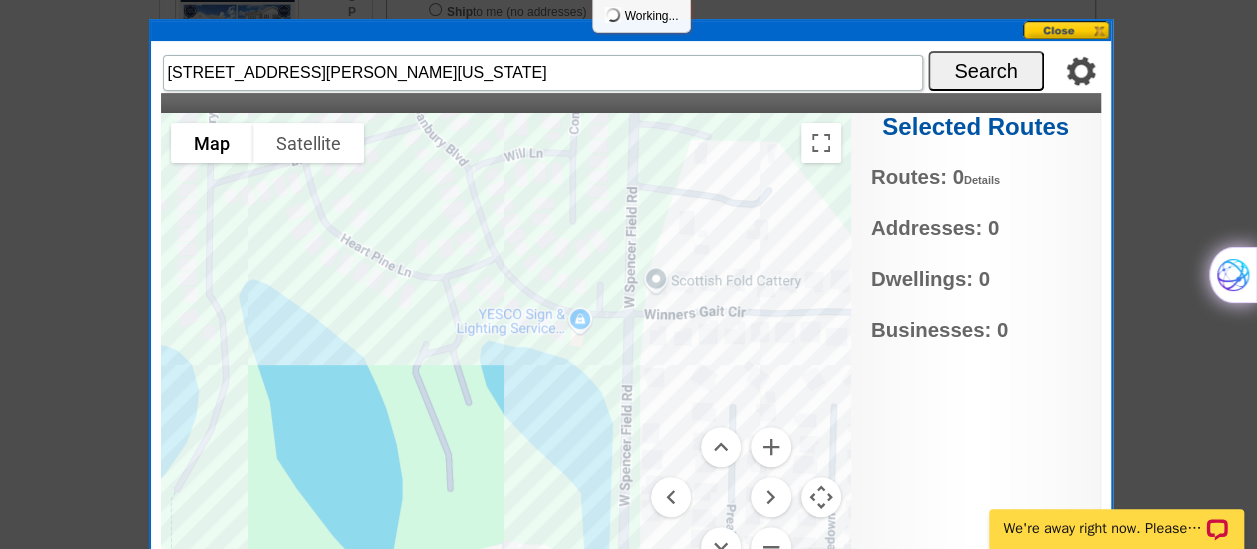 drag, startPoint x: 821, startPoint y: 238, endPoint x: 825, endPoint y: 115, distance: 123.065025 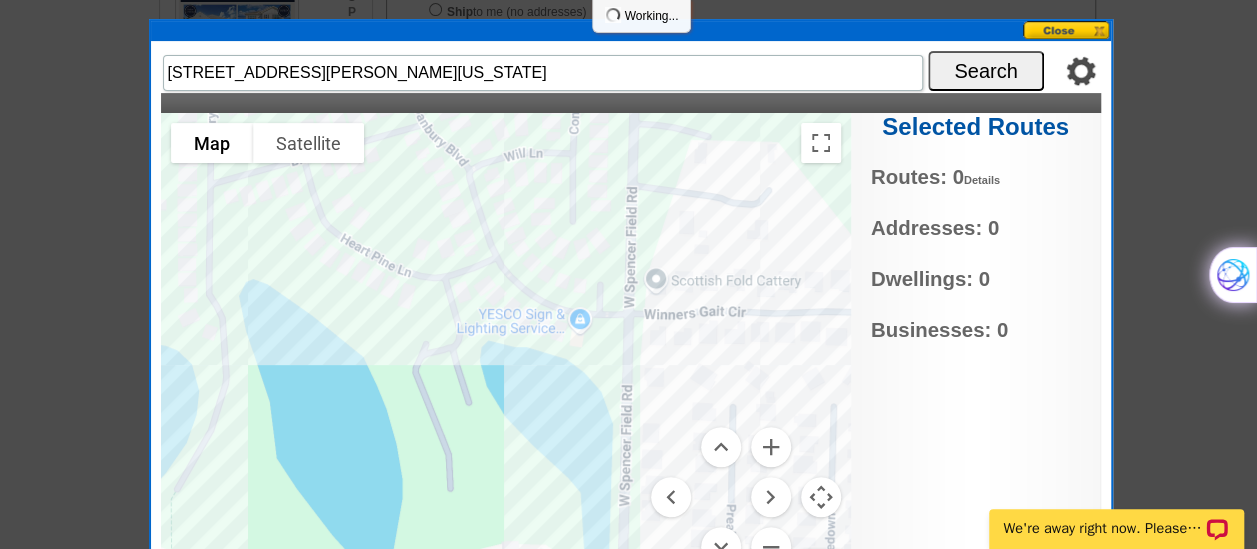click at bounding box center [506, 363] 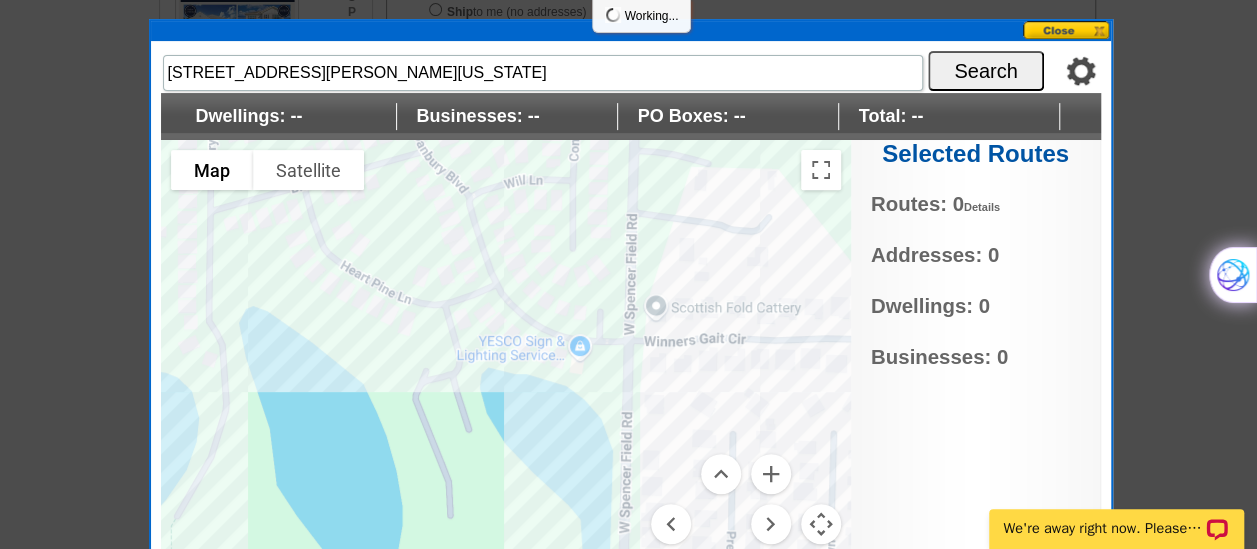 click at bounding box center (506, 390) 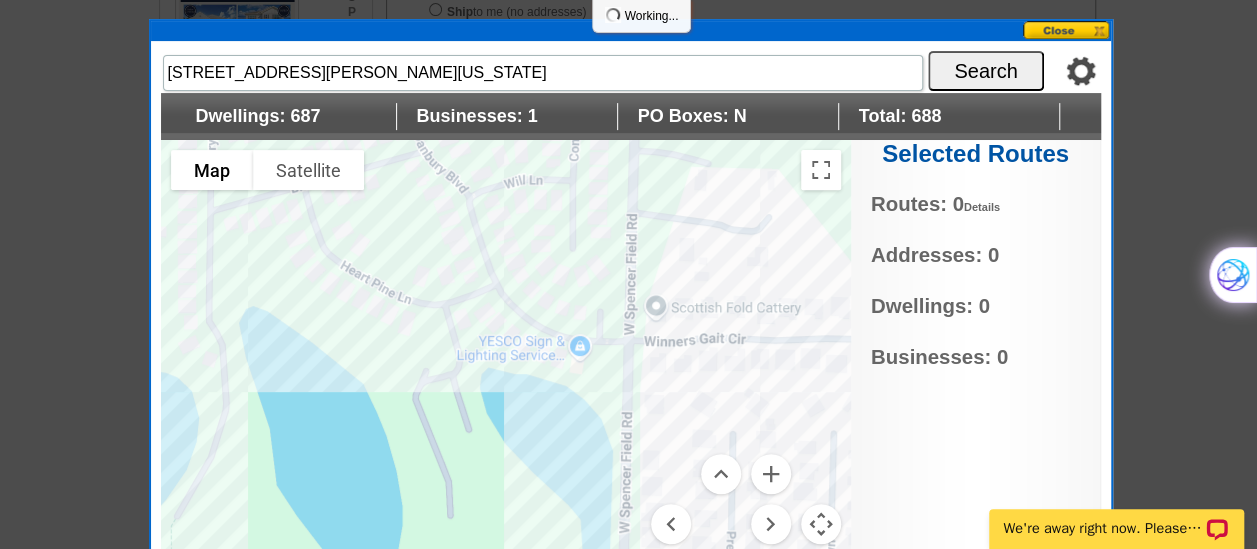 click at bounding box center (506, 390) 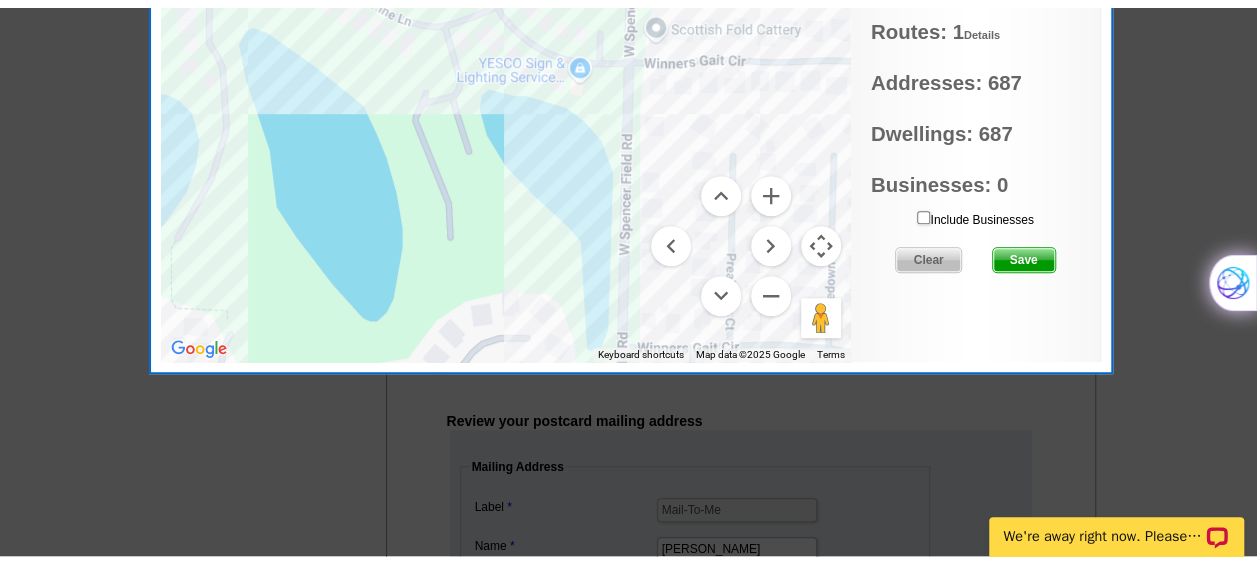 scroll, scrollTop: 551, scrollLeft: 0, axis: vertical 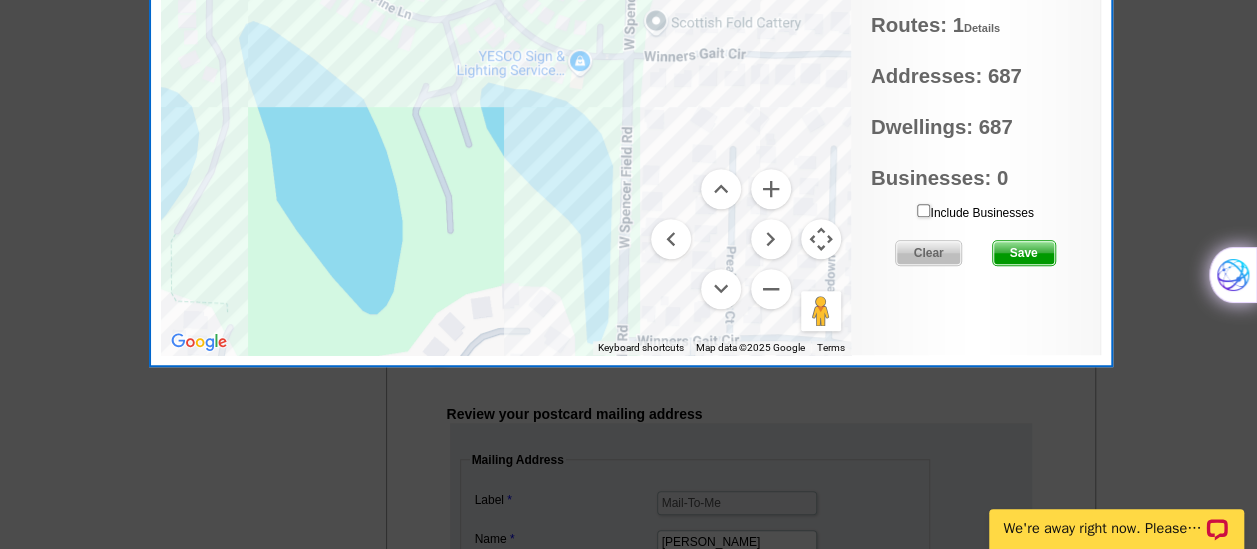 click on "Save" at bounding box center (1024, 253) 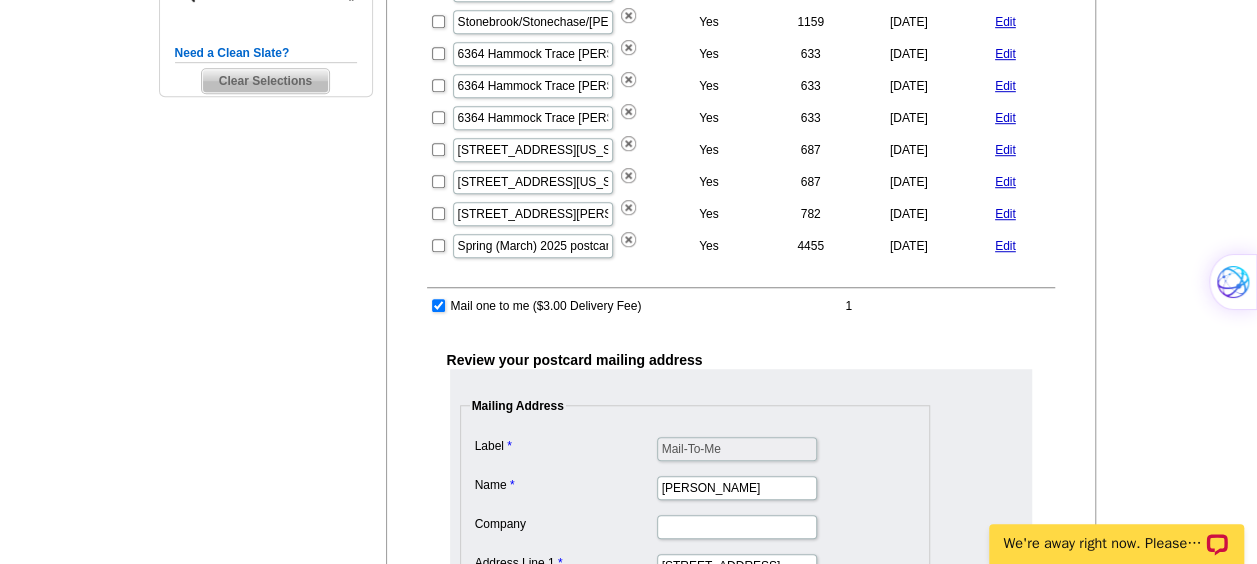 scroll, scrollTop: 630, scrollLeft: 0, axis: vertical 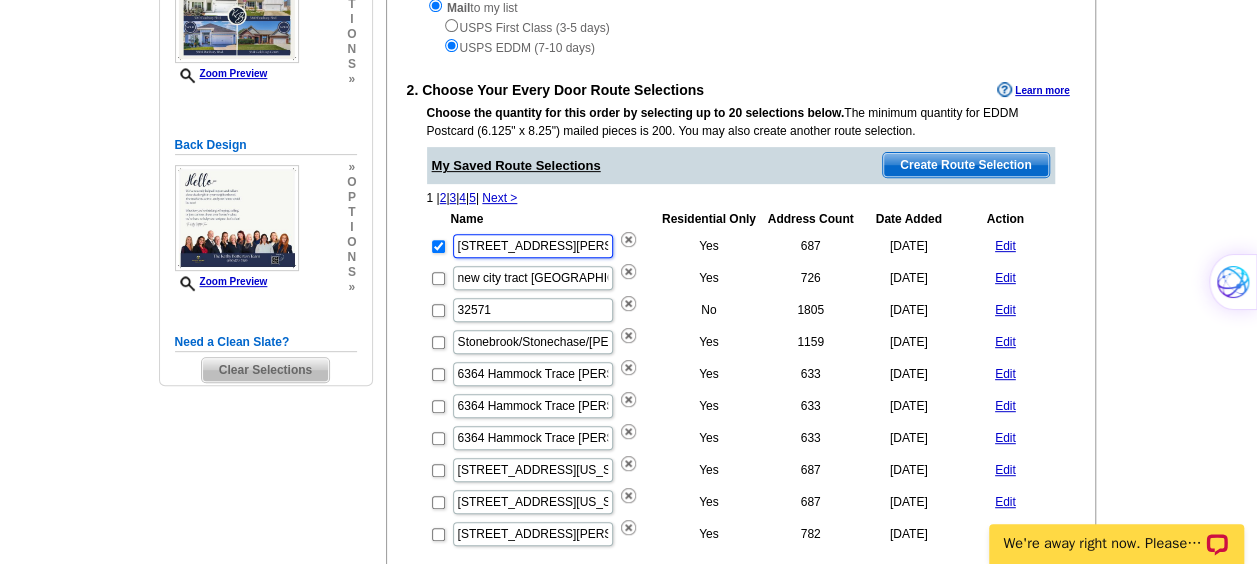 click on "4101 Heart Pine Lane pace florida" at bounding box center [533, 246] 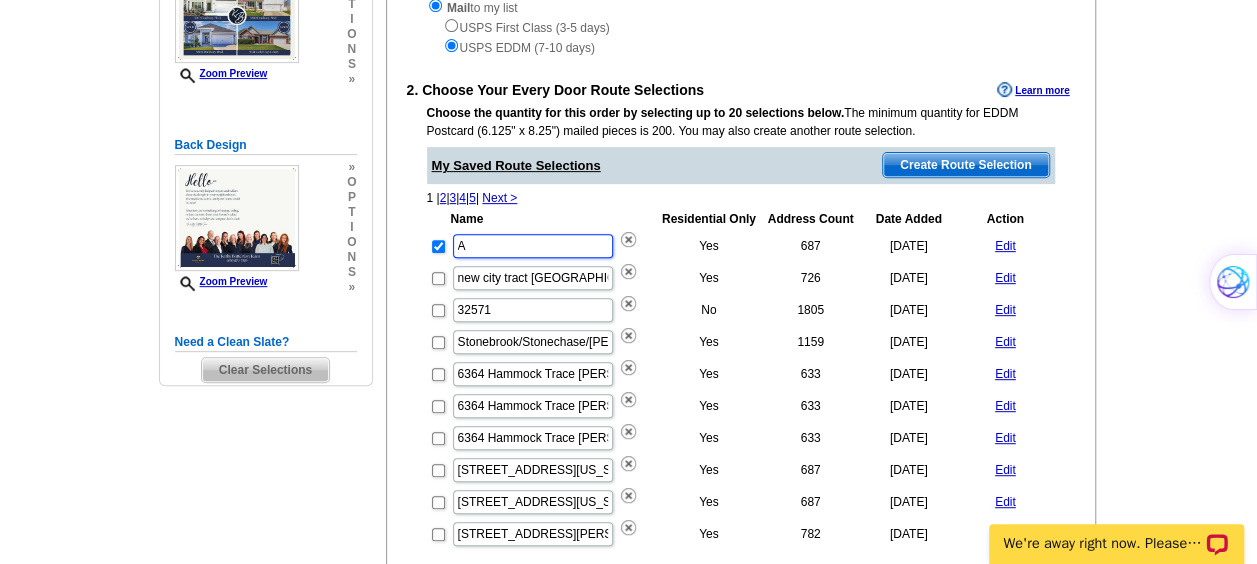 click on "A" at bounding box center [533, 246] 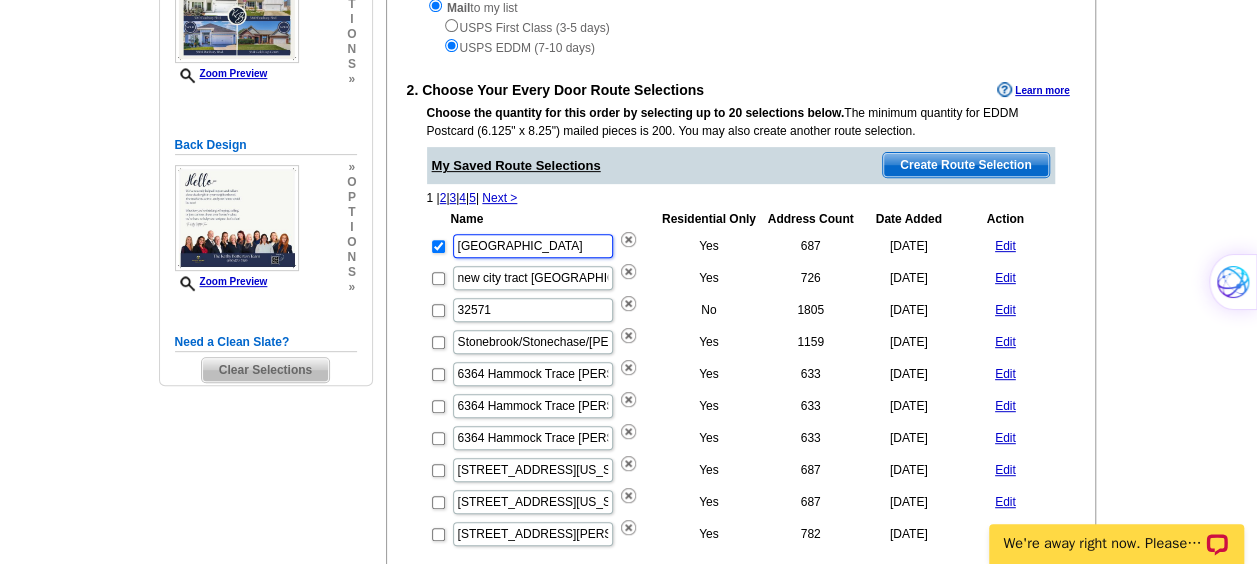 type on "Arbor Place" 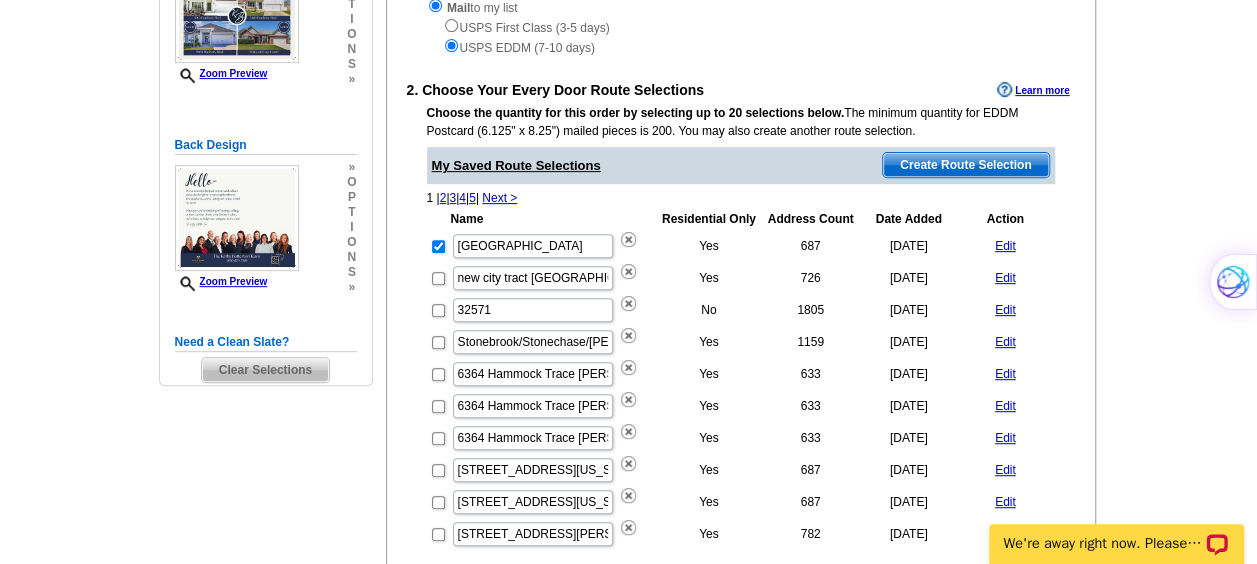 click on "Need Help? call 800-260-5887,  chat  with support, or have our designers make something custom just for you!
Got it, no need for the selection guide next time.
Show Results
Selected Design
EDDM Postcard (6.125" x 8.25")
Design Name
Front Design
Zoom Preview
»
o
p
t
i
o
n
s
»
»" at bounding box center [628, 597] 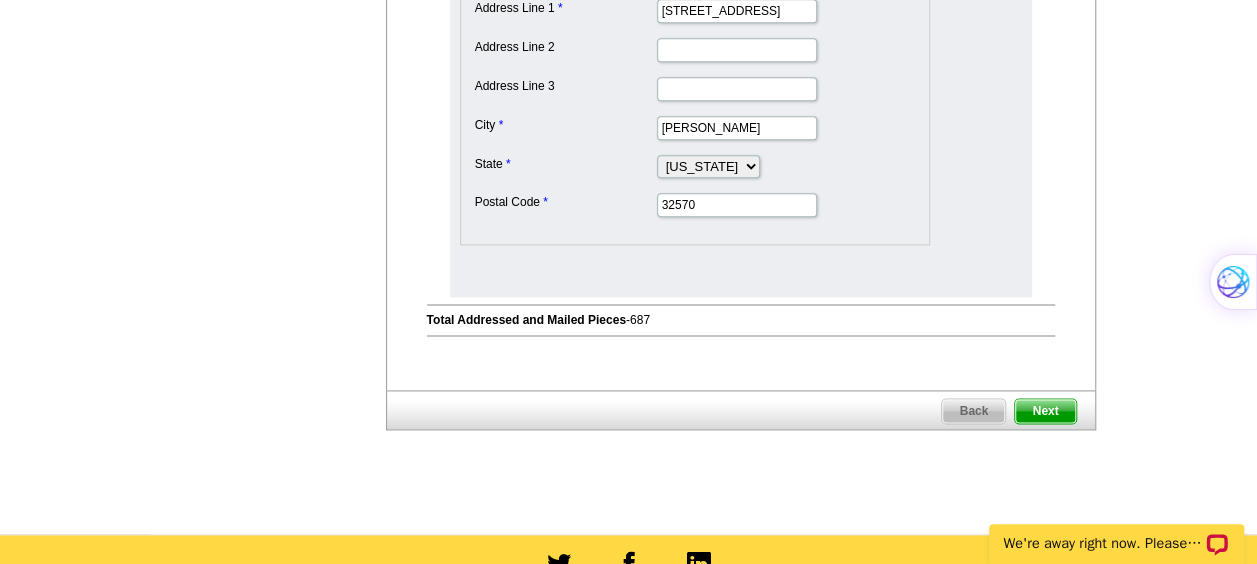 scroll, scrollTop: 1192, scrollLeft: 0, axis: vertical 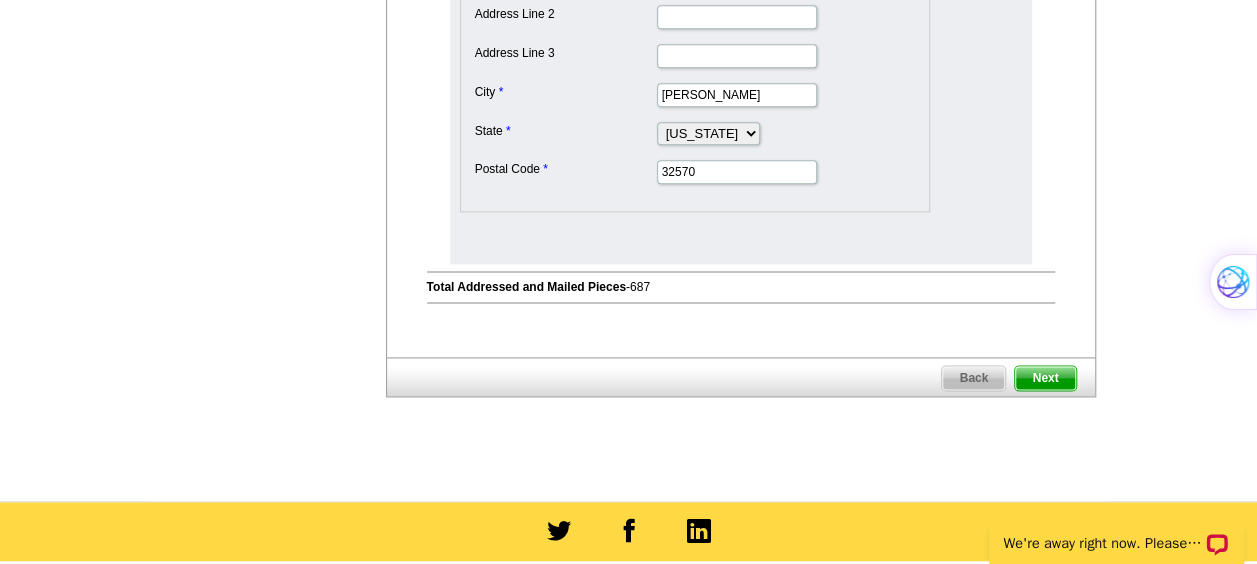 click on "Next" at bounding box center (1045, 378) 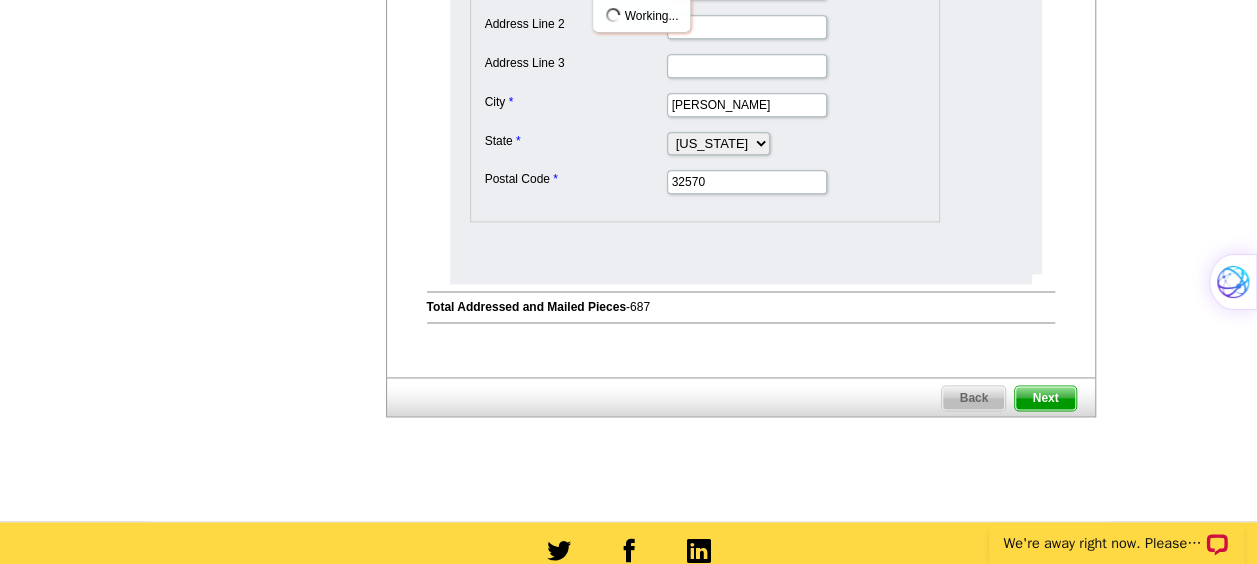 scroll, scrollTop: 0, scrollLeft: 0, axis: both 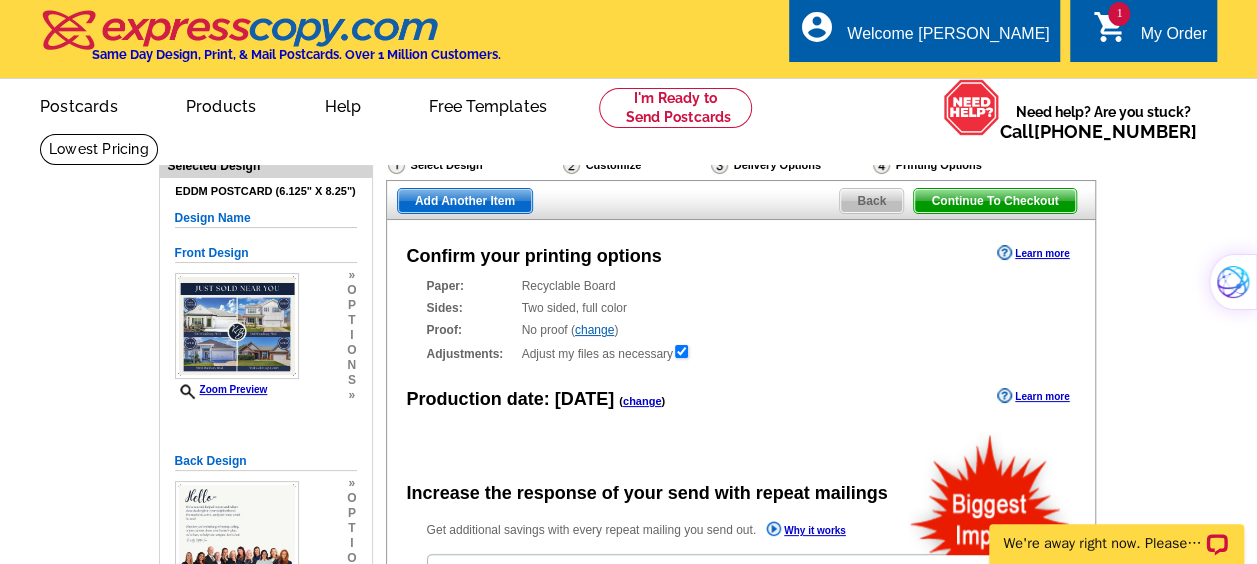 radio on "false" 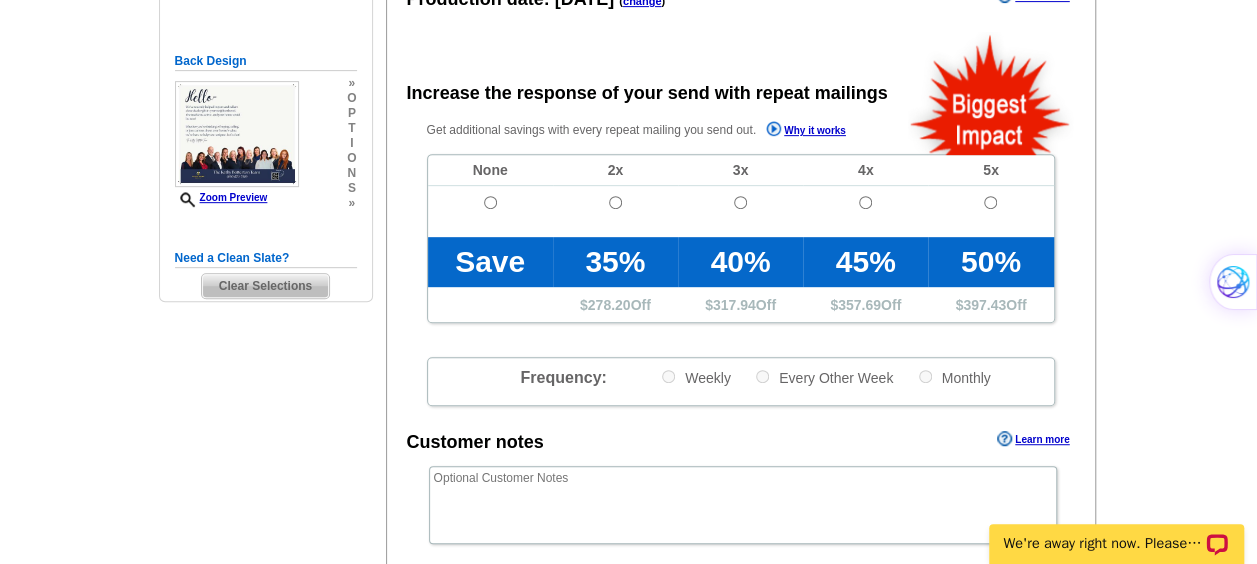 scroll, scrollTop: 416, scrollLeft: 0, axis: vertical 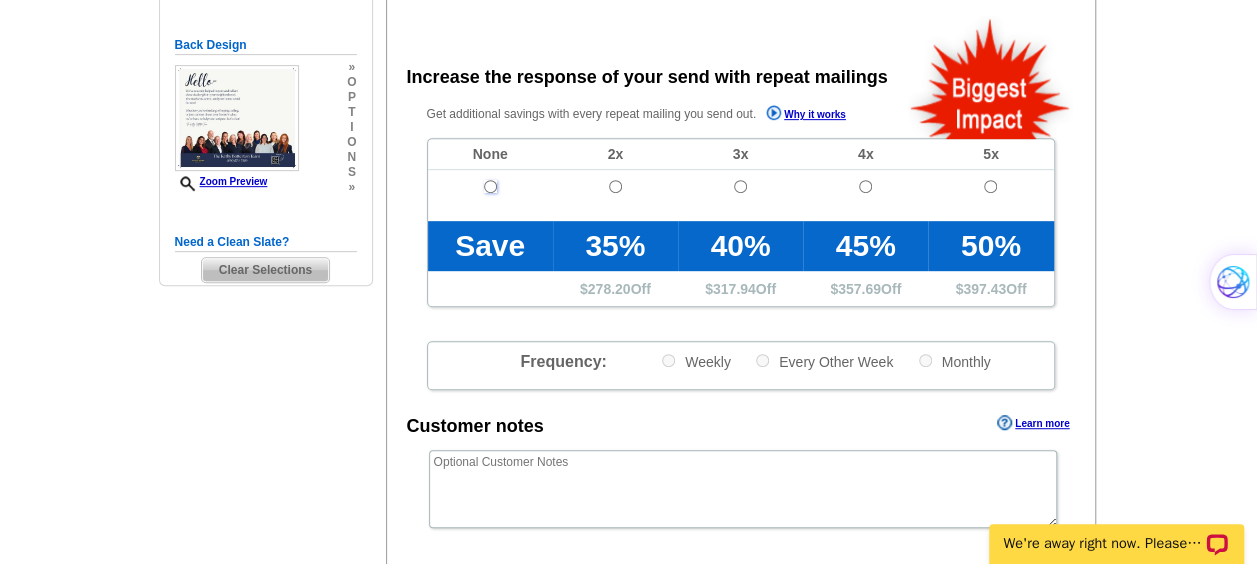 click at bounding box center (490, 186) 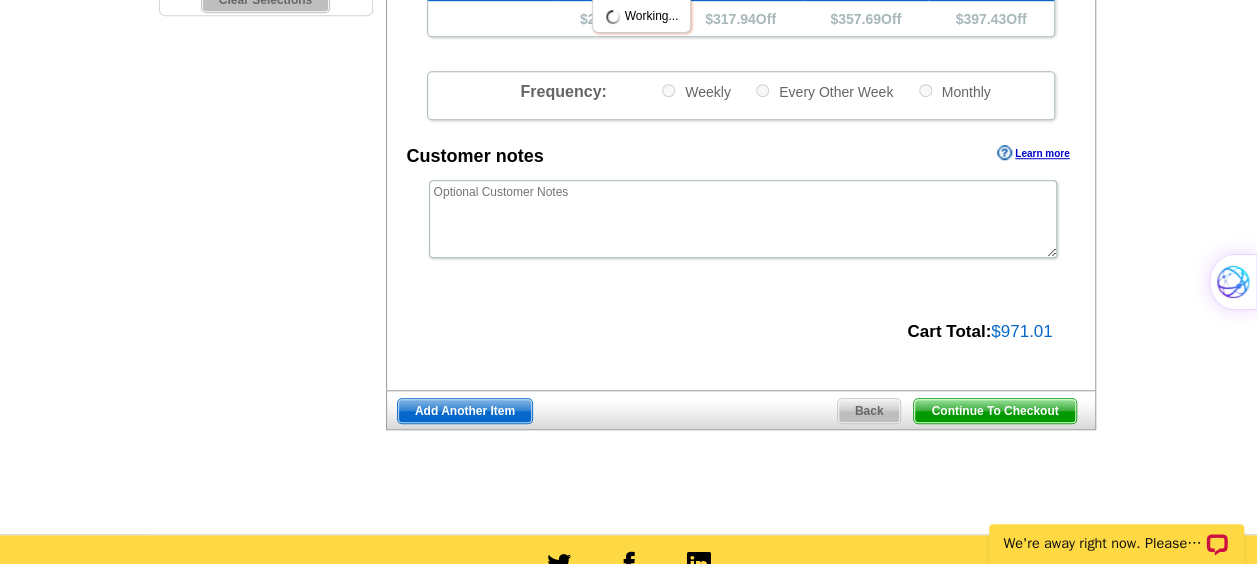 scroll, scrollTop: 688, scrollLeft: 0, axis: vertical 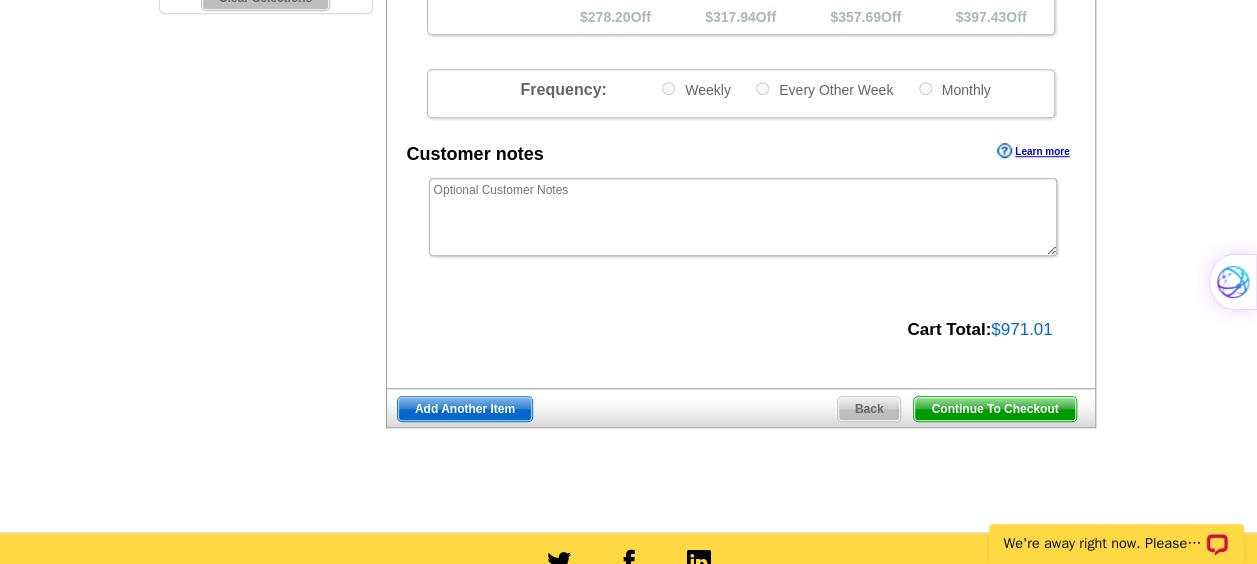 click on "Continue To Checkout" at bounding box center [994, 409] 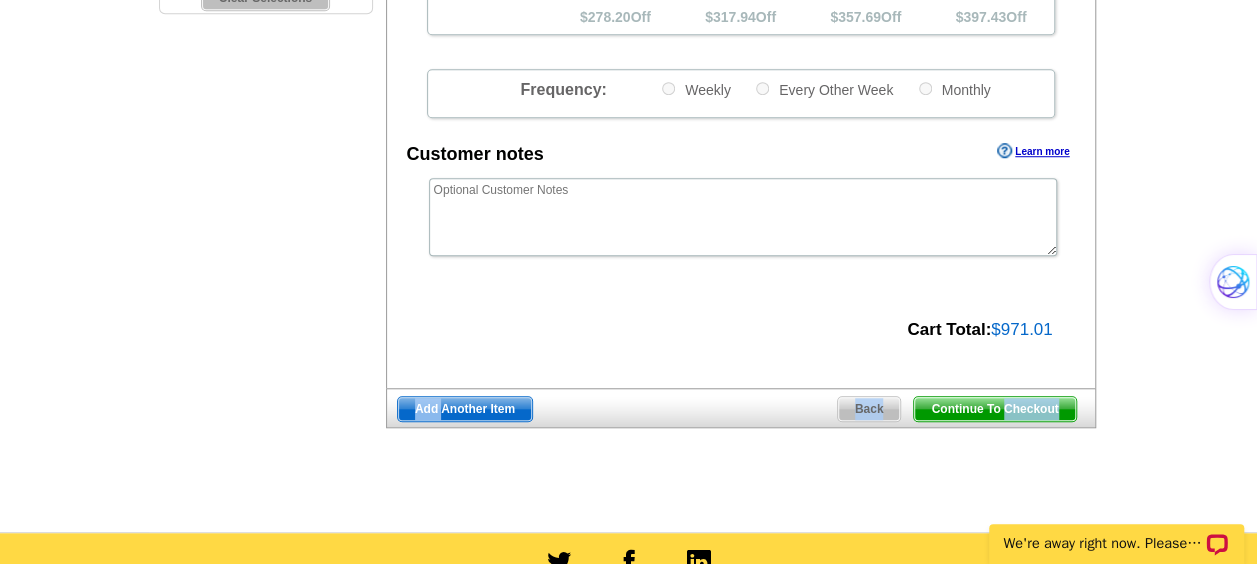click on "Continue To Checkout" at bounding box center [994, 409] 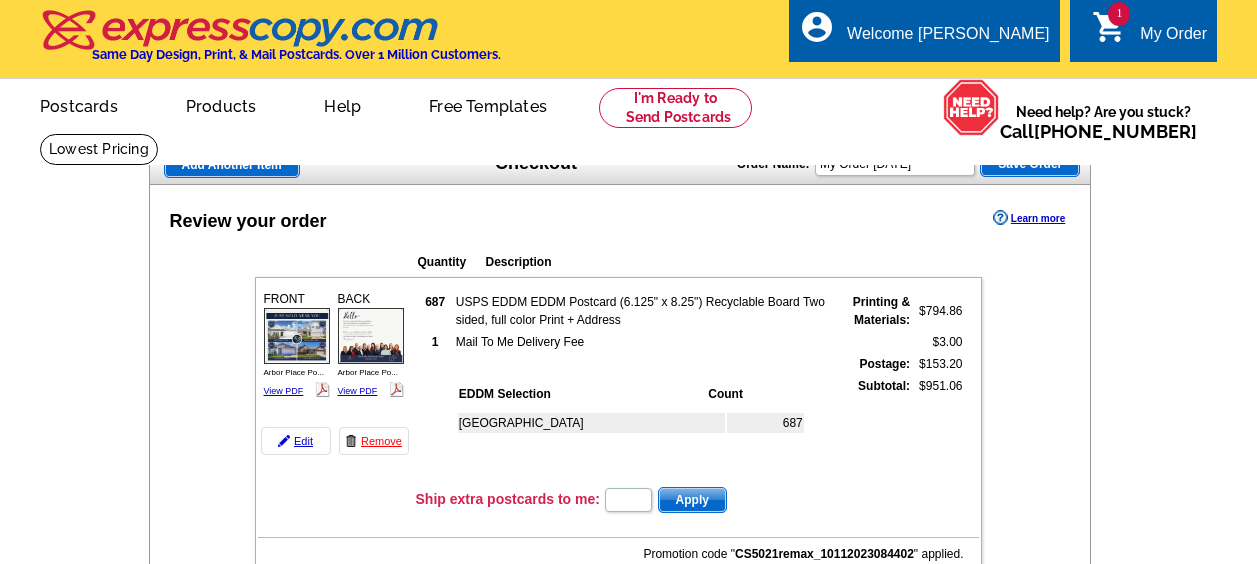 scroll, scrollTop: 0, scrollLeft: 0, axis: both 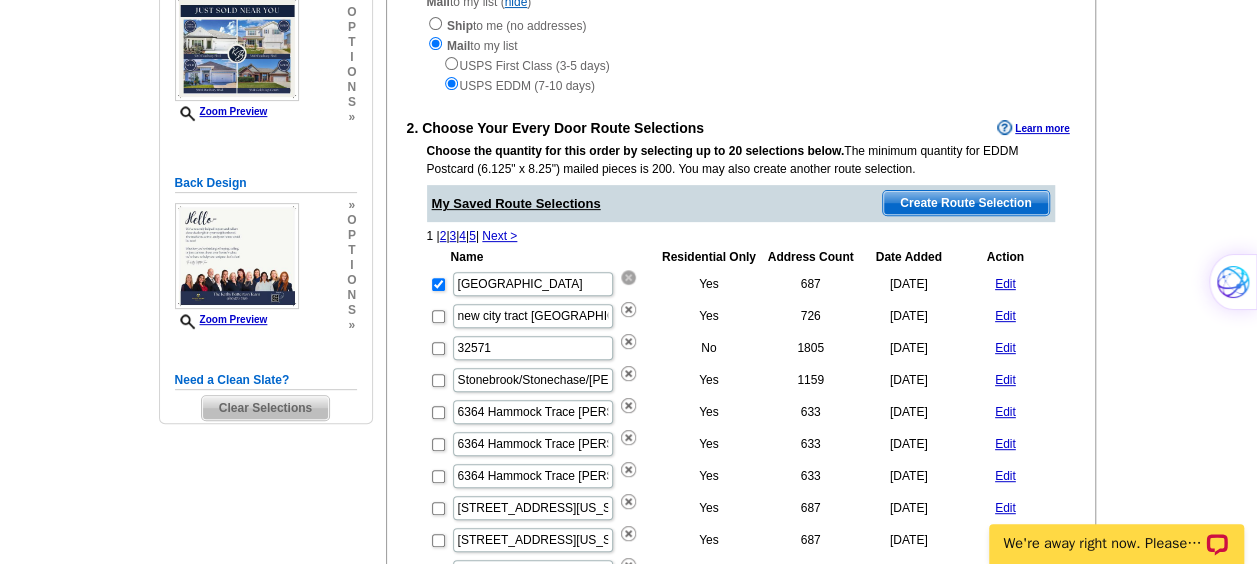 click at bounding box center [628, 277] 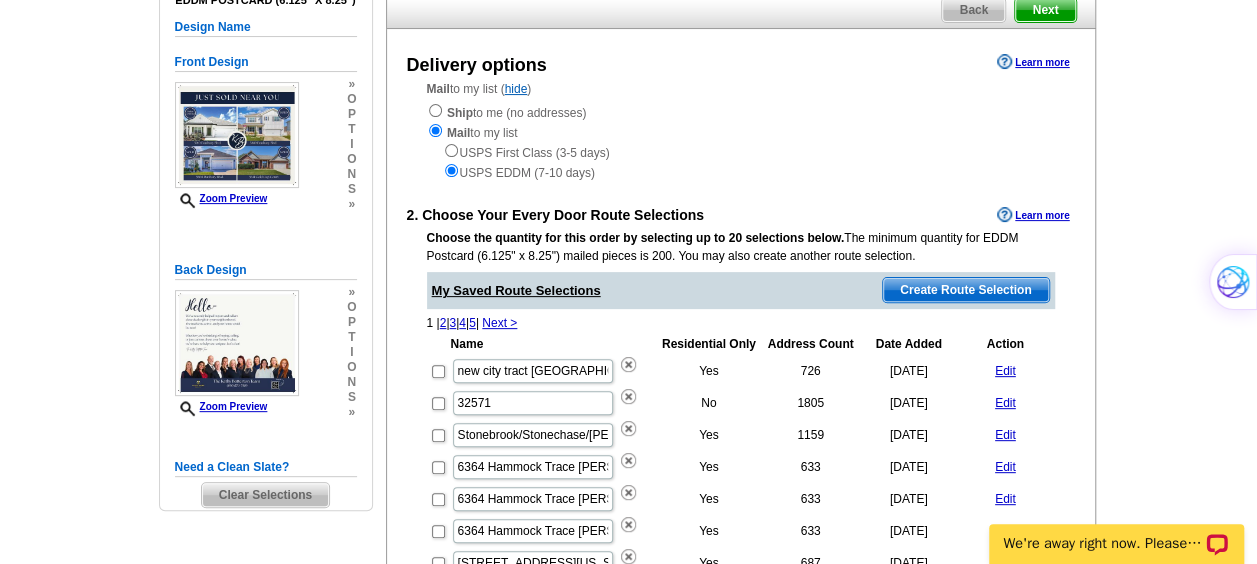 scroll, scrollTop: 189, scrollLeft: 0, axis: vertical 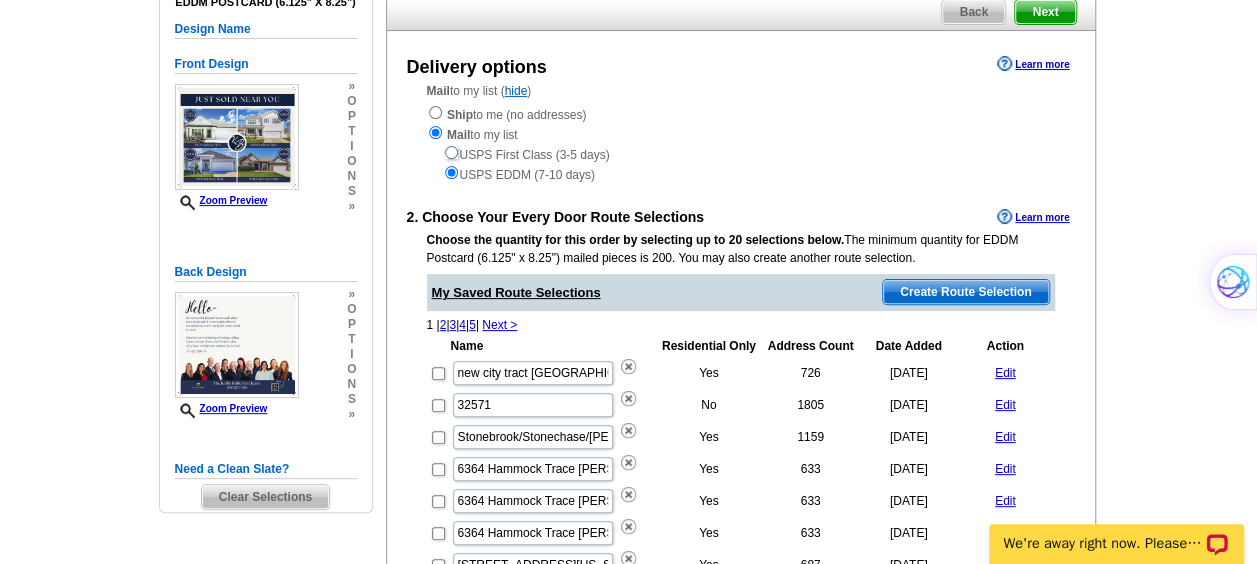 click at bounding box center [451, 152] 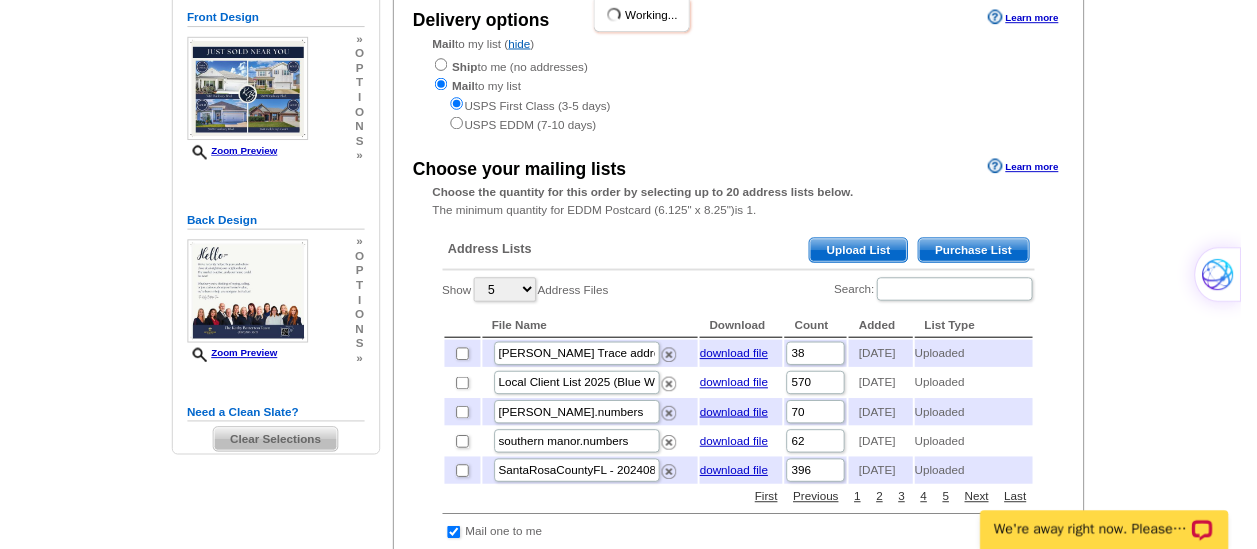 scroll, scrollTop: 236, scrollLeft: 0, axis: vertical 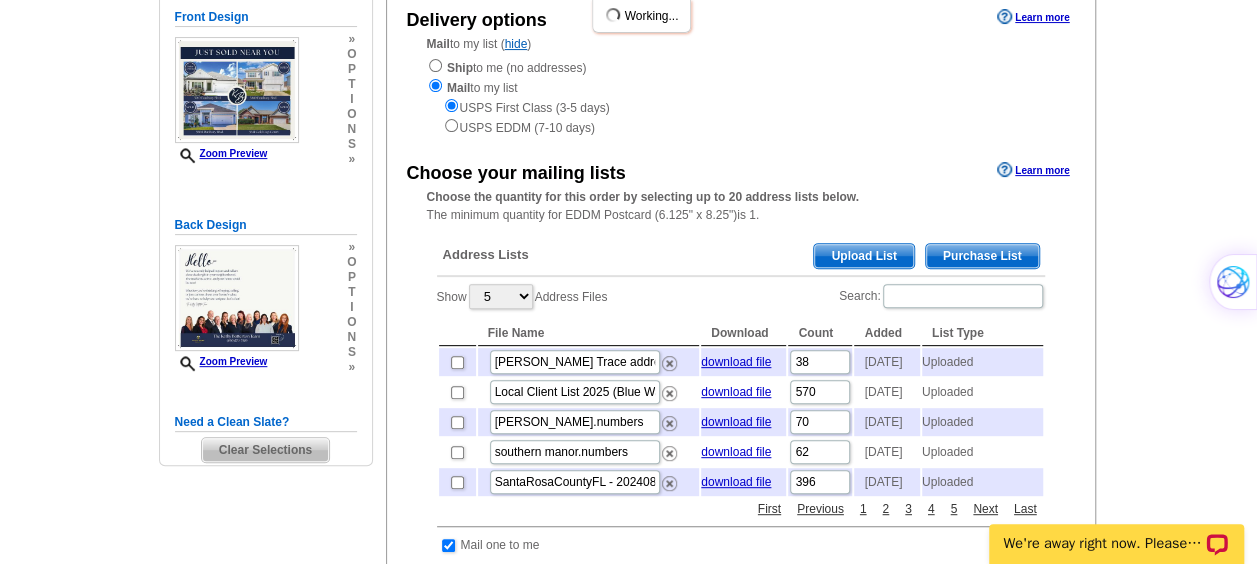 click on "Address Lists
Purchase List
Upload List" at bounding box center (741, 257) 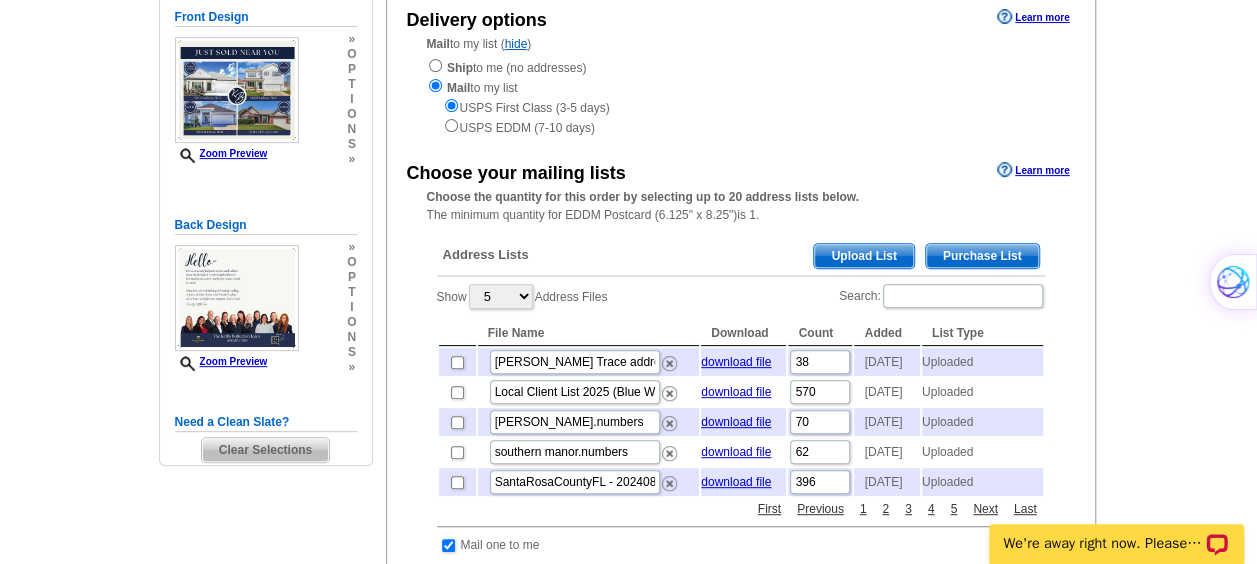 click on "Upload List" at bounding box center (863, 256) 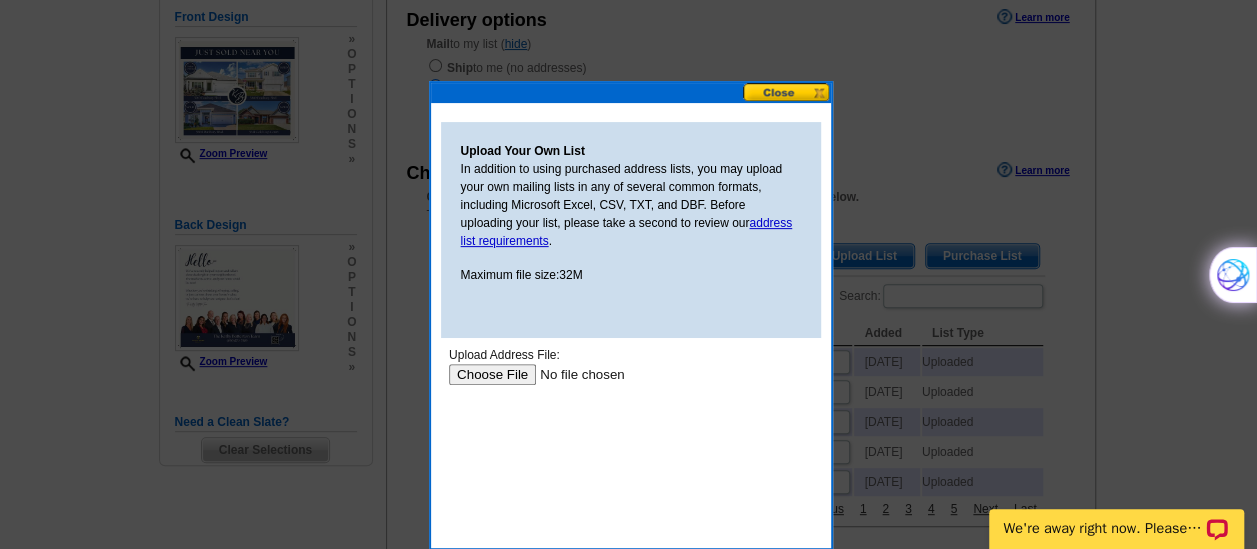 scroll, scrollTop: 0, scrollLeft: 0, axis: both 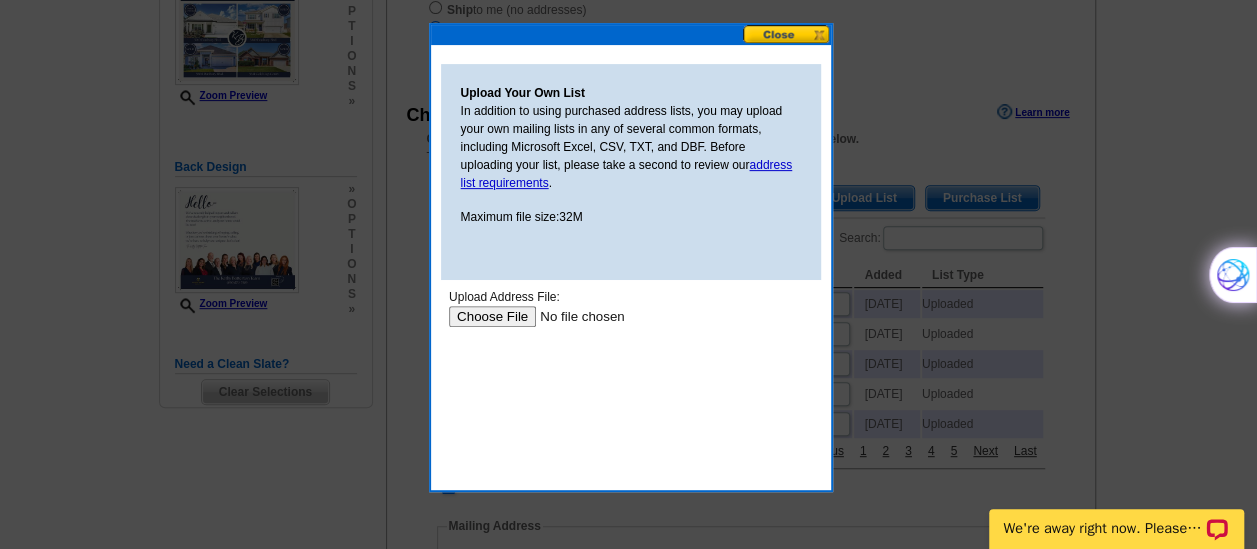 click at bounding box center [574, 315] 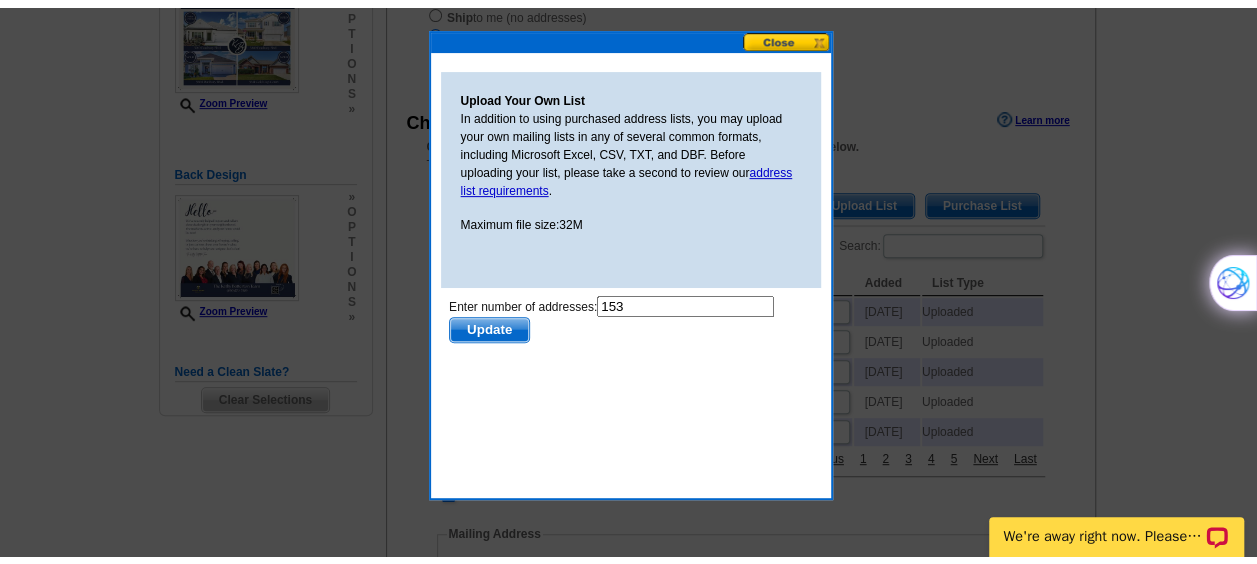 scroll, scrollTop: 0, scrollLeft: 0, axis: both 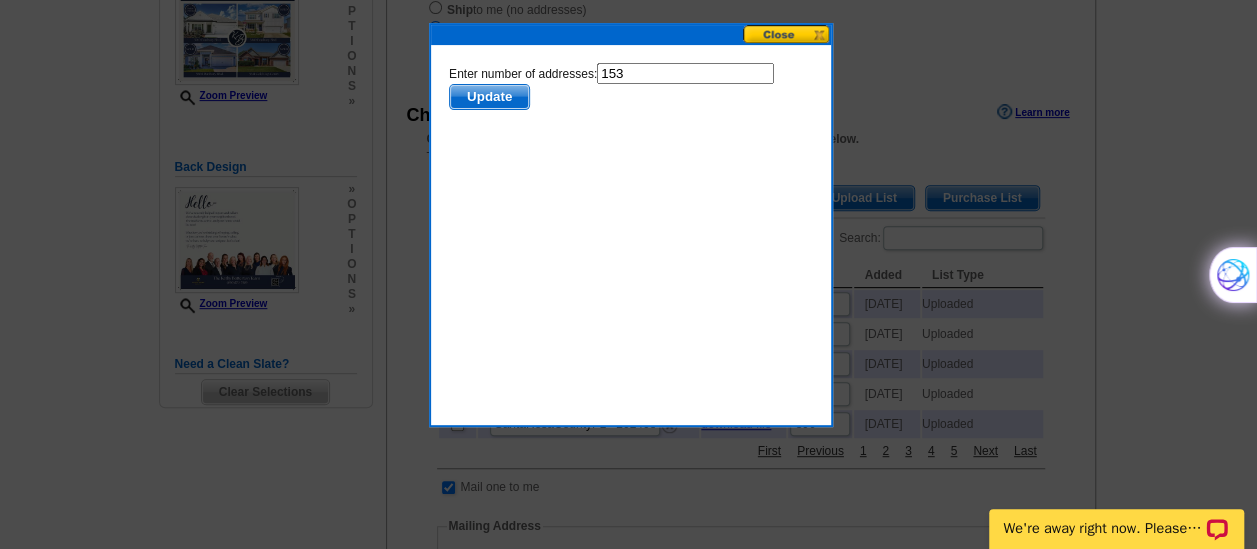click on "Update" at bounding box center (488, 96) 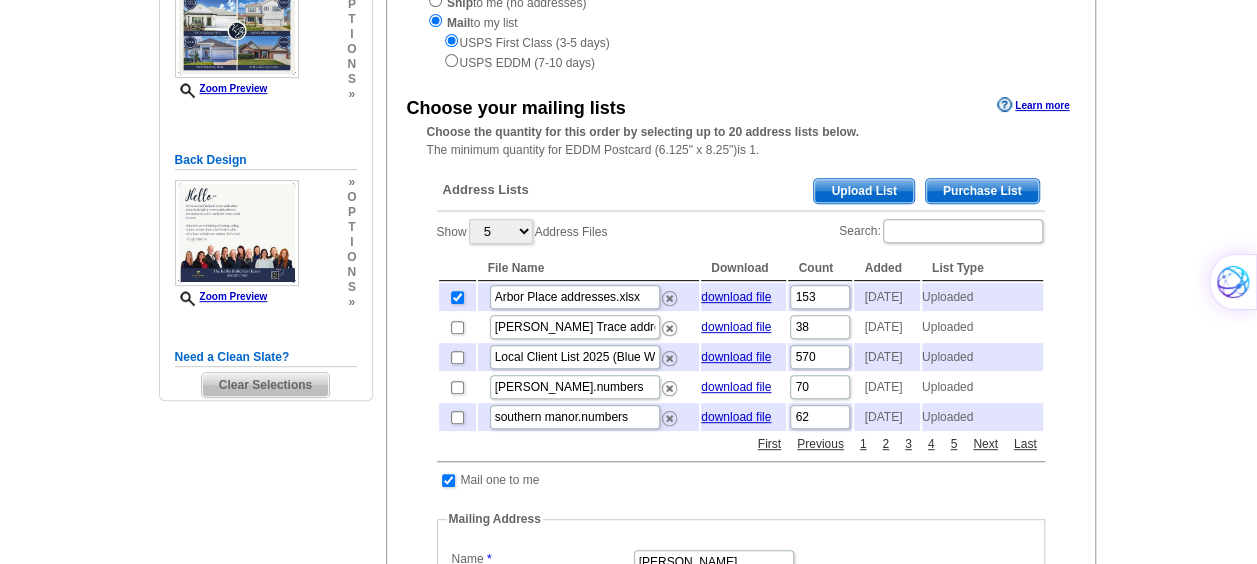 scroll, scrollTop: 291, scrollLeft: 0, axis: vertical 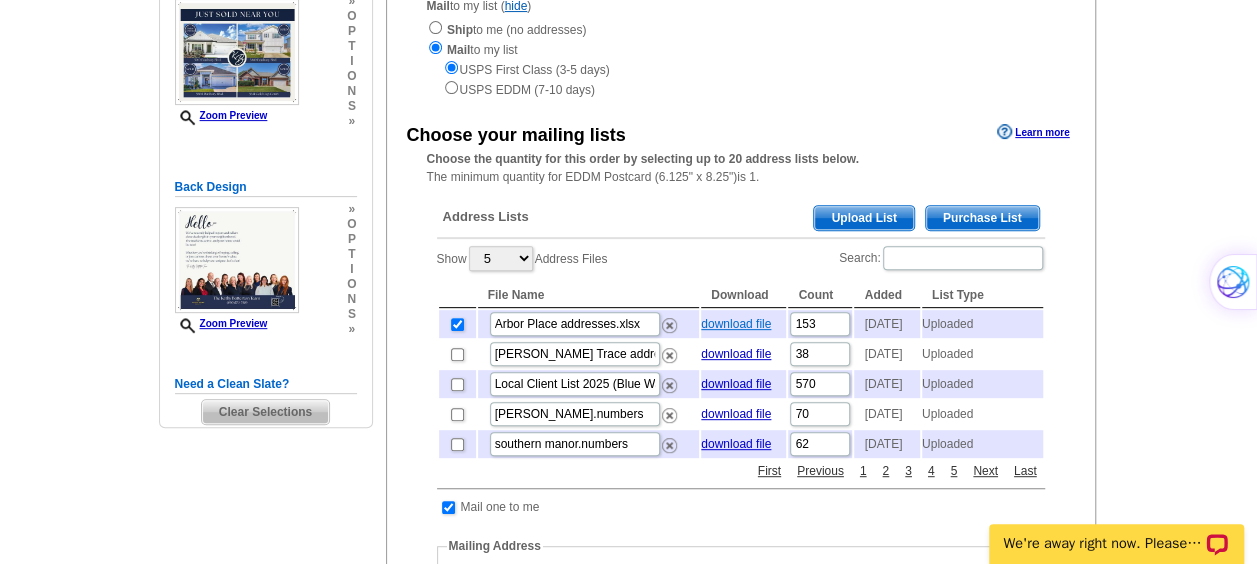 click on "download file" at bounding box center (736, 324) 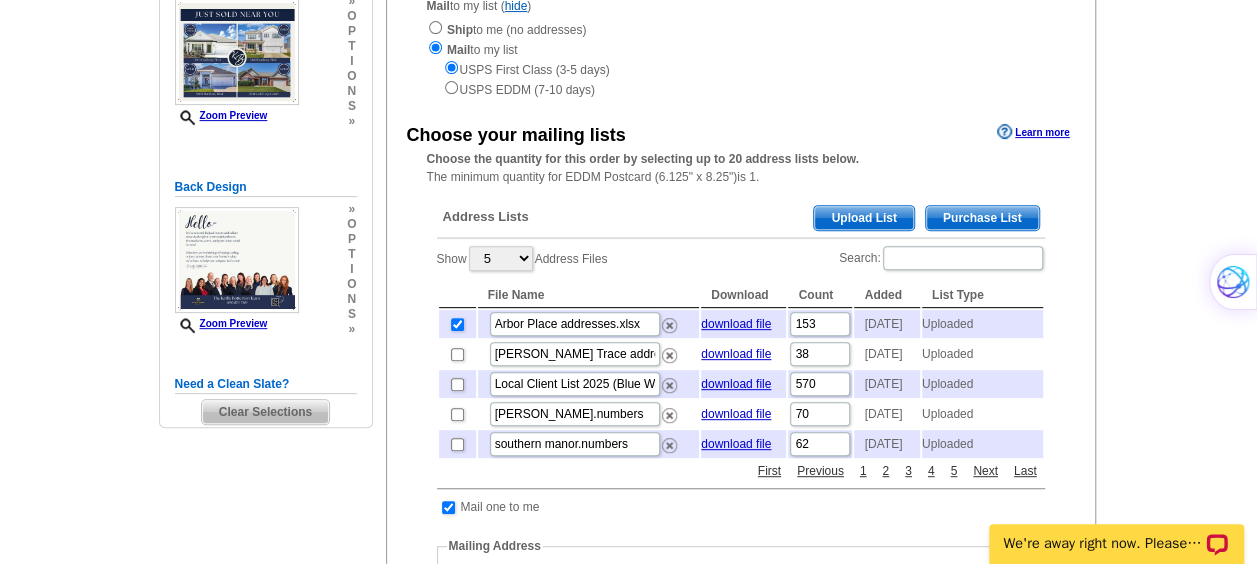 click on "Need Help? call [PHONE_NUMBER],  chat  with support, or have our designers make something custom just for you!
Got it, no need for the selection guide next time.
Show Results
Selected Design
EDDM Postcard (6.125" x 8.25")
Design Name
Front Design
Zoom Preview
»
o
p
t
i
o
n
s
»
»" at bounding box center [628, 575] 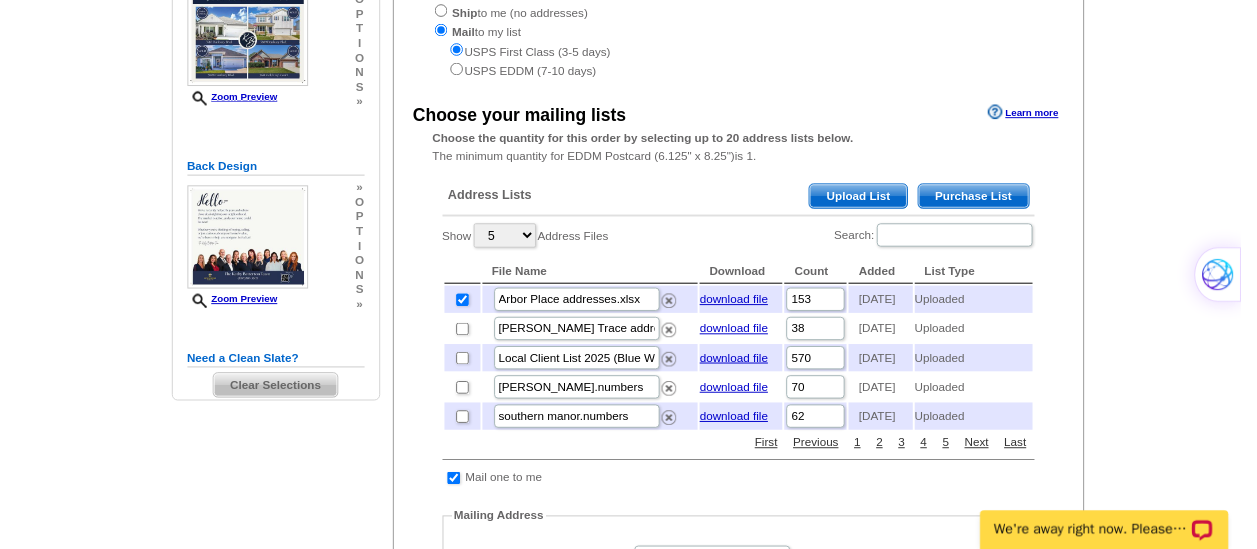 scroll, scrollTop: 292, scrollLeft: 0, axis: vertical 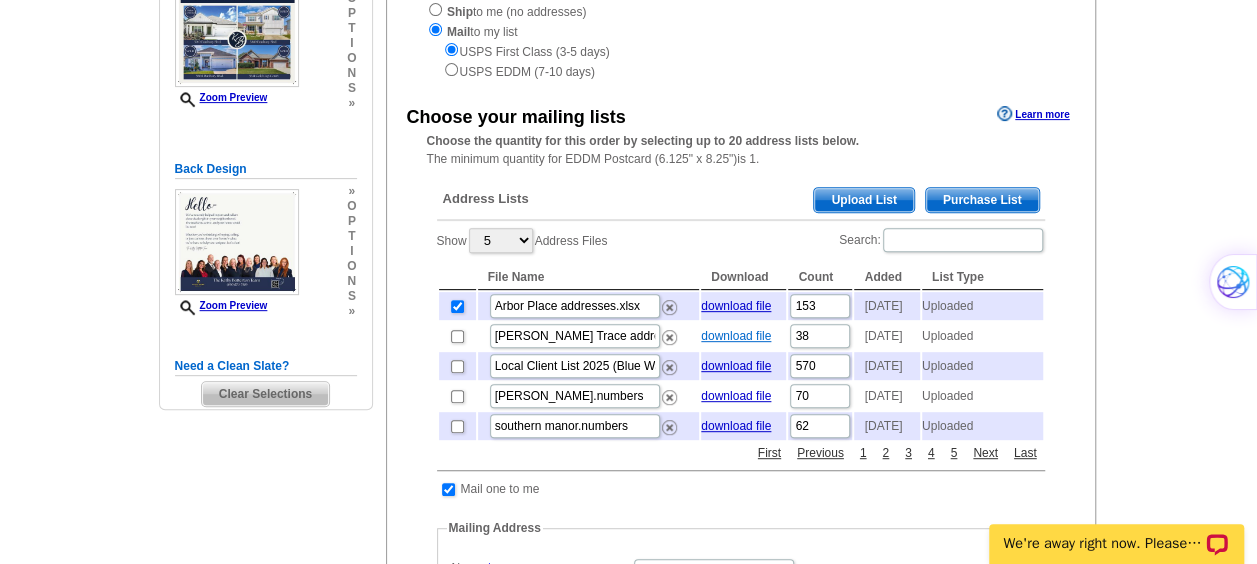 click on "download file" at bounding box center (736, 336) 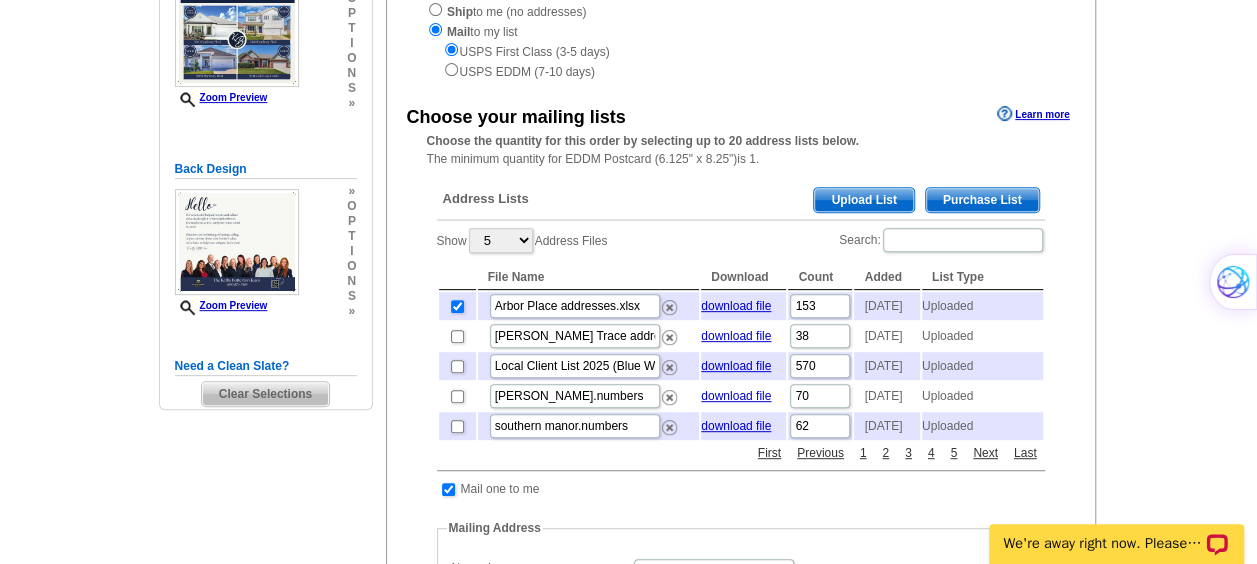 click on "Need Help? call [PHONE_NUMBER],  chat  with support, or have our designers make something custom just for you!
Got it, no need for the selection guide next time.
Show Results
Selected Design
EDDM Postcard (6.125" x 8.25")
Design Name
Front Design
Zoom Preview
»
o
p
t
i
o
n
s
»
»" at bounding box center (628, 557) 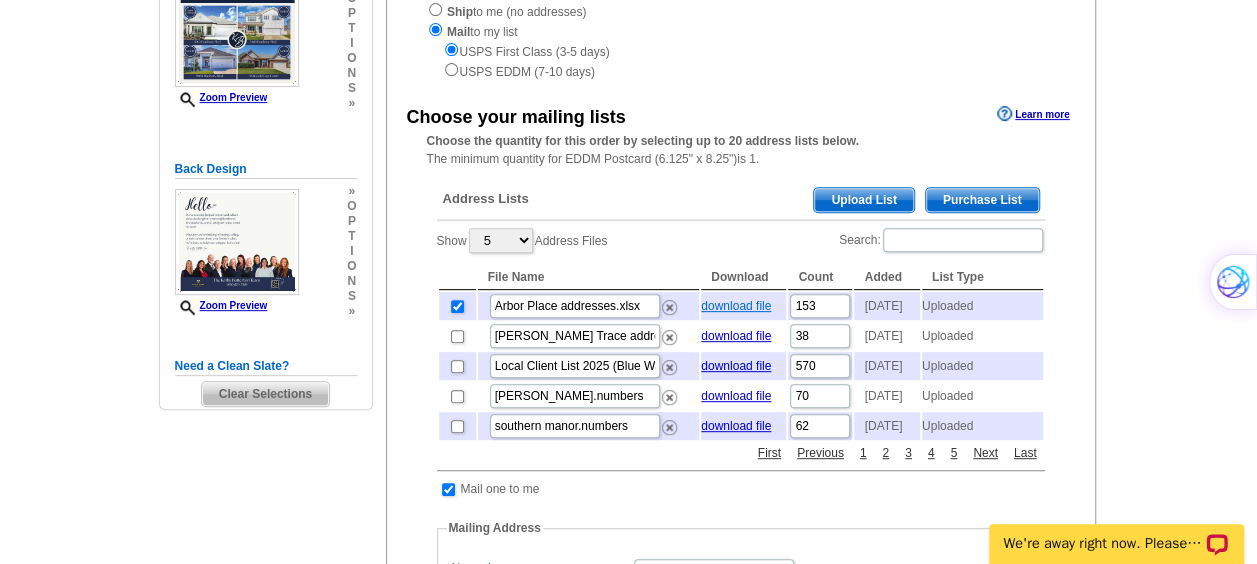 click on "download file" at bounding box center (736, 306) 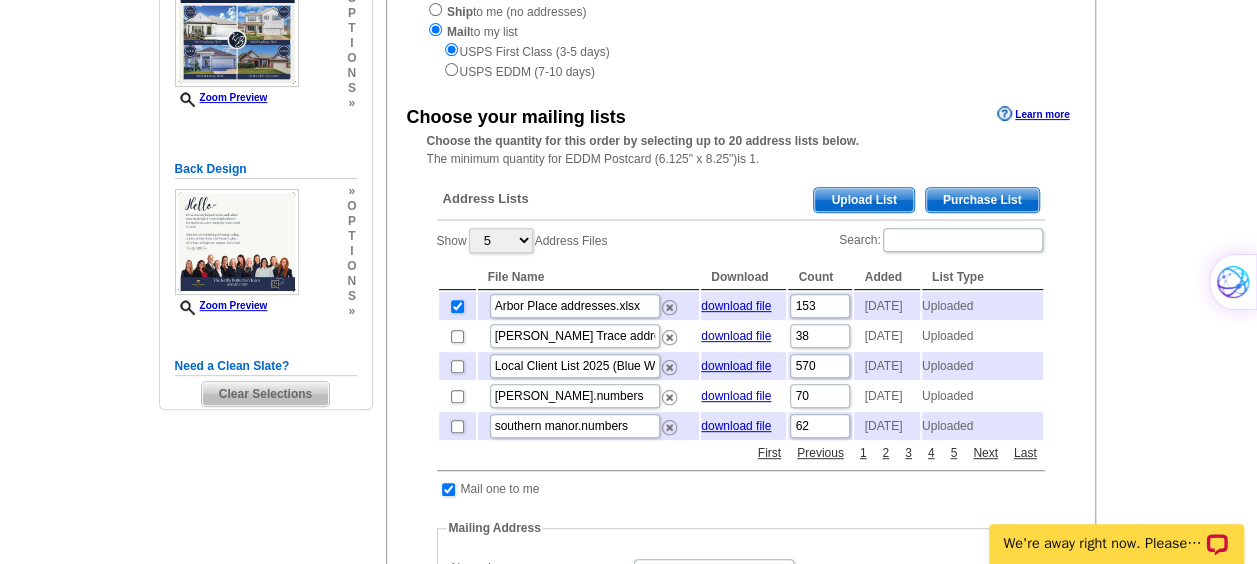 click on "Need Help? call 800-260-5887,  chat  with support, or have our designers make something custom just for you!
Got it, no need for the selection guide next time.
Show Results
Selected Design
EDDM Postcard (6.125" x 8.25")
Design Name
Front Design
Zoom Preview
»
o
p
t
i
o
n
s
»
»" at bounding box center [628, 557] 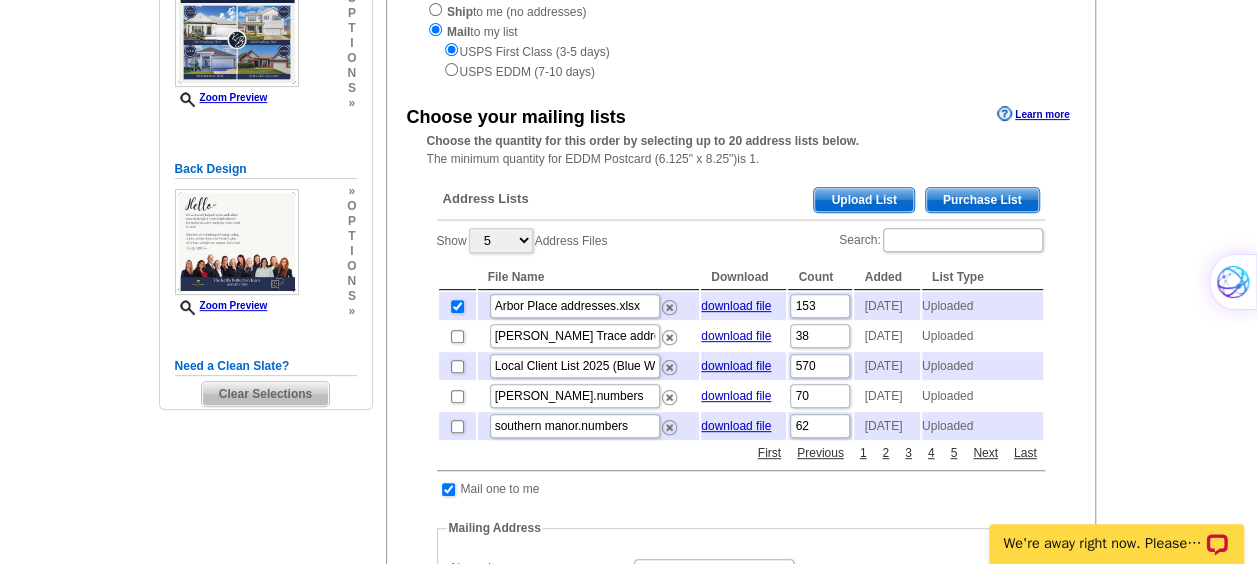 click on "Upload List" at bounding box center (863, 200) 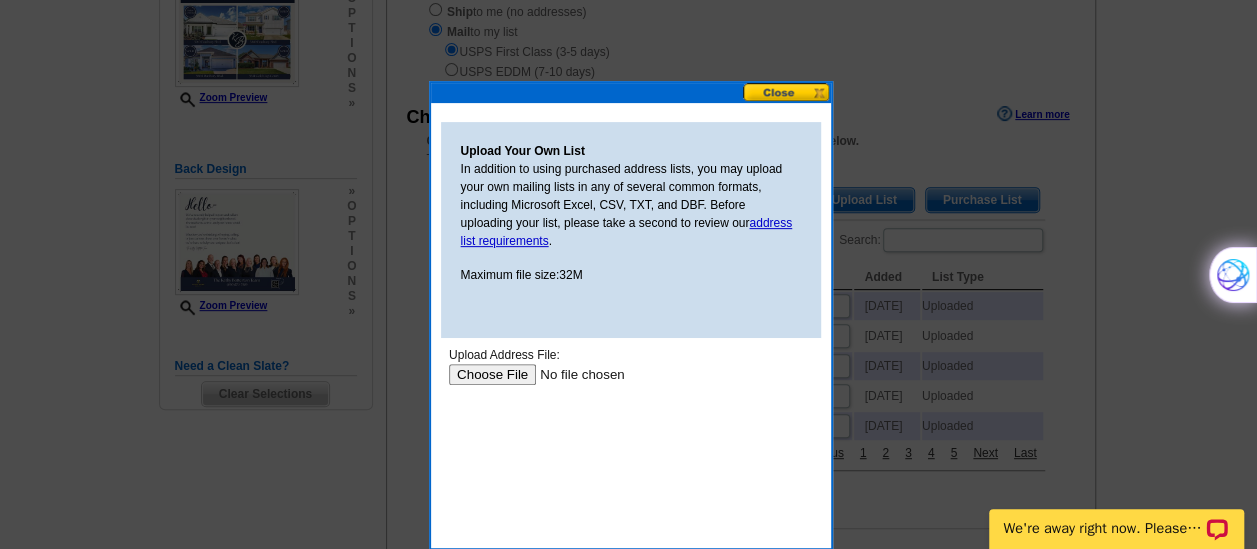 scroll, scrollTop: 0, scrollLeft: 0, axis: both 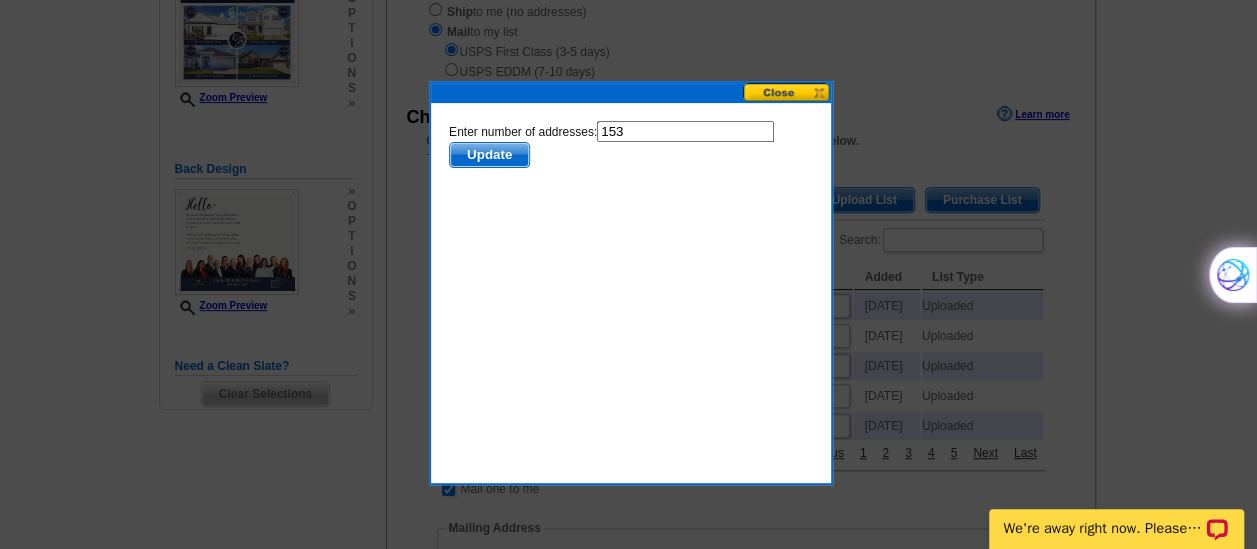 click on "Update" at bounding box center [488, 154] 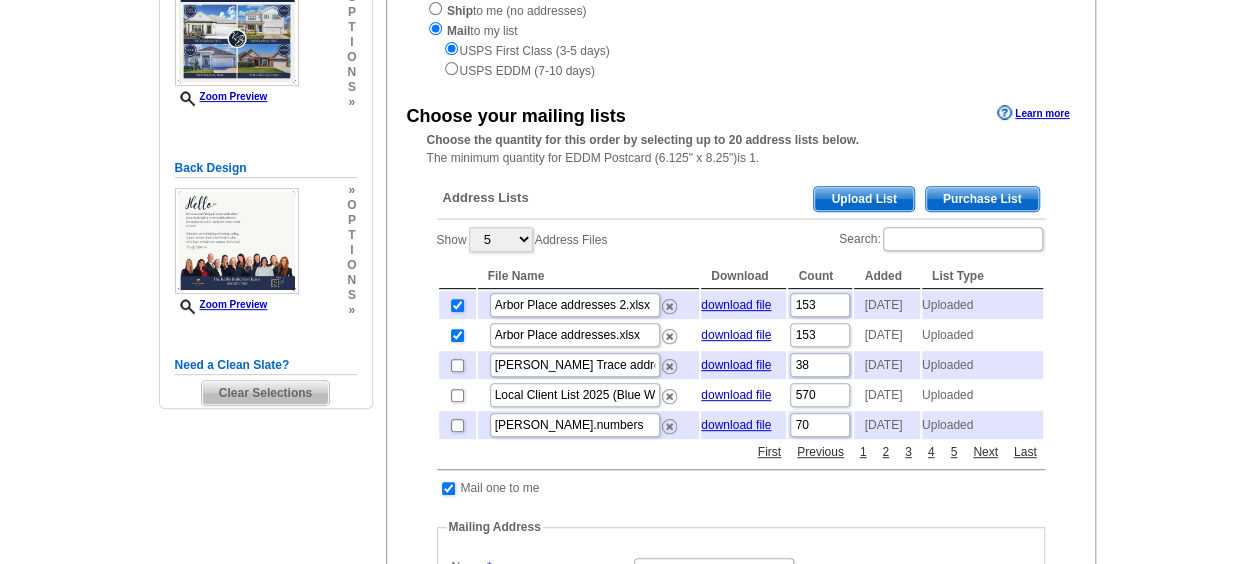 scroll, scrollTop: 292, scrollLeft: 0, axis: vertical 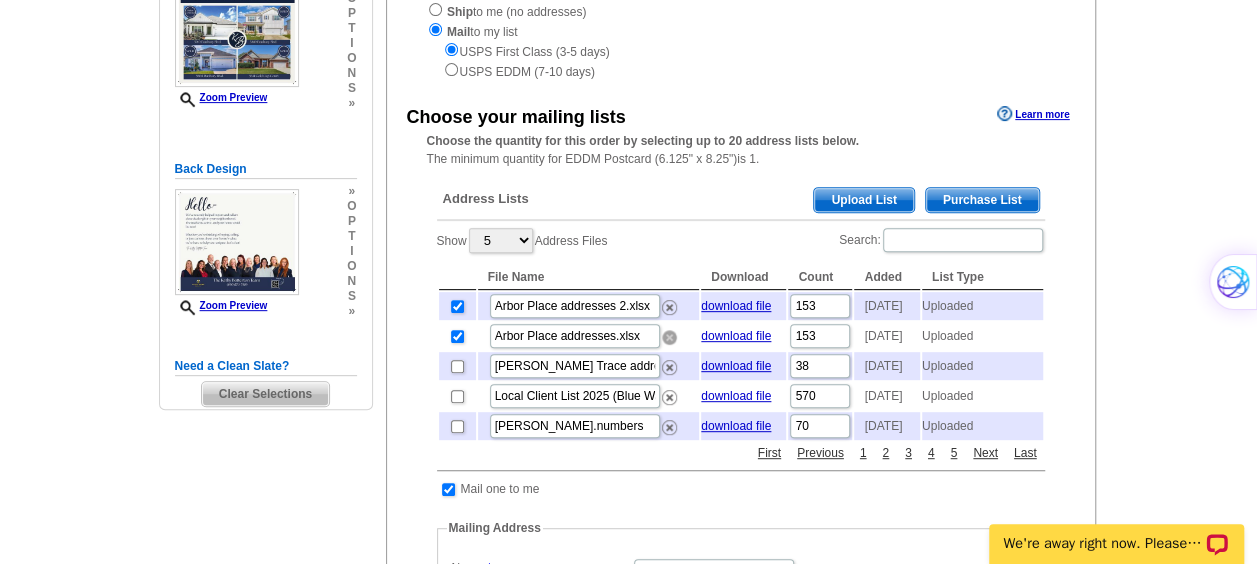 click at bounding box center (669, 337) 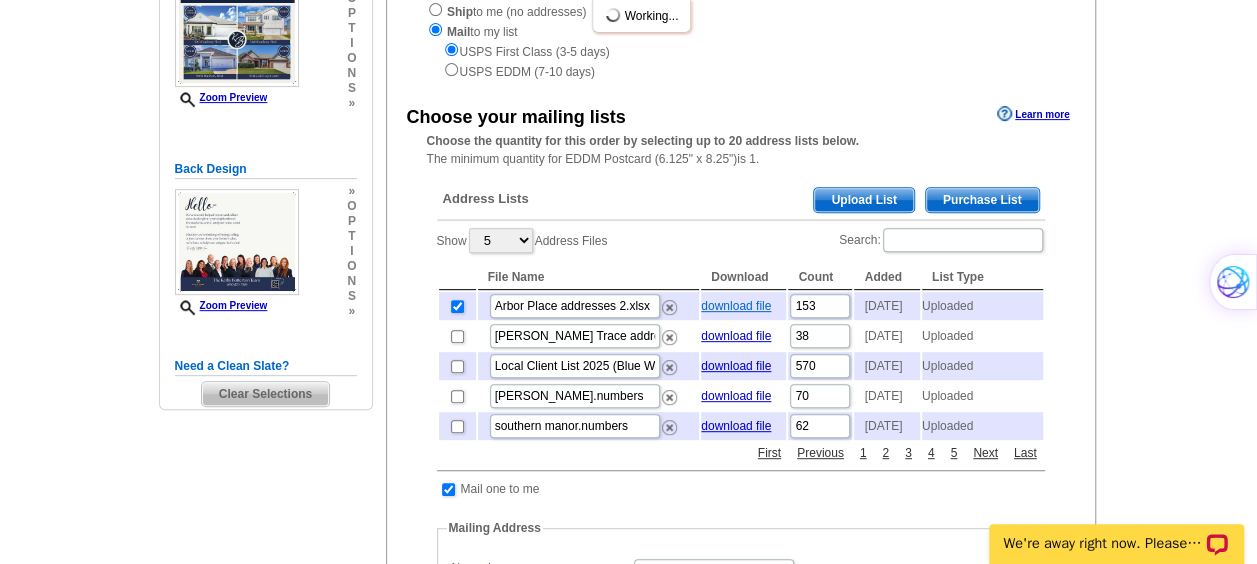click on "download file" at bounding box center (736, 306) 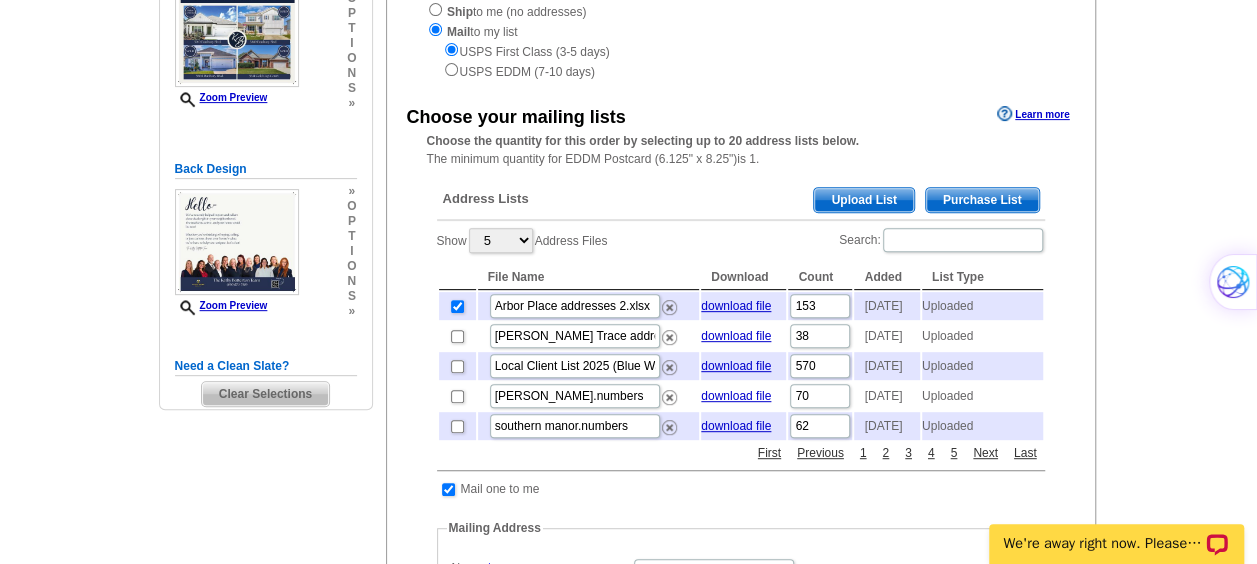click on "Need Help? call [PHONE_NUMBER],  chat  with support, or have our designers make something custom just for you!
Got it, no need for the selection guide next time.
Show Results
Selected Design
EDDM Postcard (6.125" x 8.25")
Design Name
Front Design
Zoom Preview
»
o
p
t
i
o
n
s
»
»" at bounding box center [628, 557] 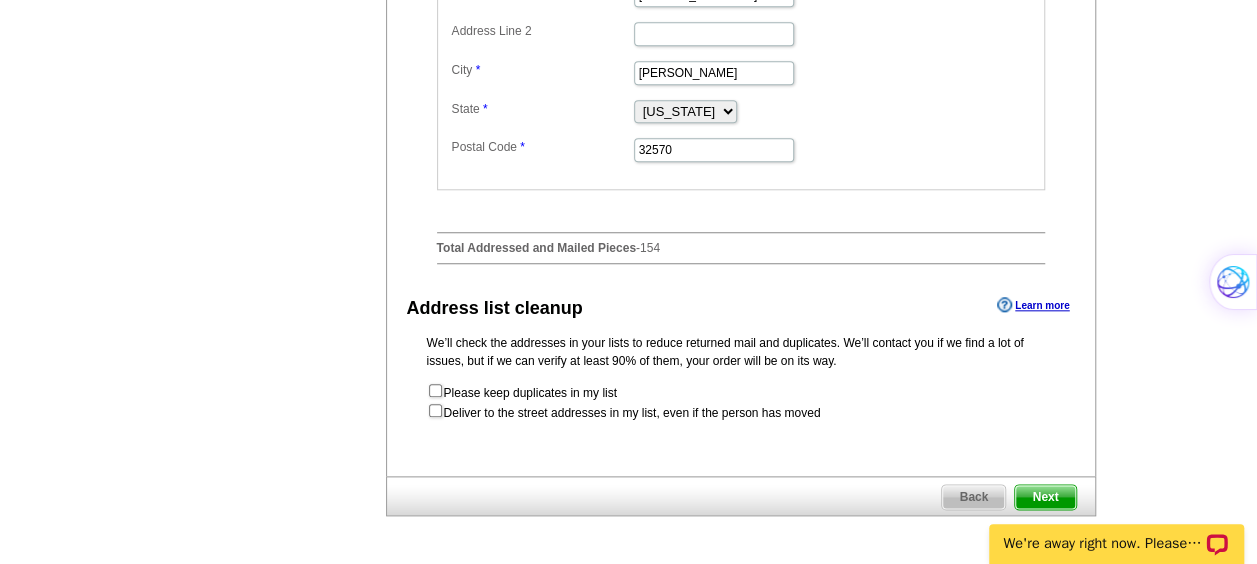scroll, scrollTop: 1026, scrollLeft: 0, axis: vertical 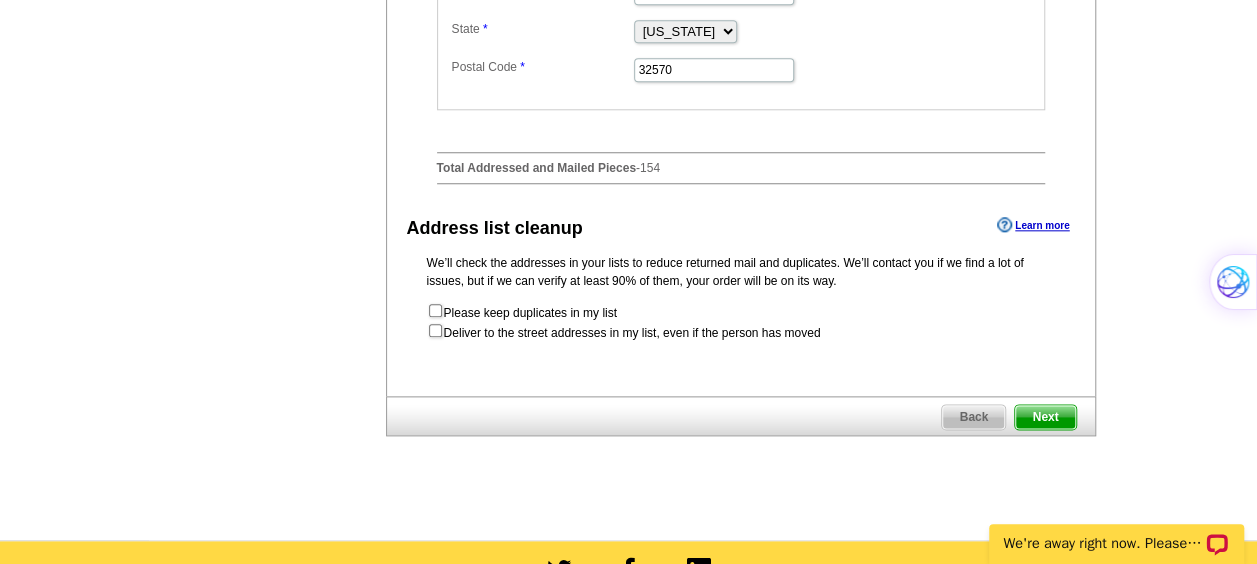 click on "Next" at bounding box center (1045, 417) 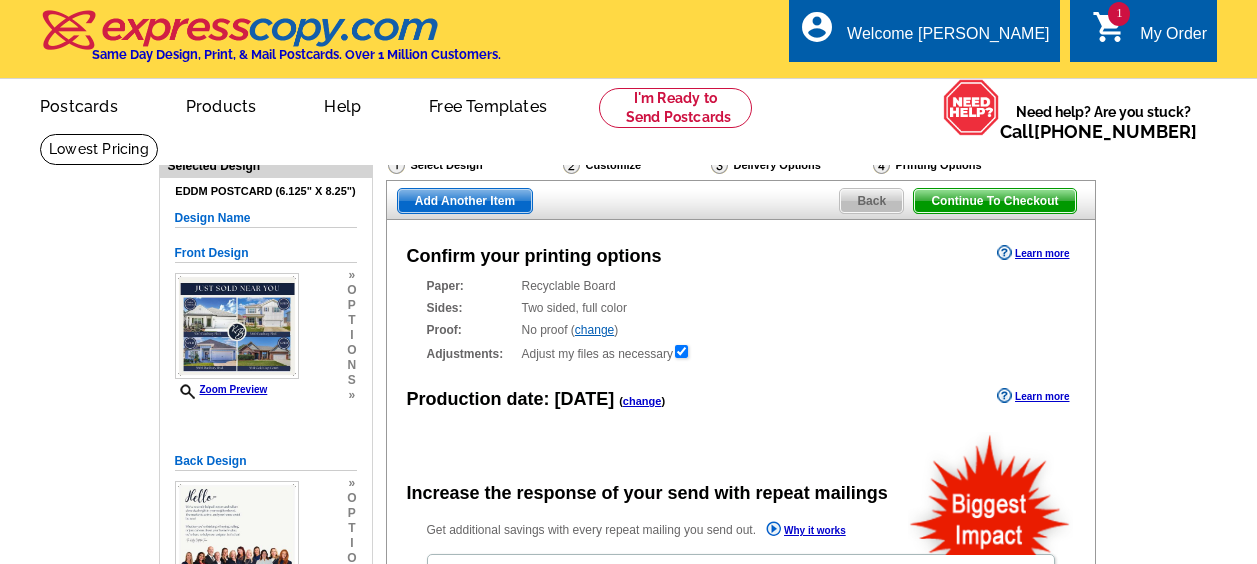scroll, scrollTop: 0, scrollLeft: 0, axis: both 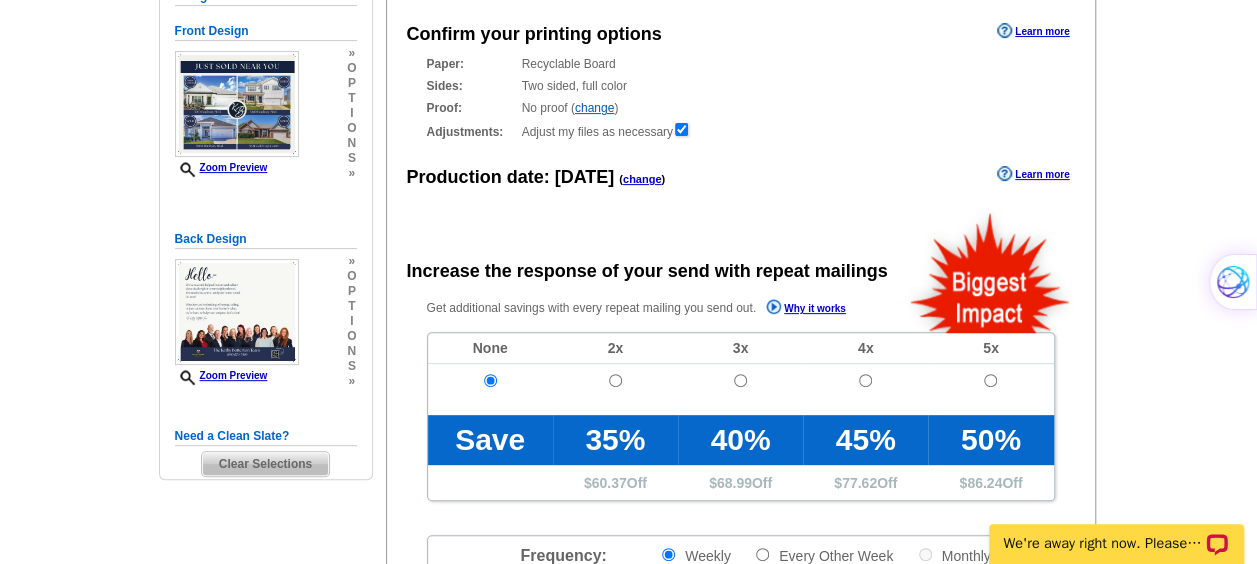 radio on "false" 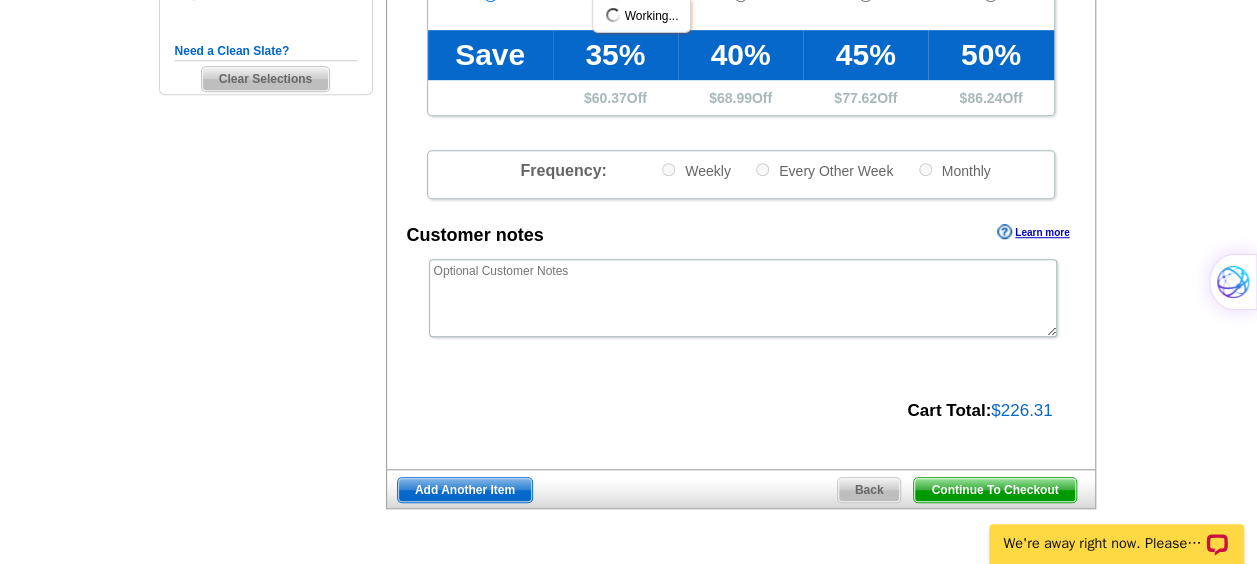scroll, scrollTop: 609, scrollLeft: 0, axis: vertical 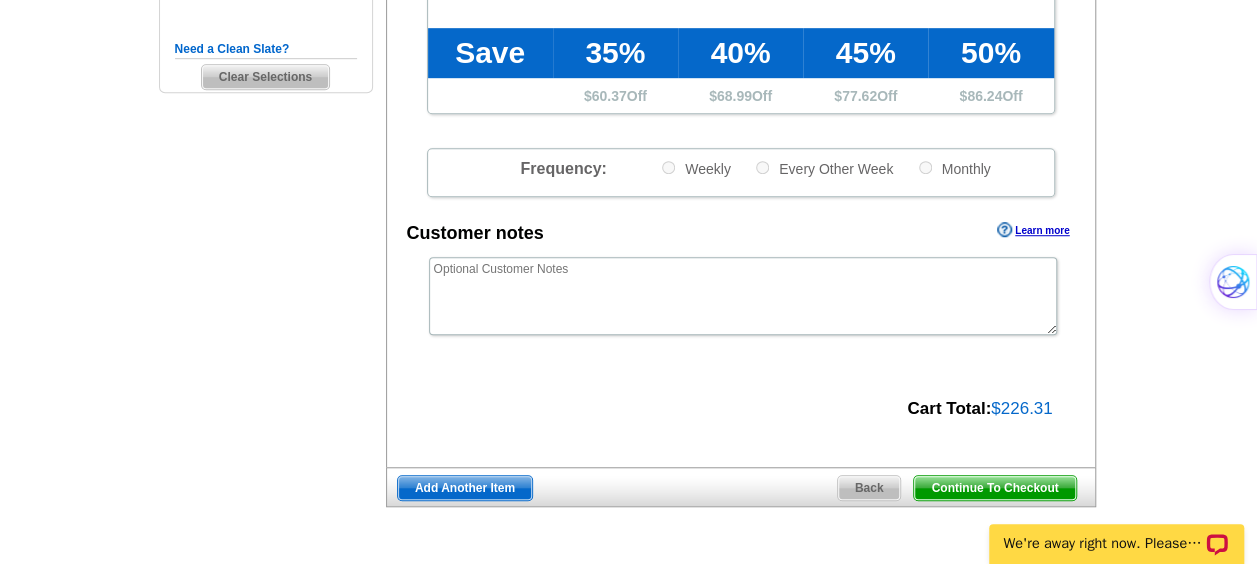 click on "Continue To Checkout" at bounding box center (994, 488) 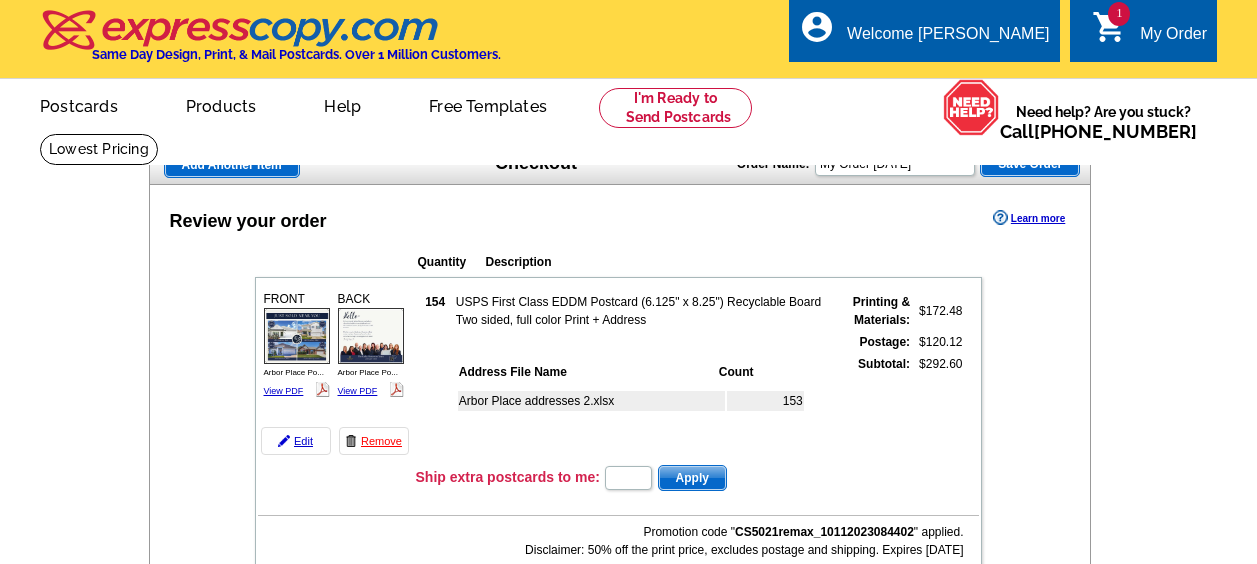 scroll, scrollTop: 0, scrollLeft: 0, axis: both 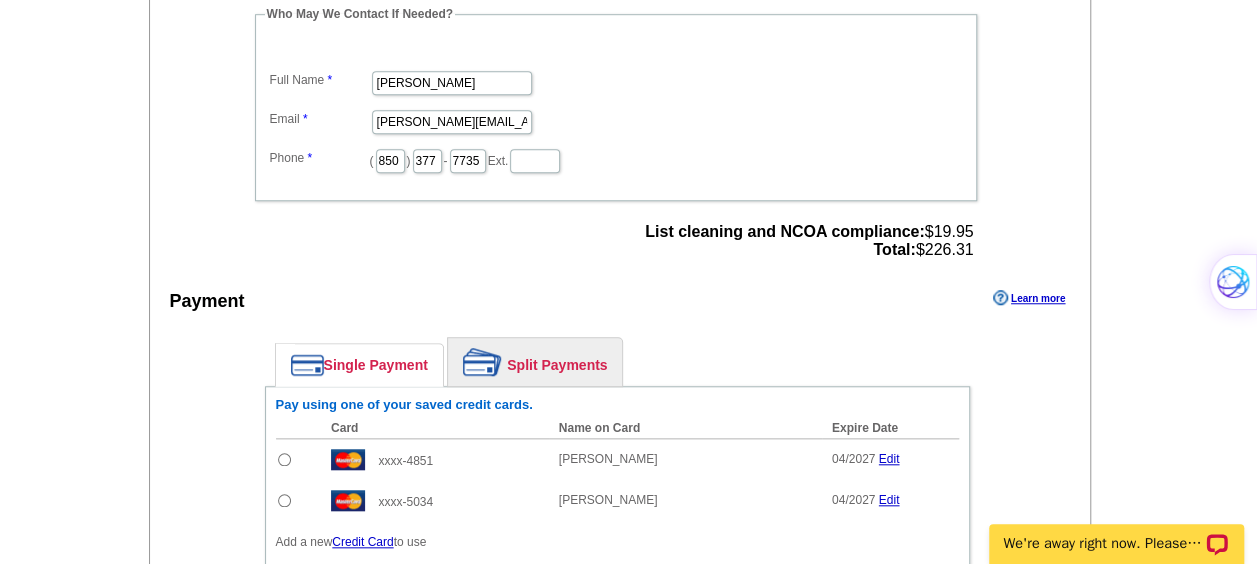 click at bounding box center (284, 500) 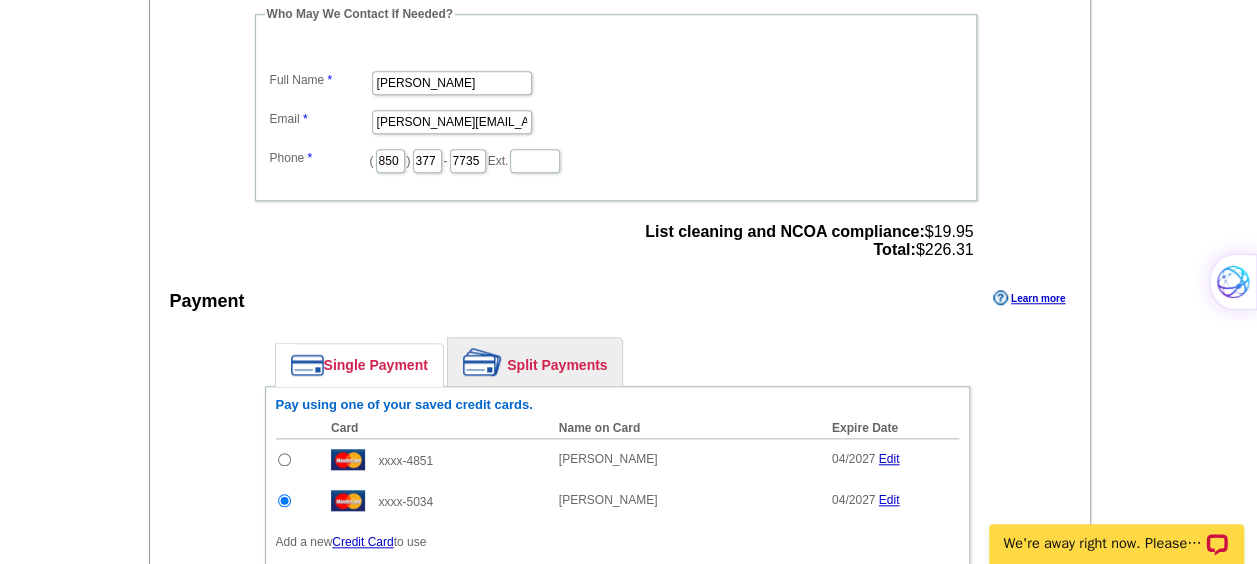 scroll, scrollTop: 0, scrollLeft: 0, axis: both 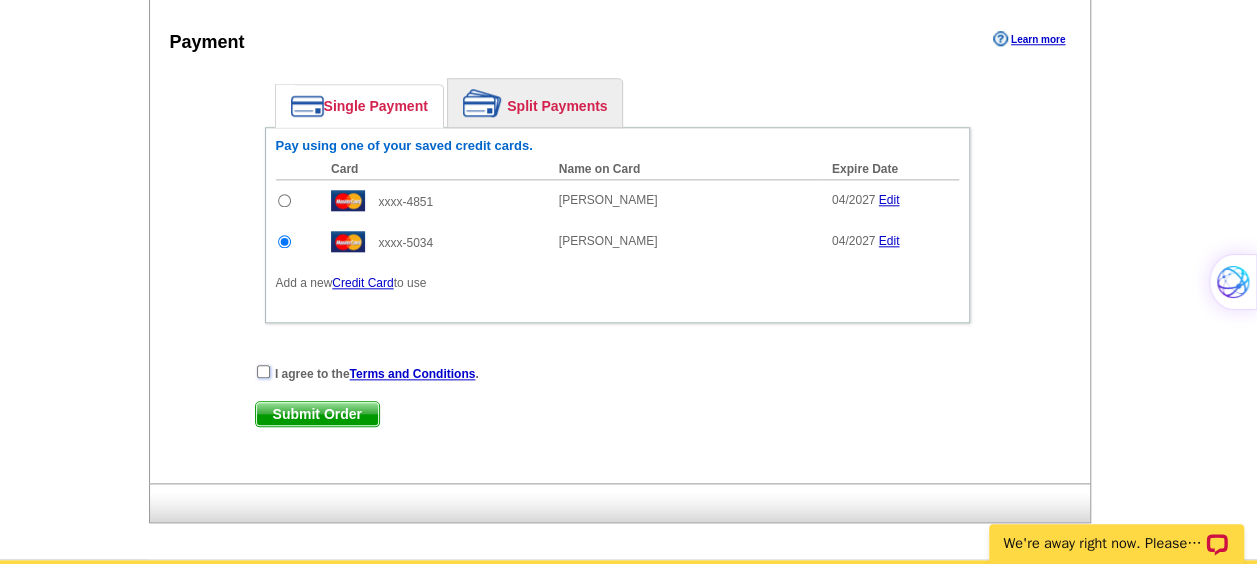 click at bounding box center [263, 371] 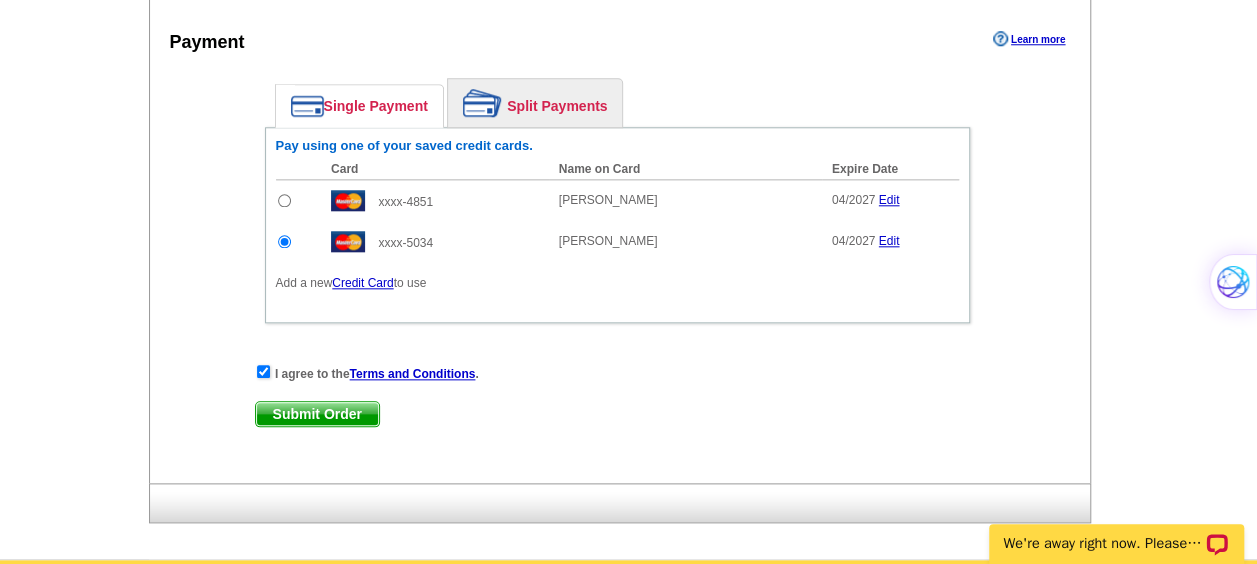 click on "Submit Order" at bounding box center (317, 414) 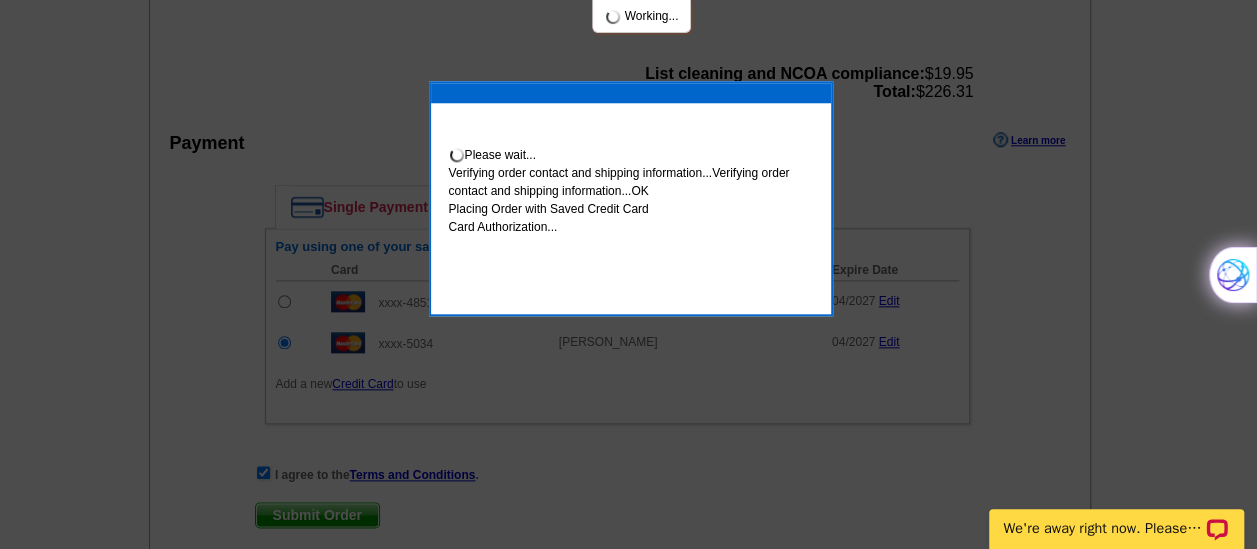 scroll, scrollTop: 1066, scrollLeft: 0, axis: vertical 